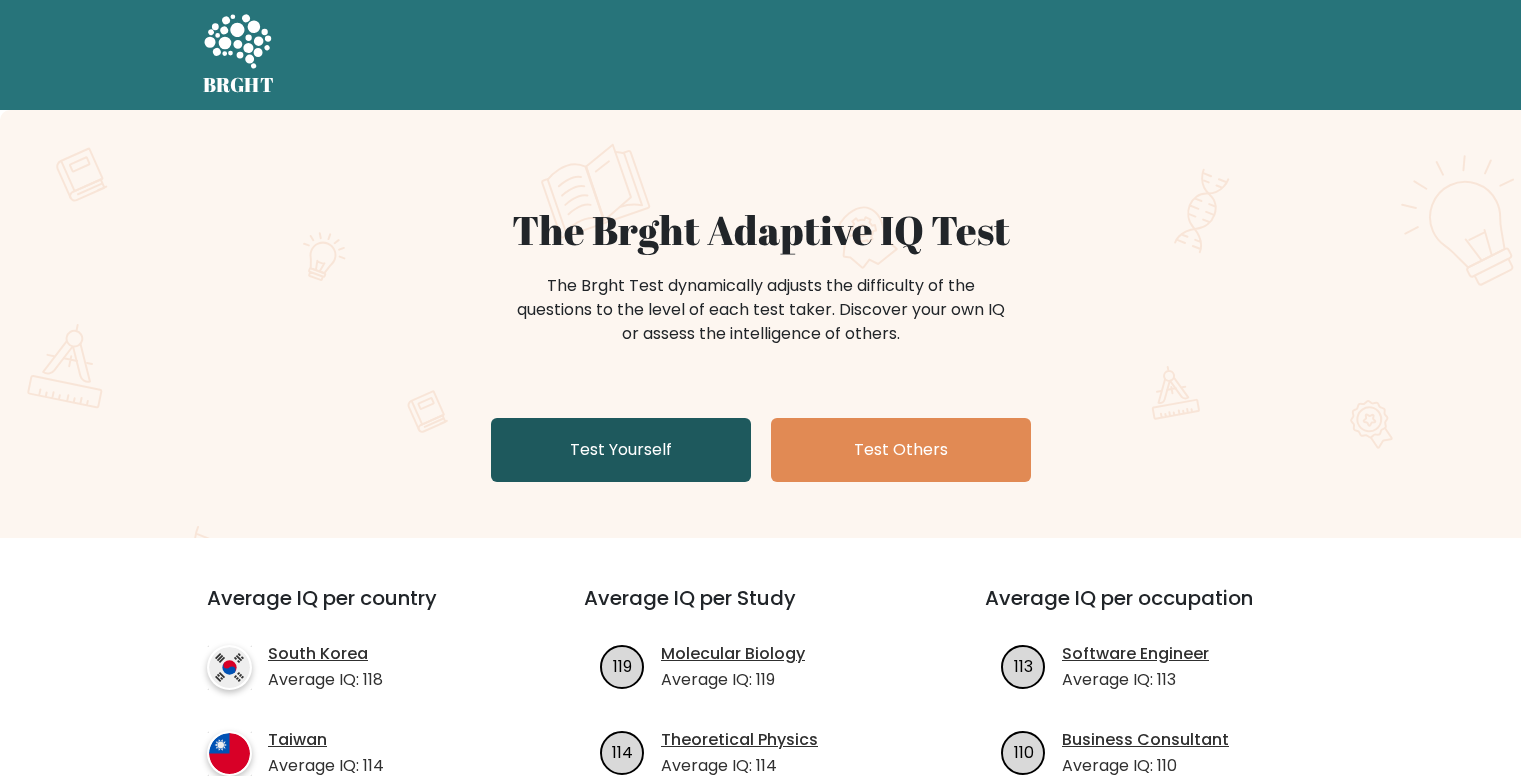 scroll, scrollTop: 0, scrollLeft: 0, axis: both 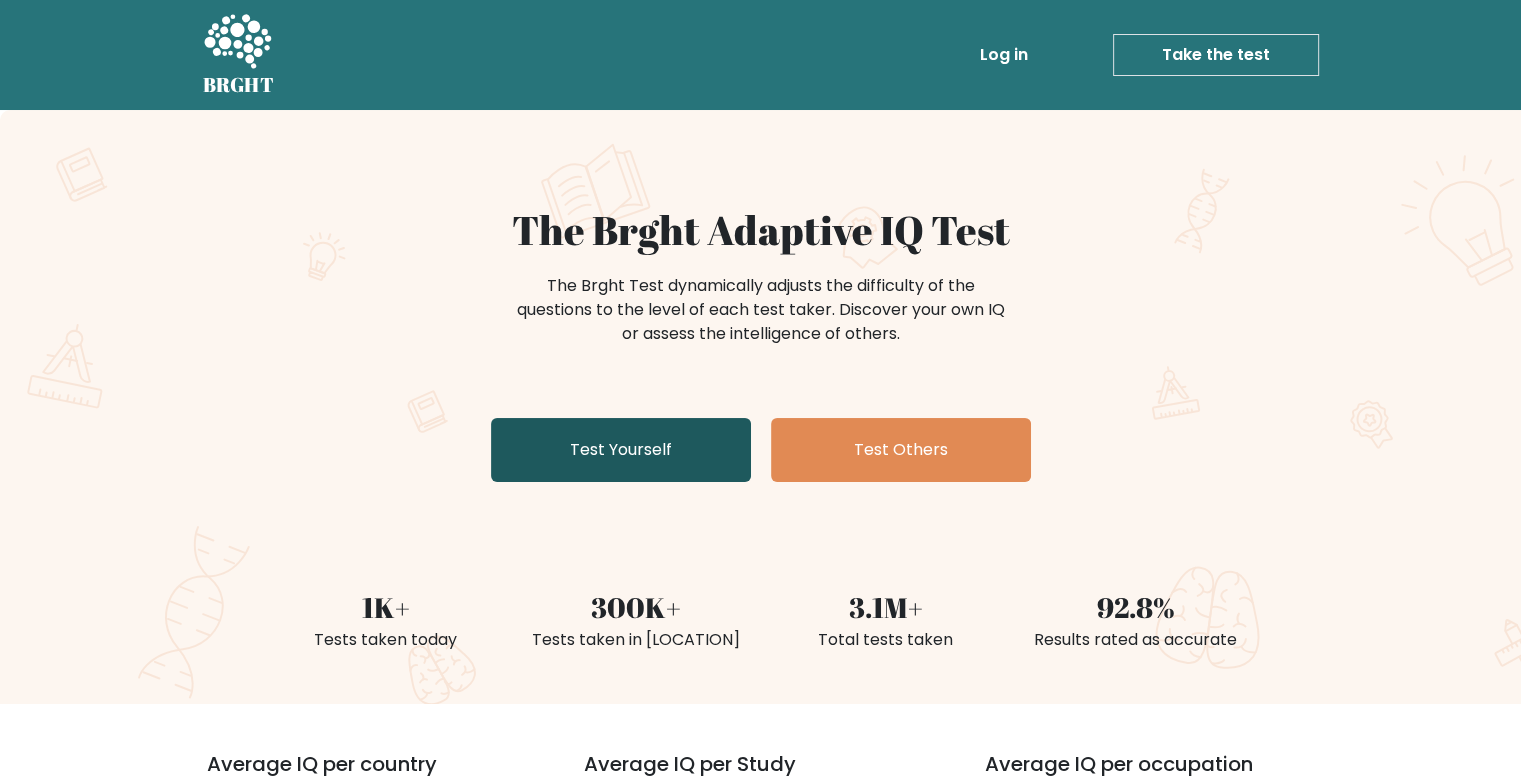 click on "Test Yourself" at bounding box center (621, 450) 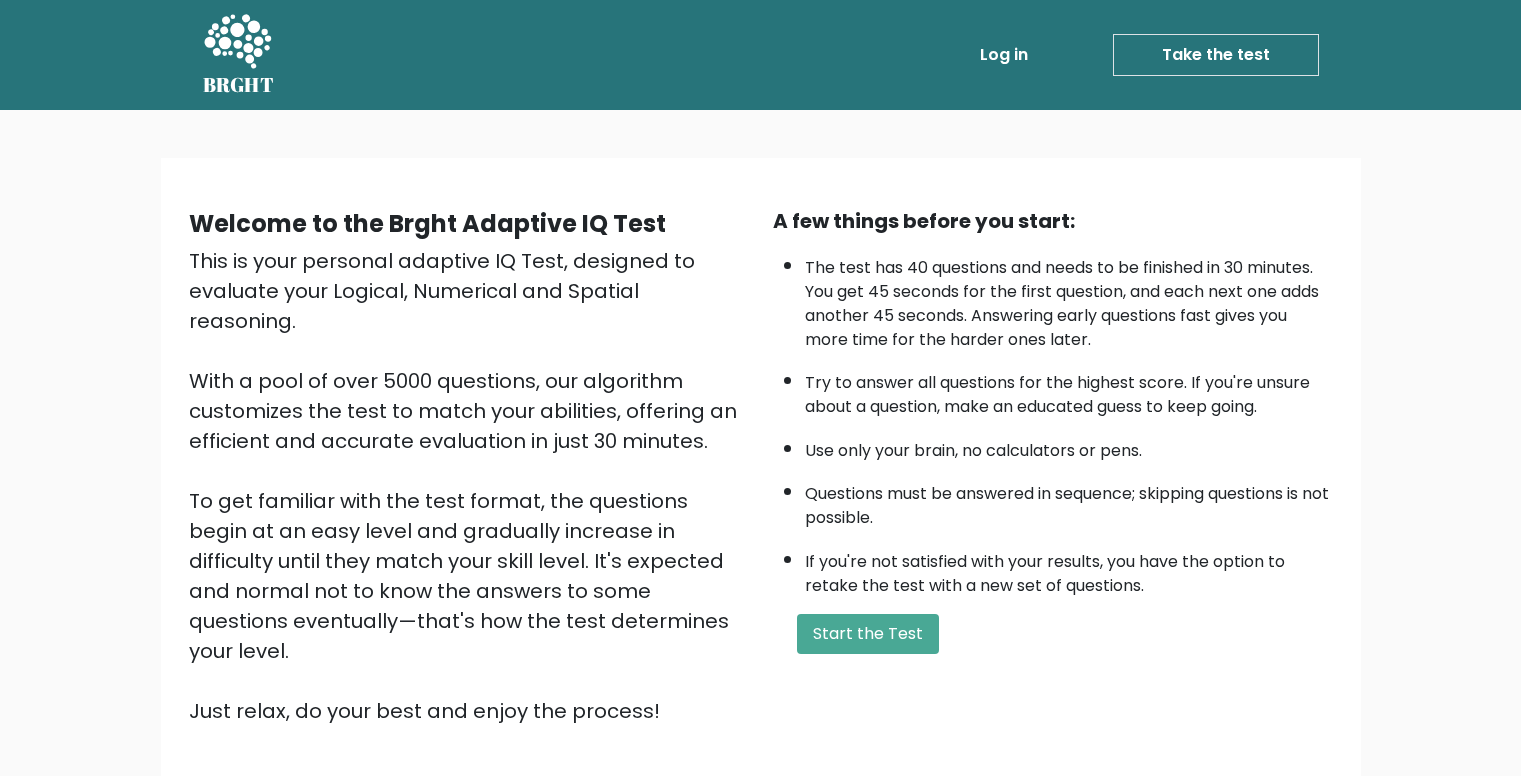 scroll, scrollTop: 0, scrollLeft: 0, axis: both 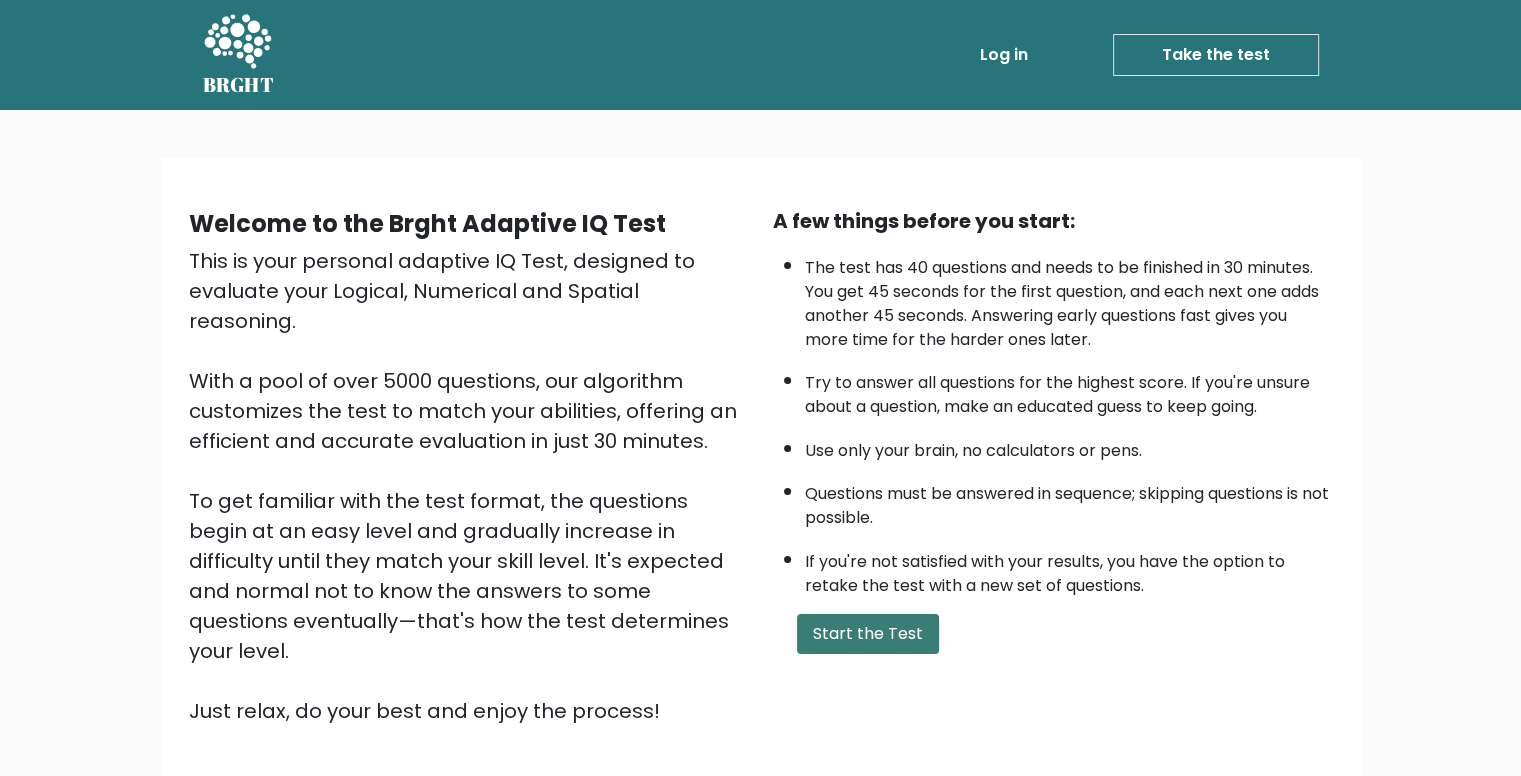 click on "Start the Test" at bounding box center [868, 634] 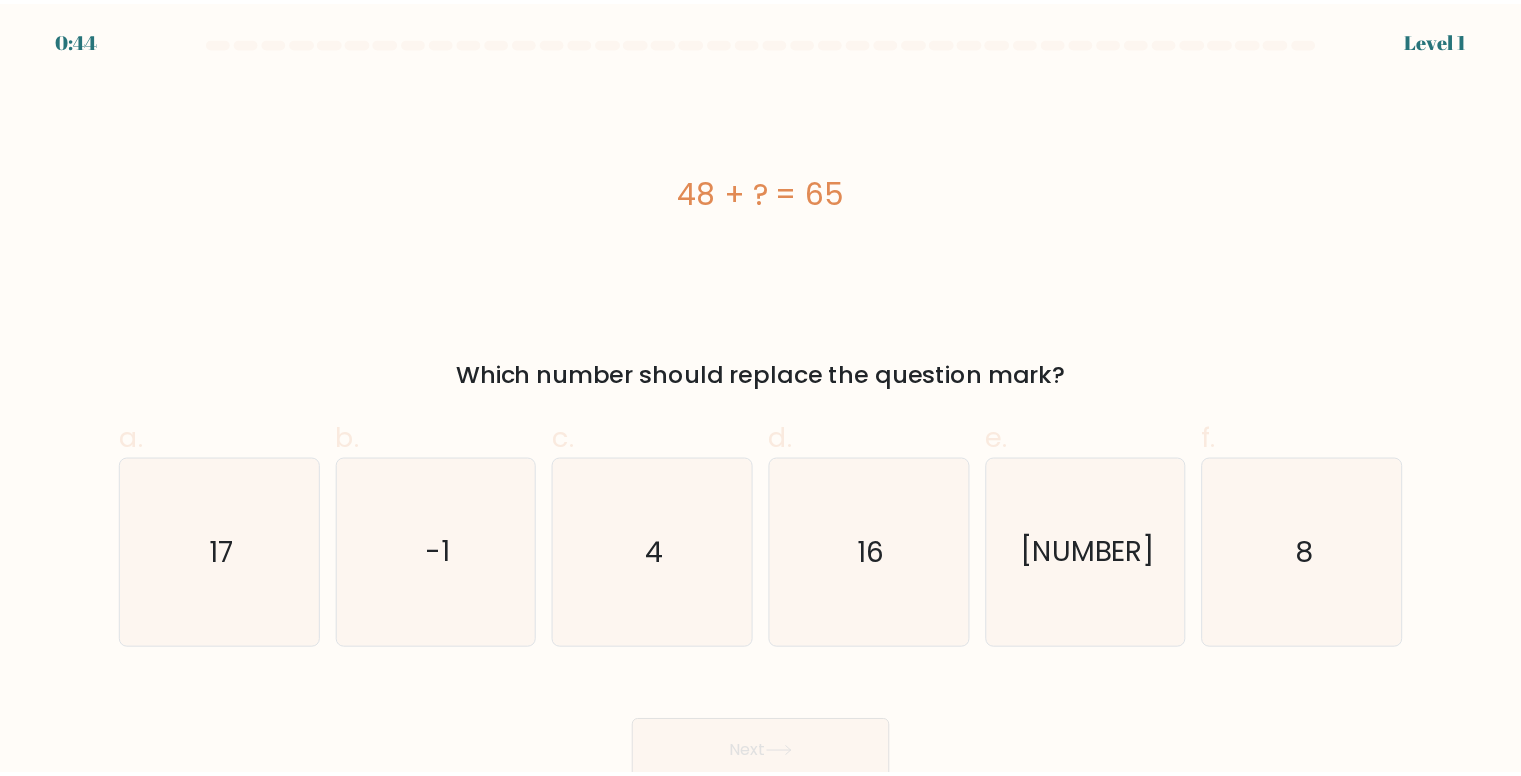 scroll, scrollTop: 0, scrollLeft: 0, axis: both 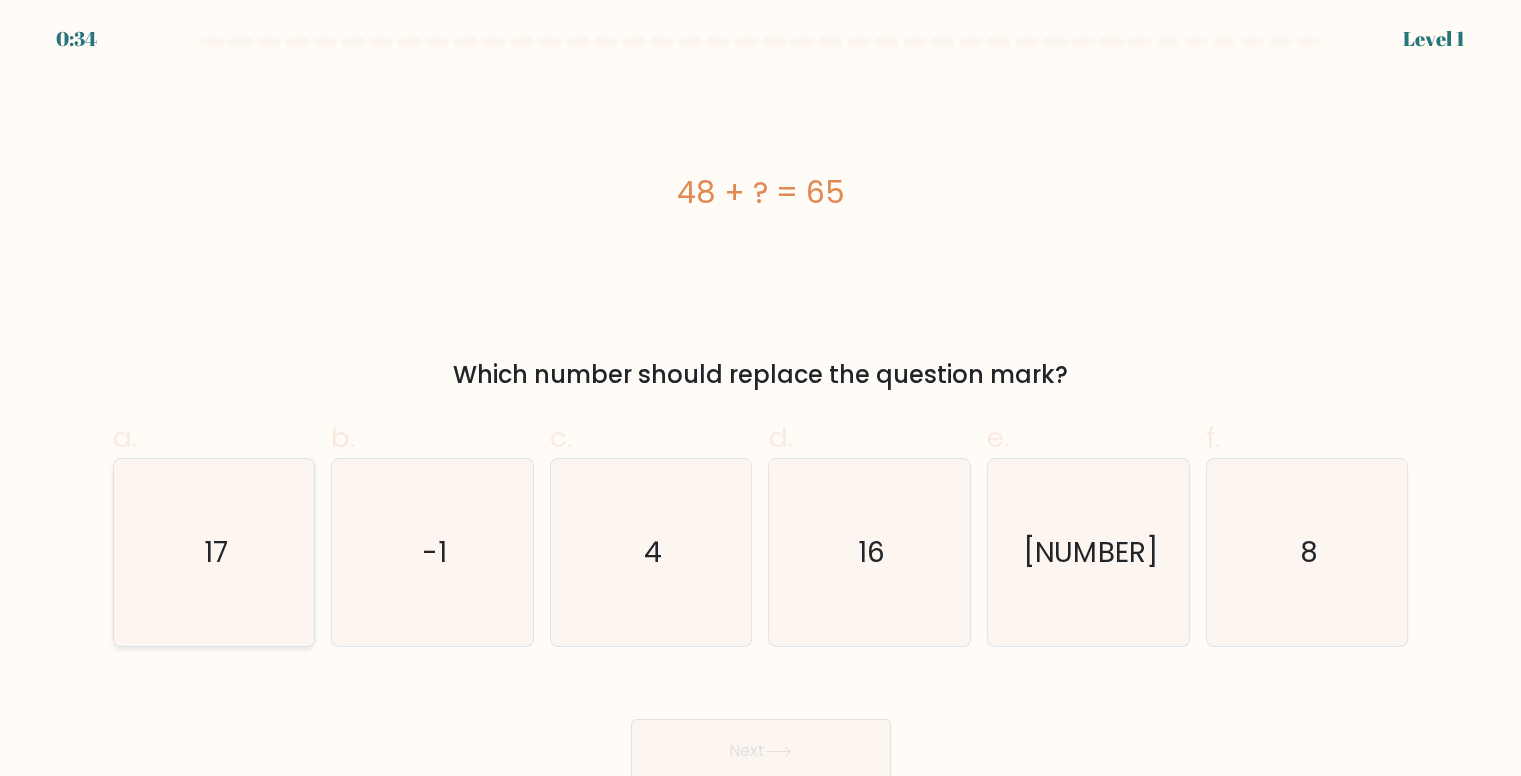 click on "17" at bounding box center [214, 552] 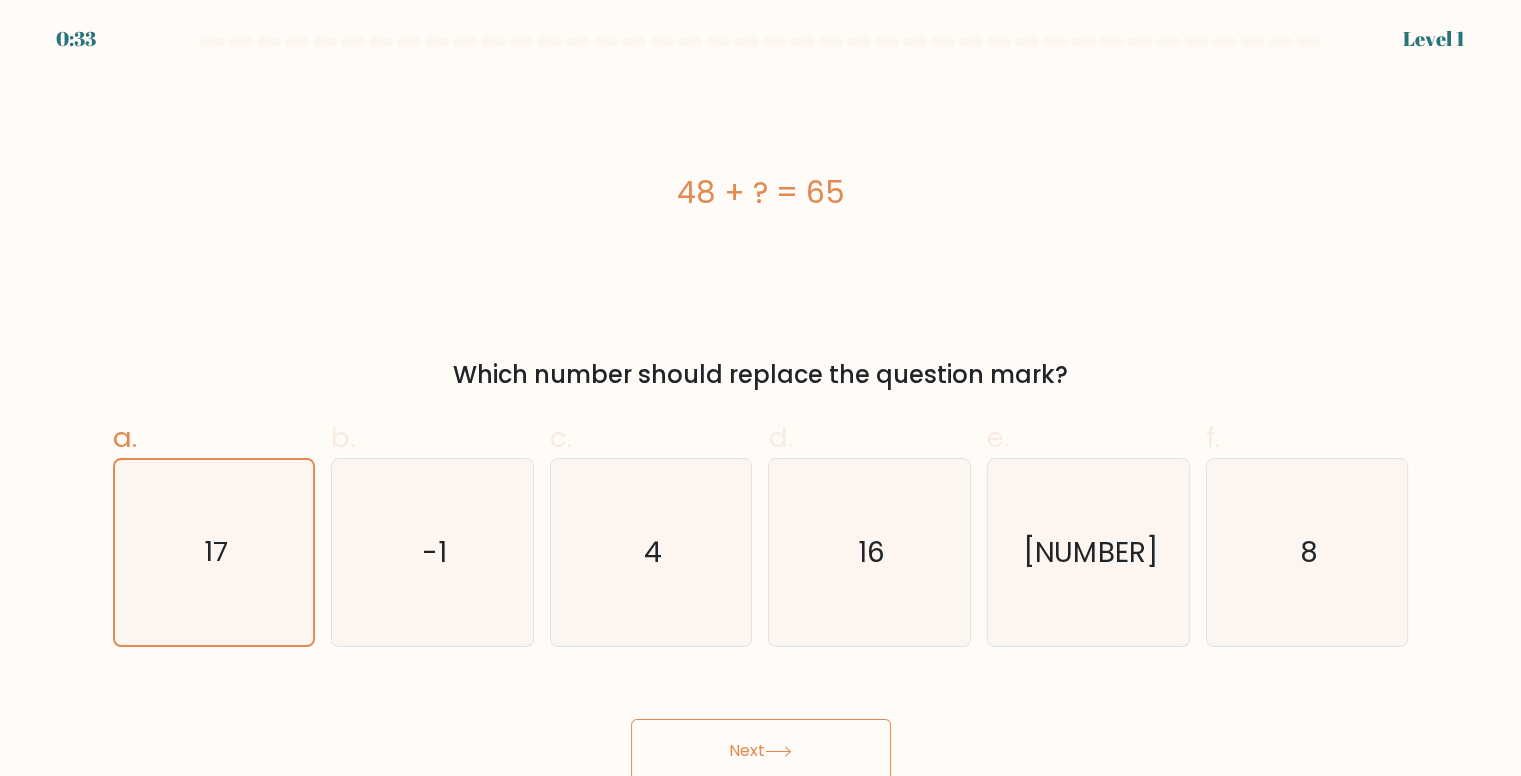 click on "Next" at bounding box center [761, 751] 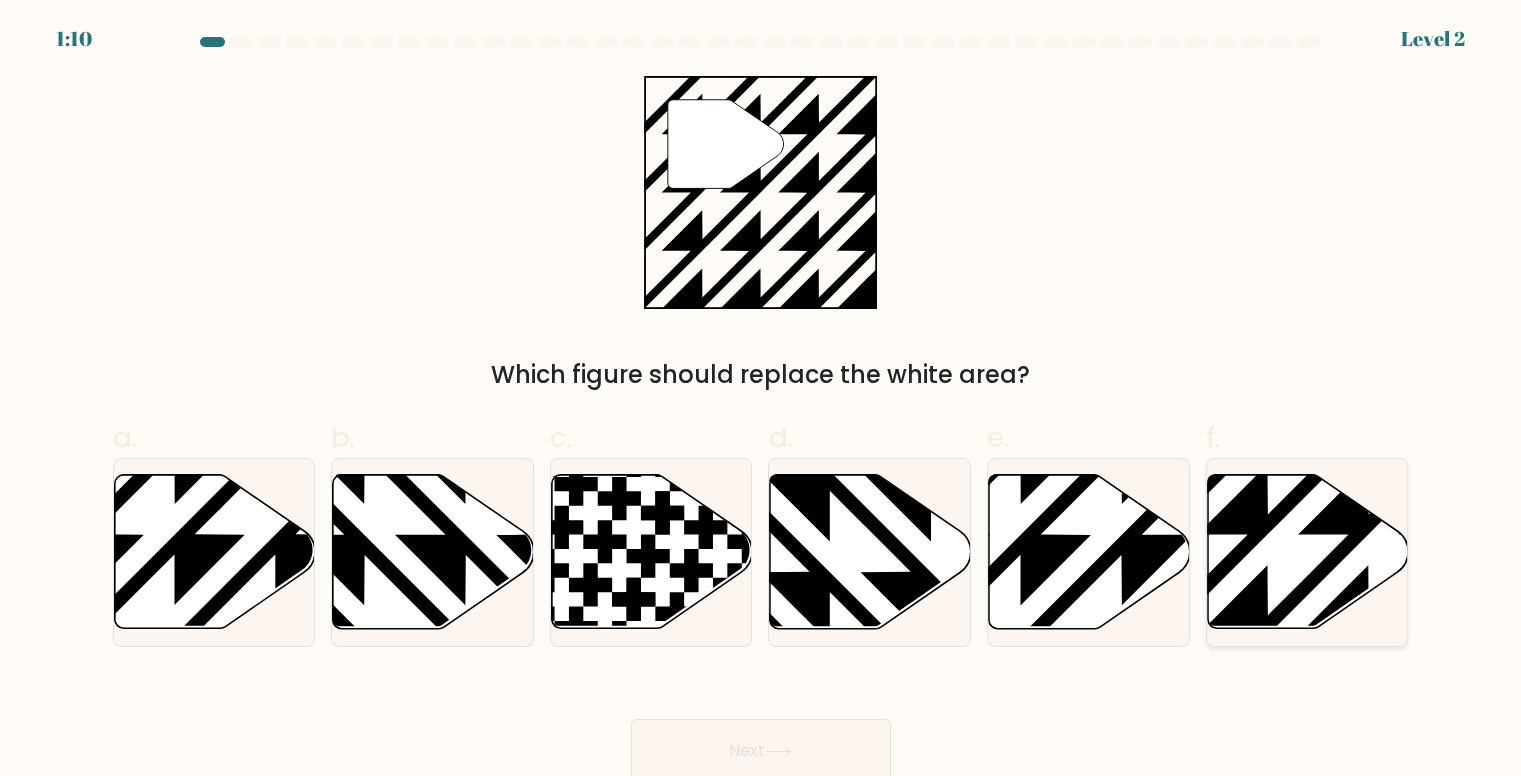 click at bounding box center [1368, 635] 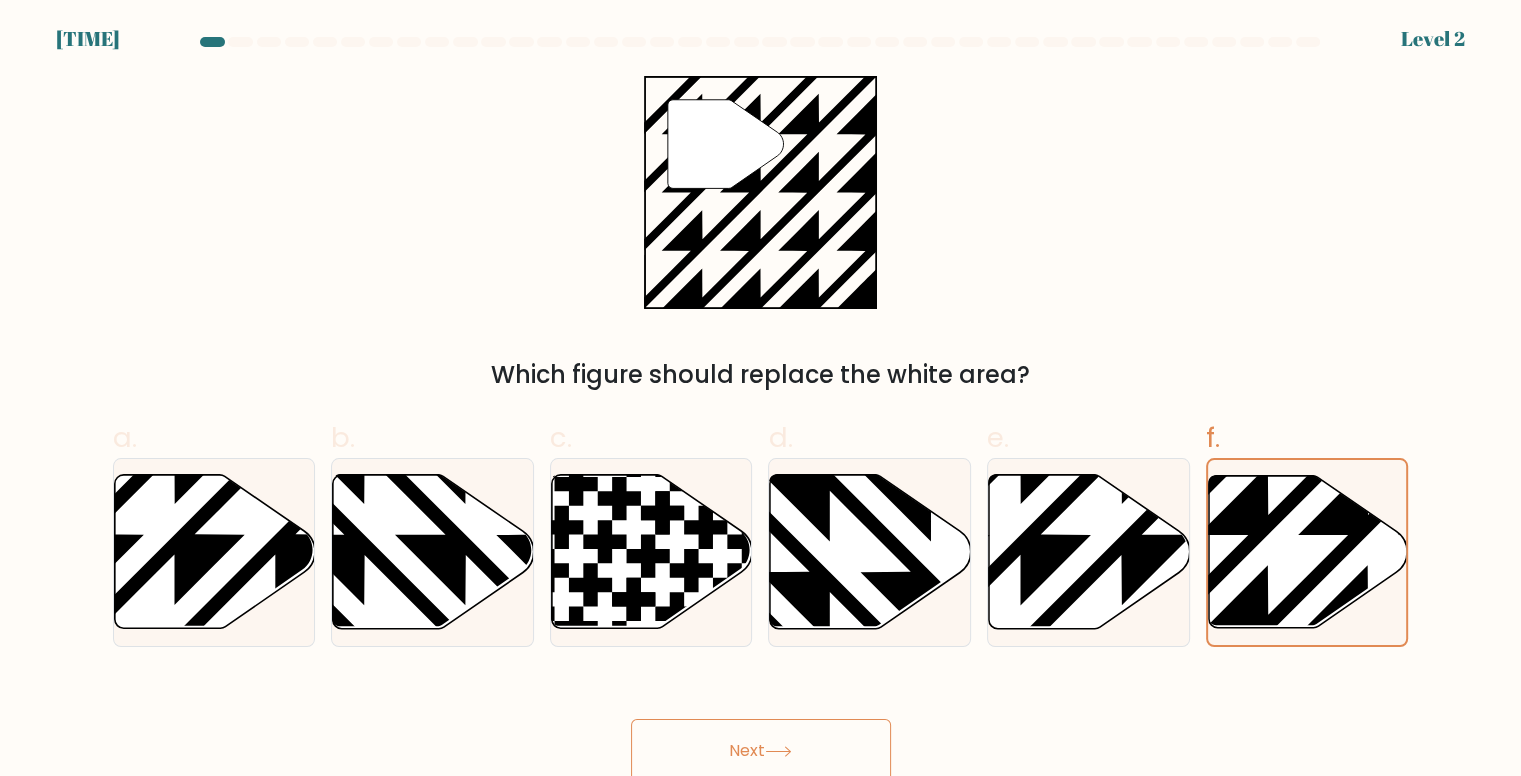 click on "Next" at bounding box center (761, 751) 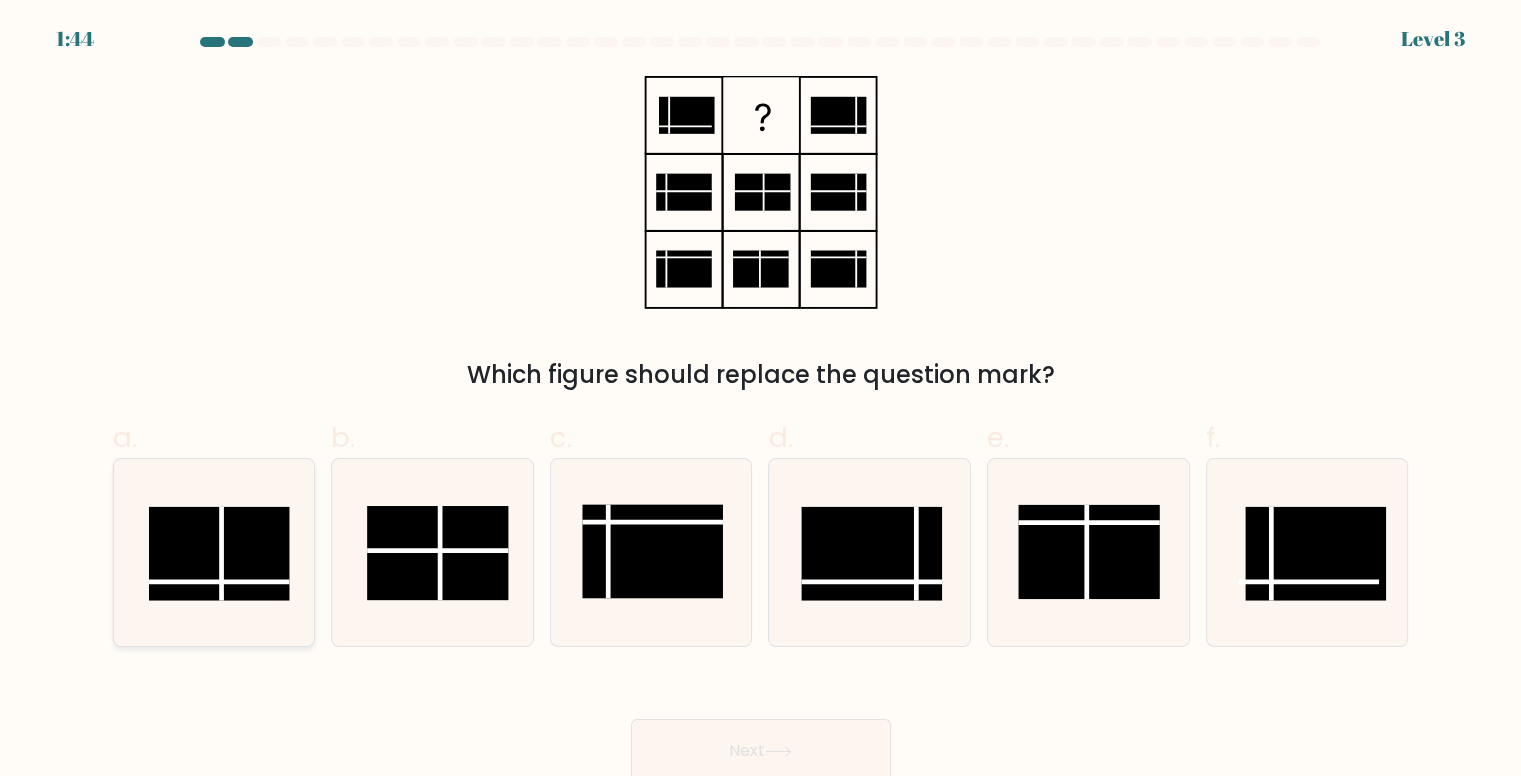 click at bounding box center (219, 554) 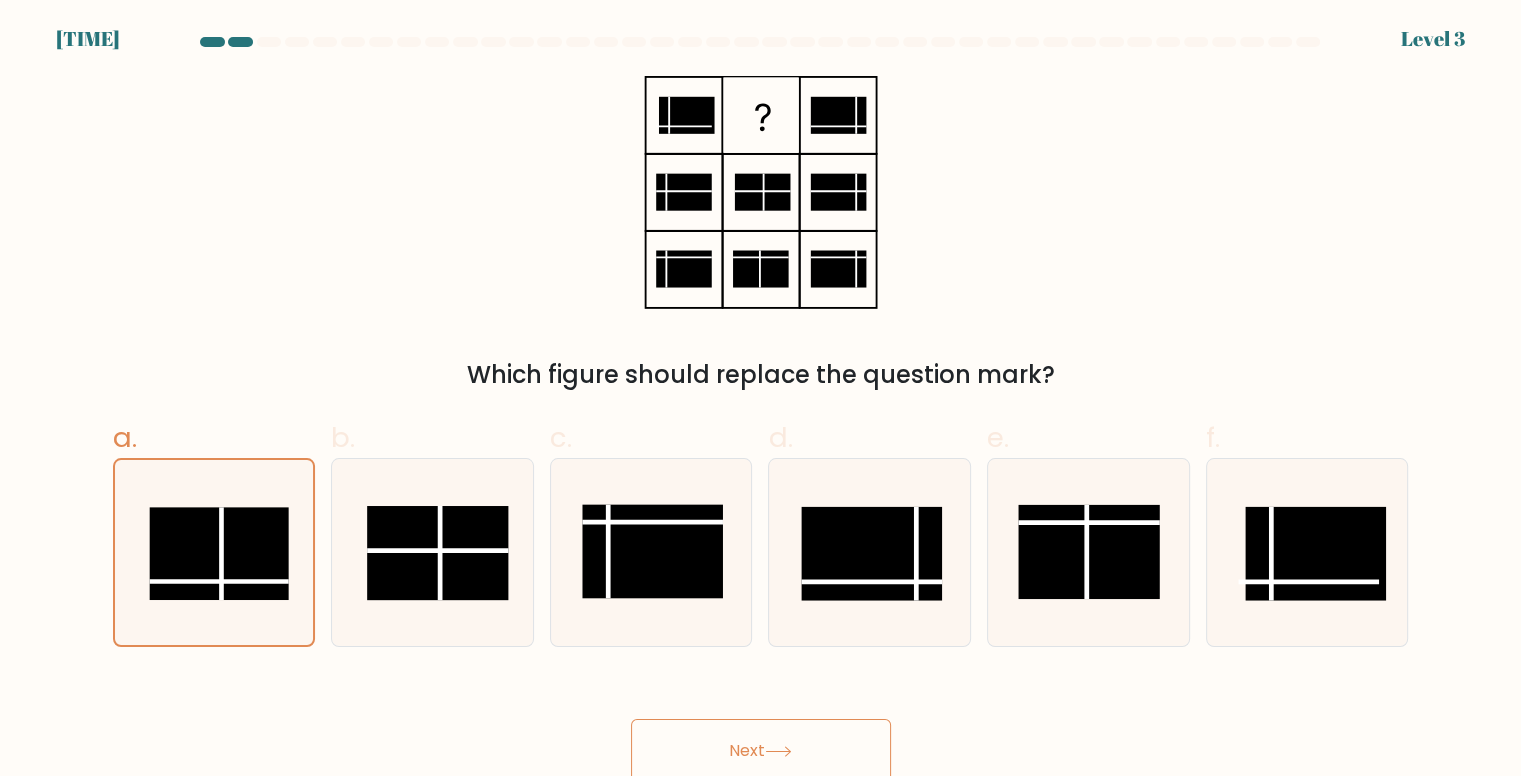 click on "Next" at bounding box center (761, 751) 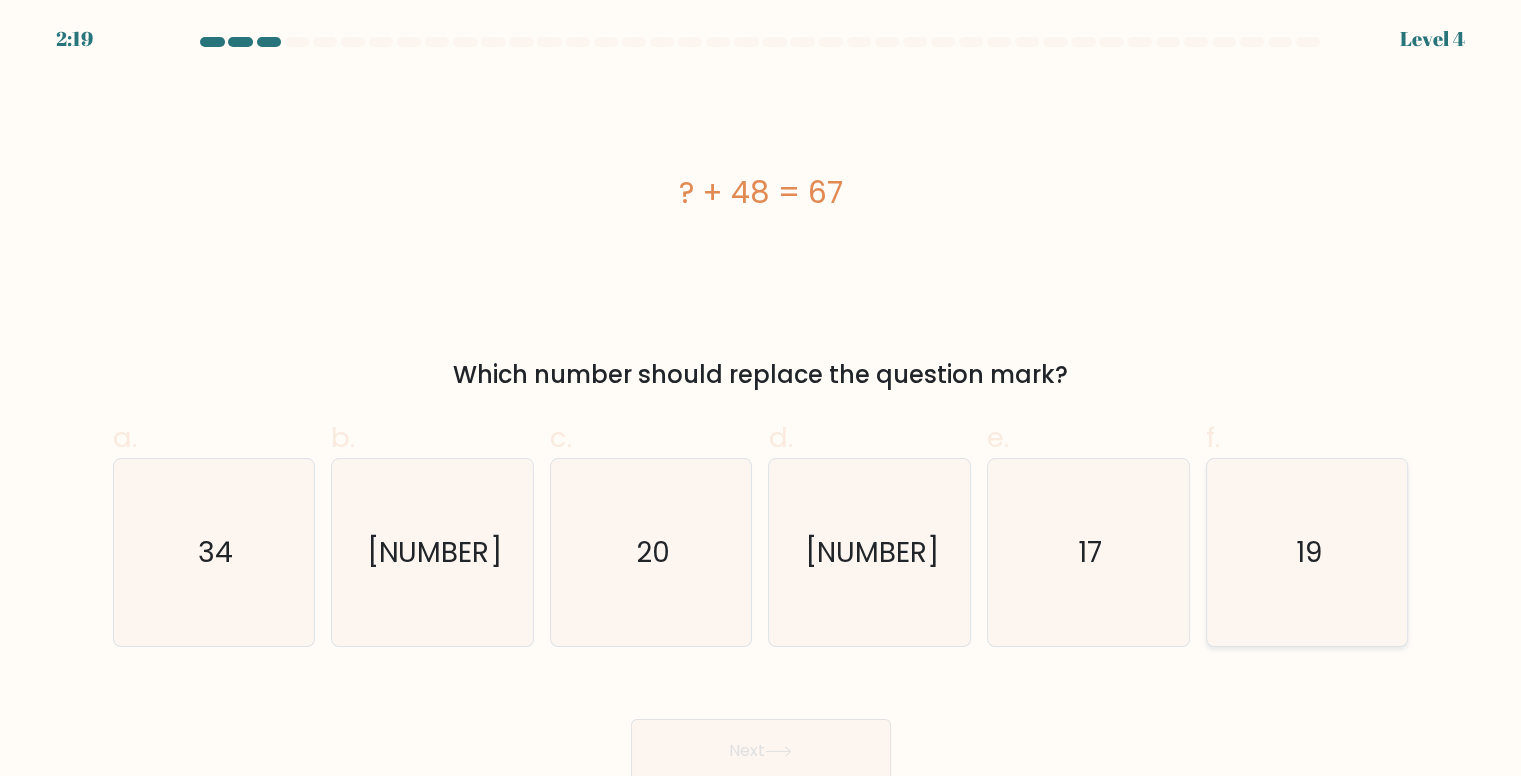 click on "19" at bounding box center [1307, 552] 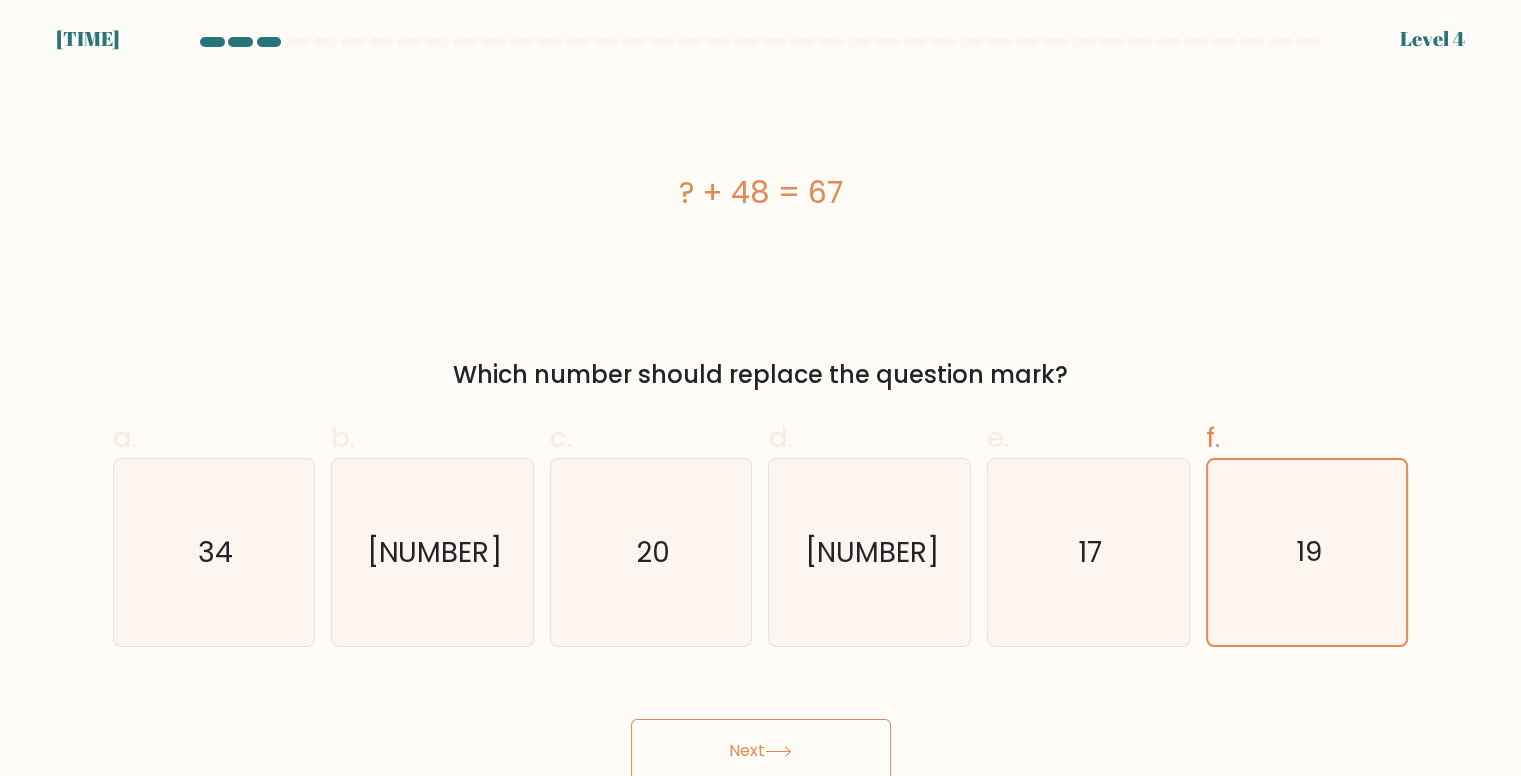 click on "Next" at bounding box center [761, 751] 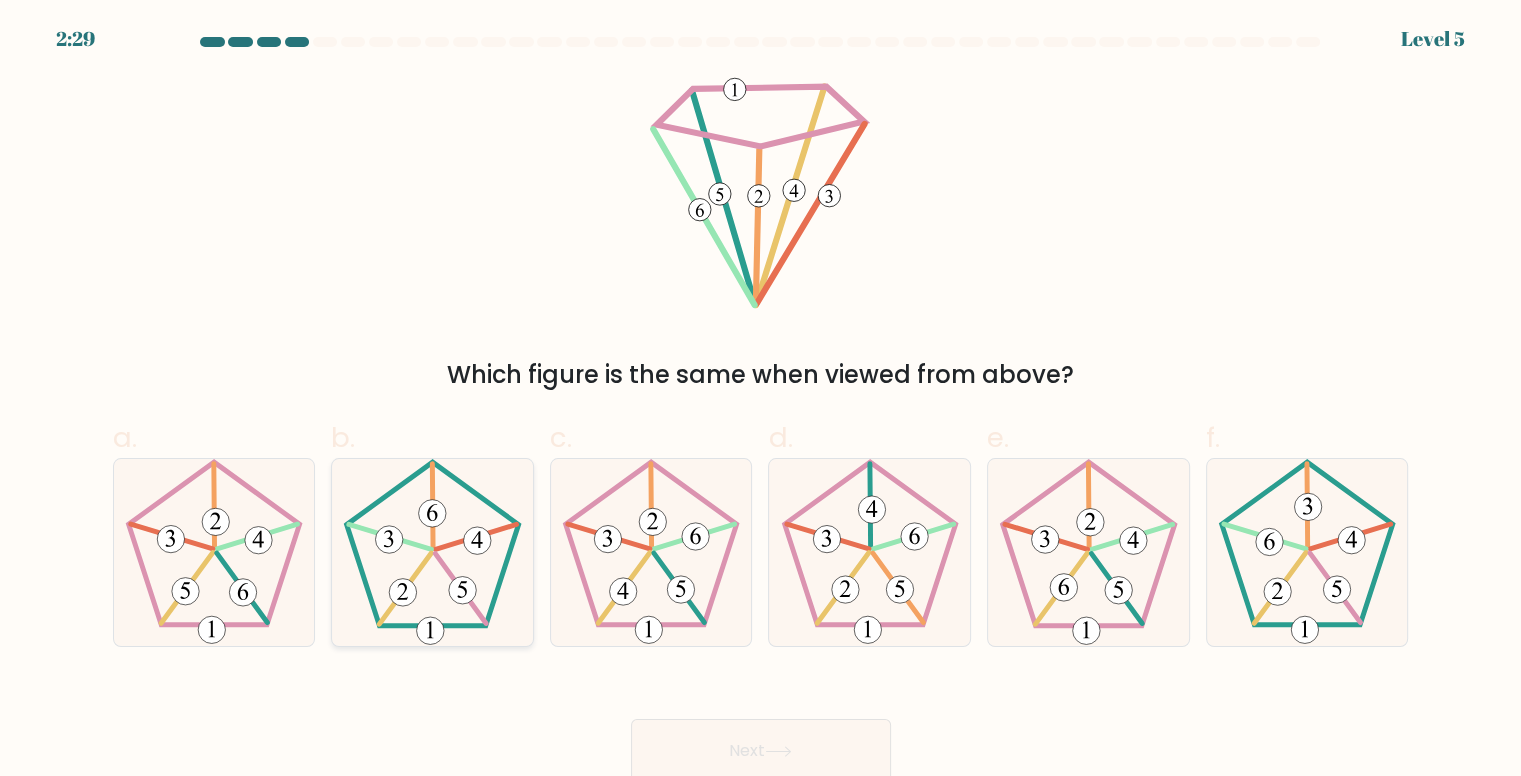 click at bounding box center [432, 552] 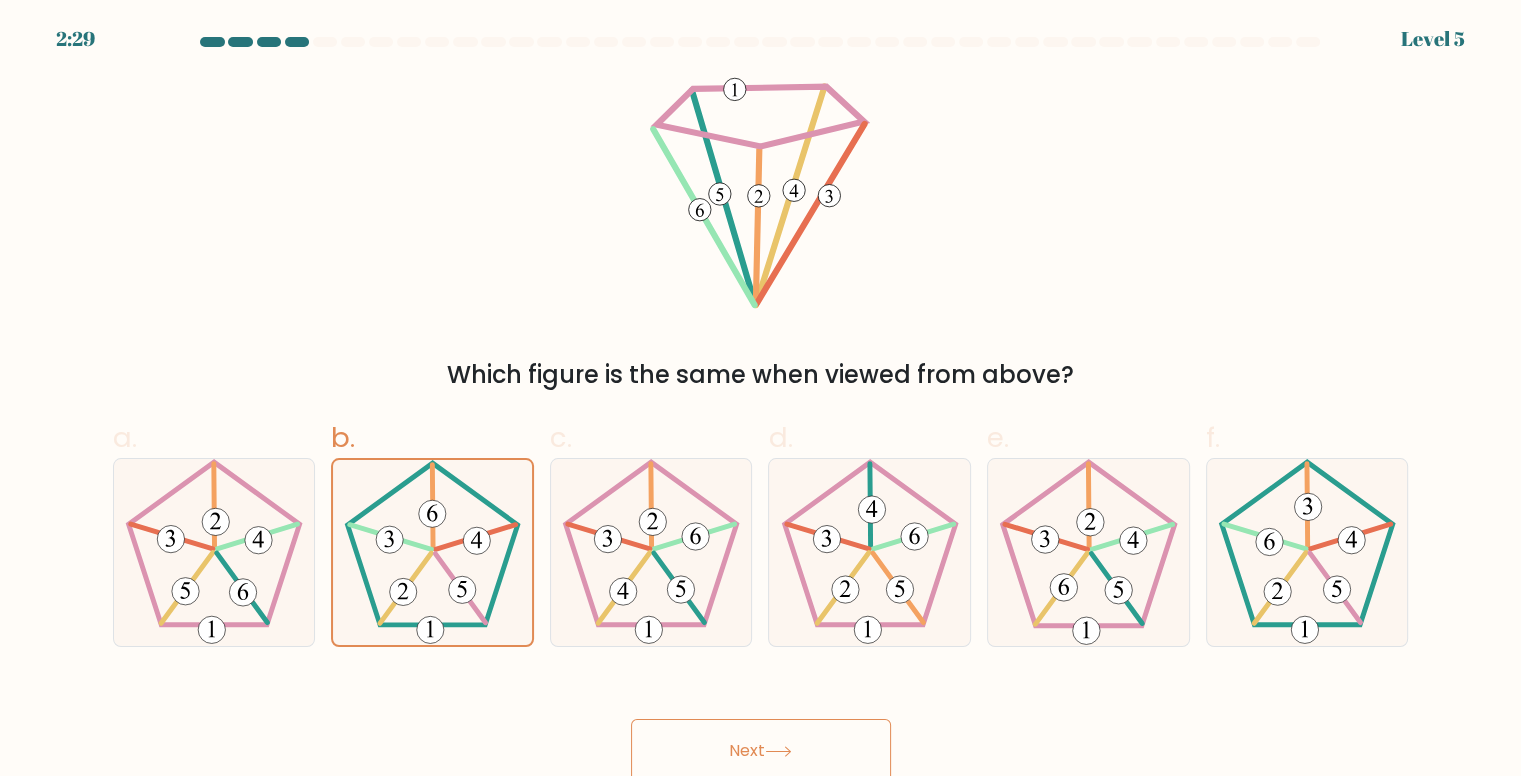 click on "Next" at bounding box center (761, 751) 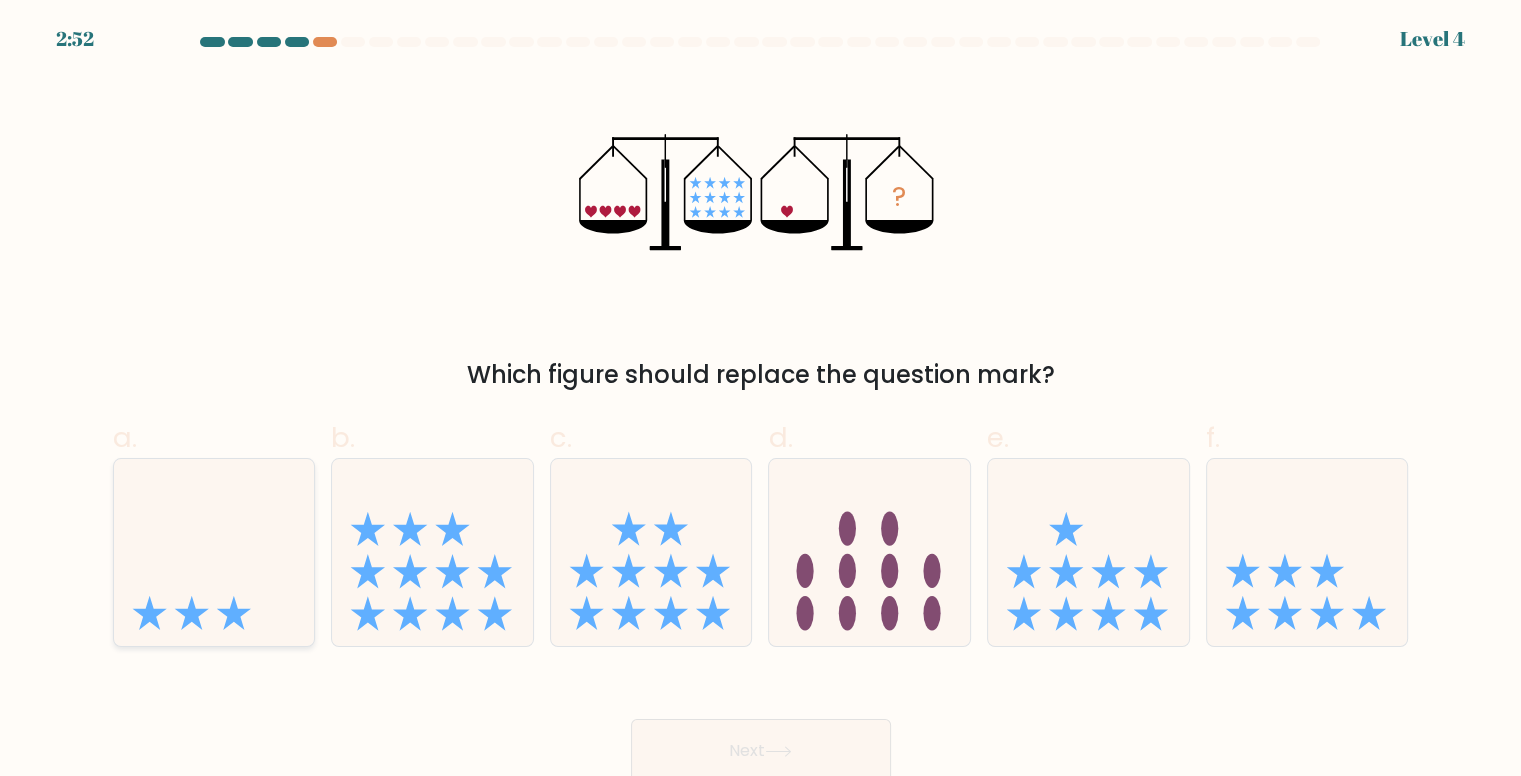 click at bounding box center [214, 552] 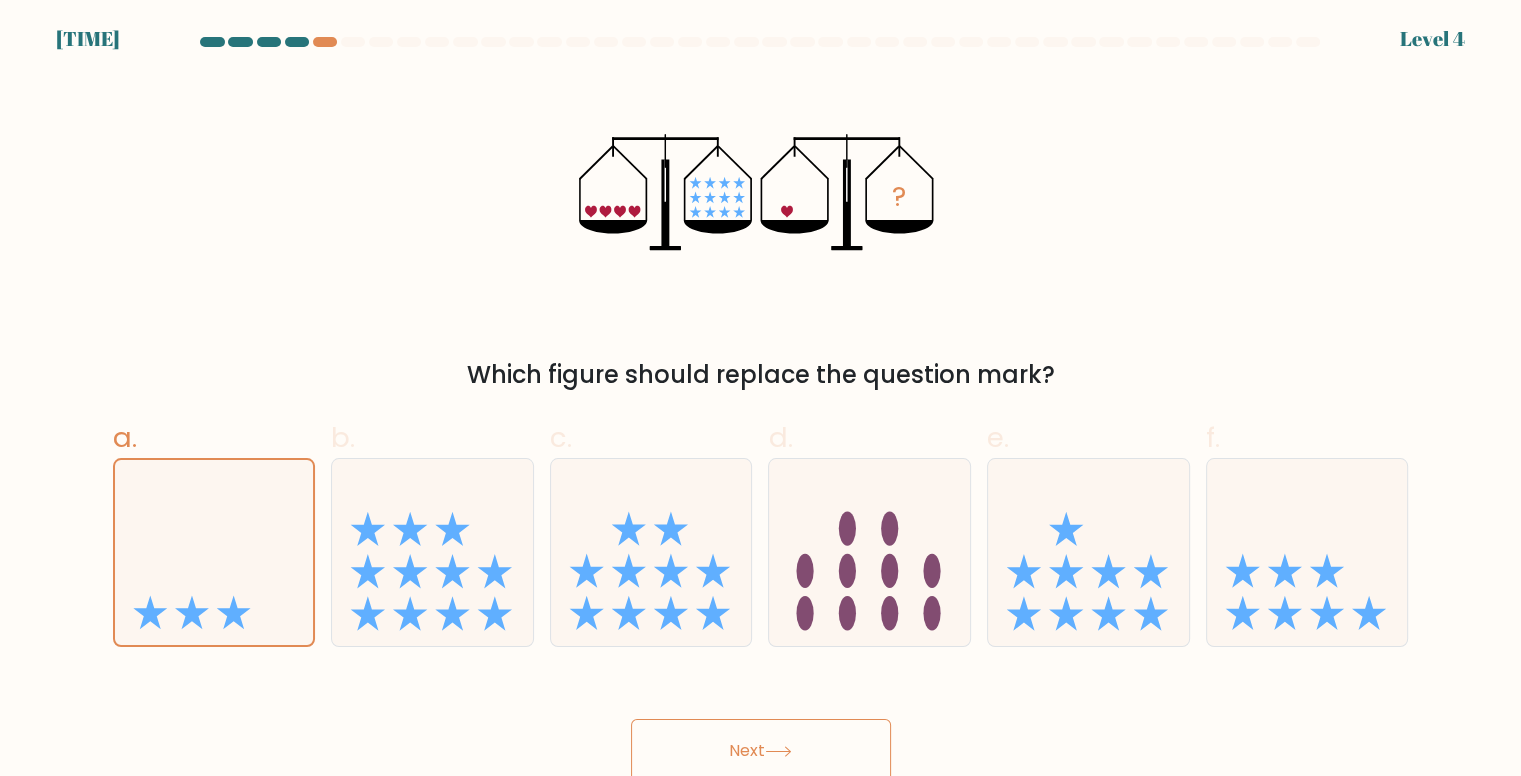 click on "Next" at bounding box center [761, 751] 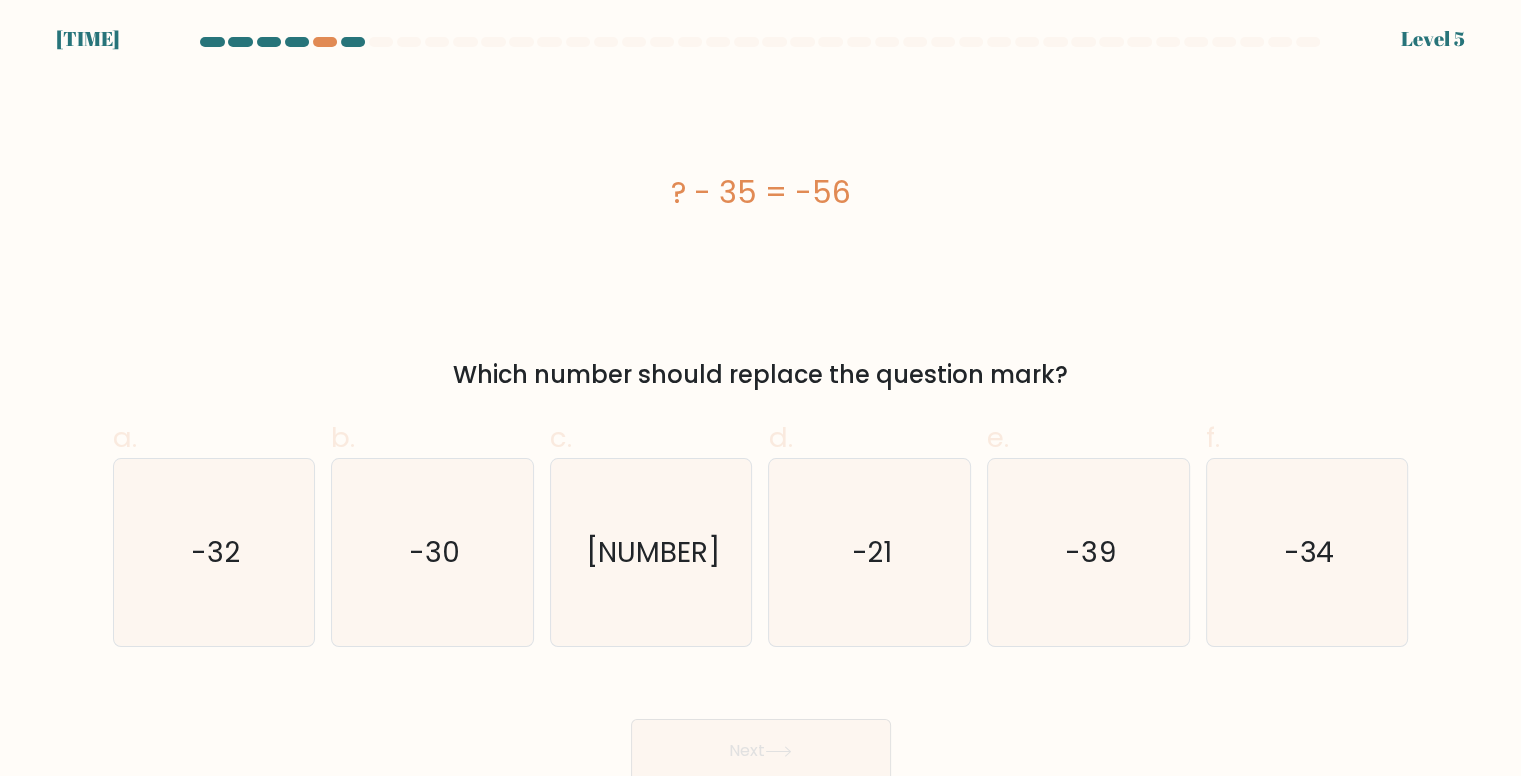 drag, startPoint x: 674, startPoint y: 189, endPoint x: 845, endPoint y: 192, distance: 171.0263 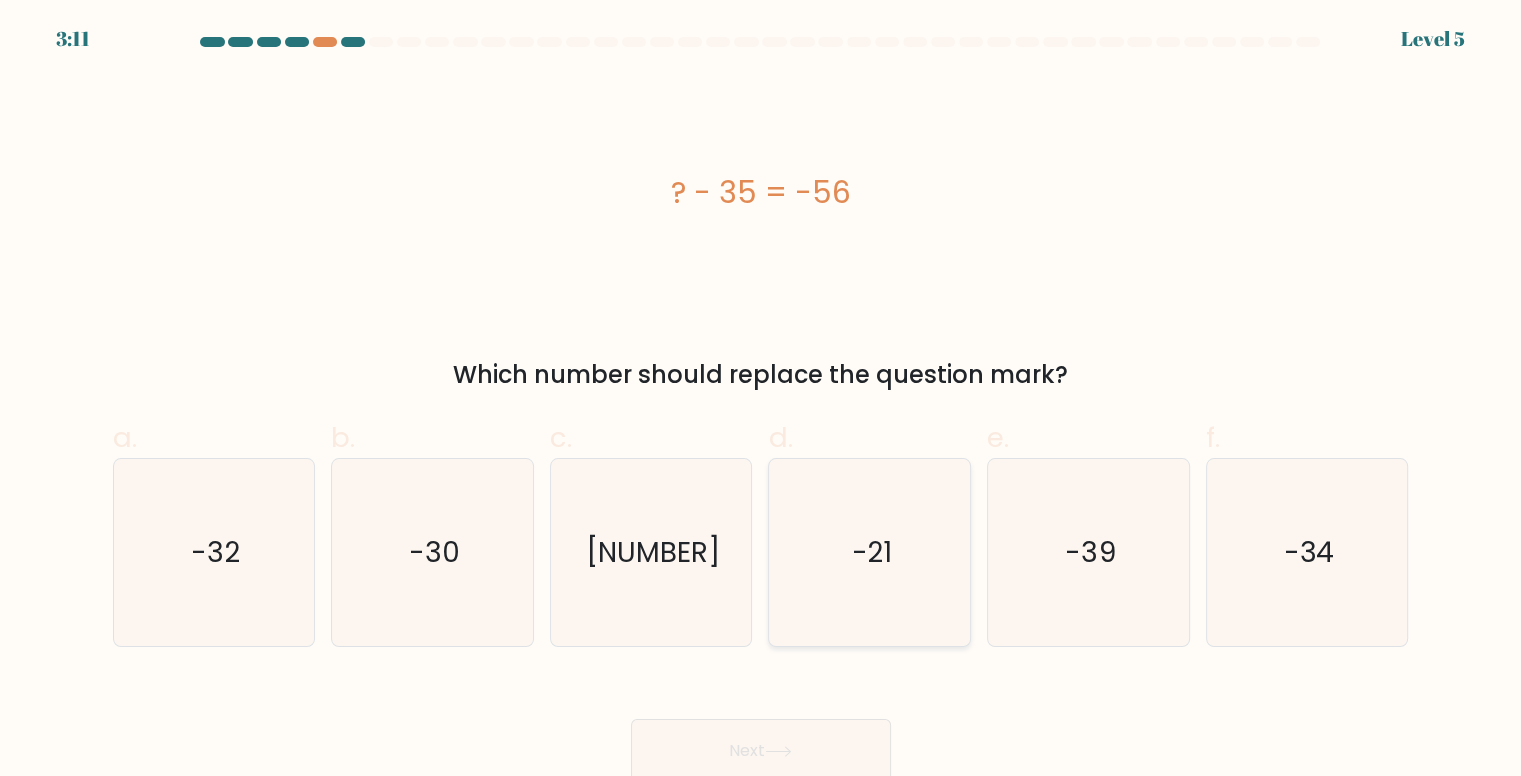 click on "-21" at bounding box center (870, 552) 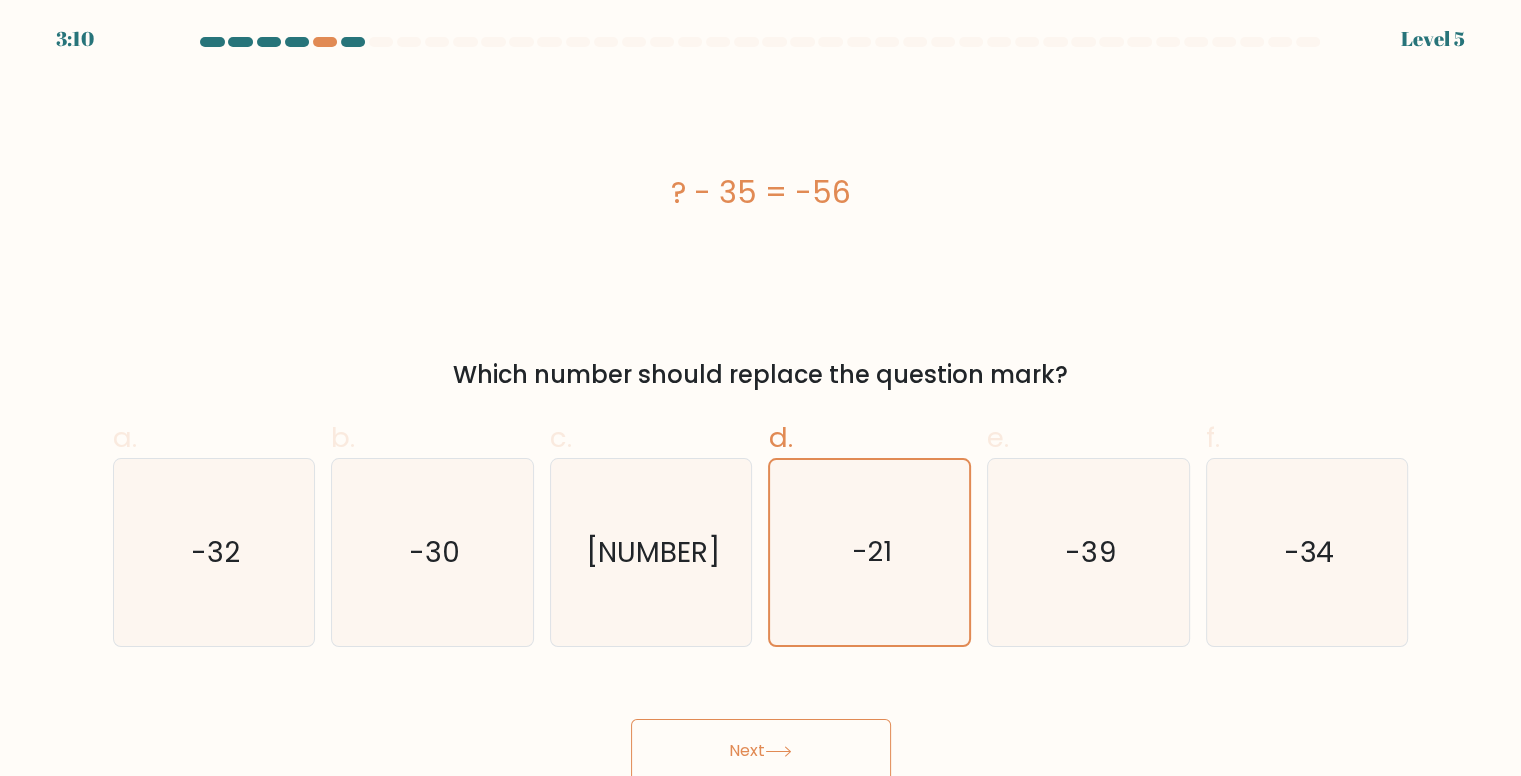 click on "Next" at bounding box center [761, 751] 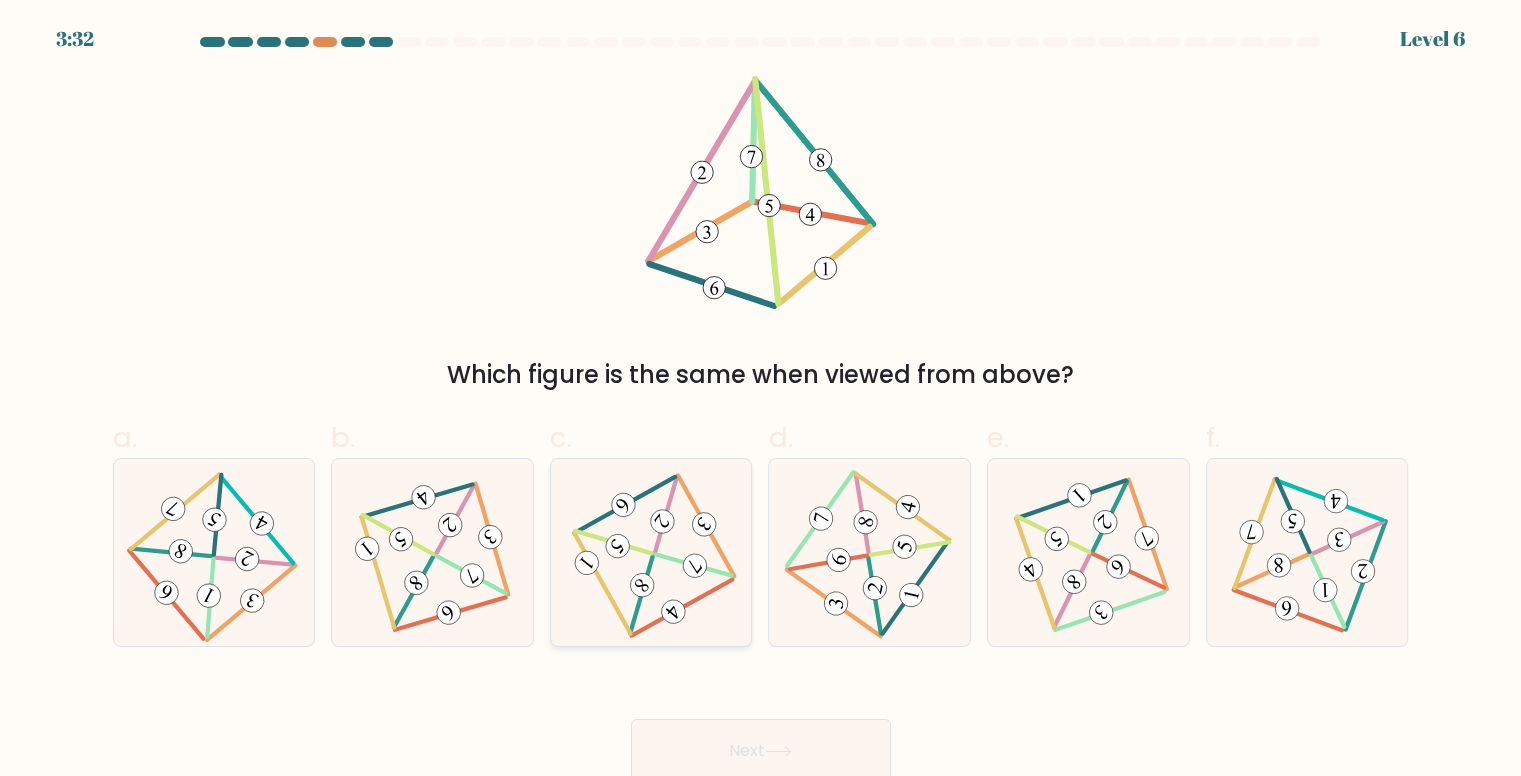 click at bounding box center (651, 552) 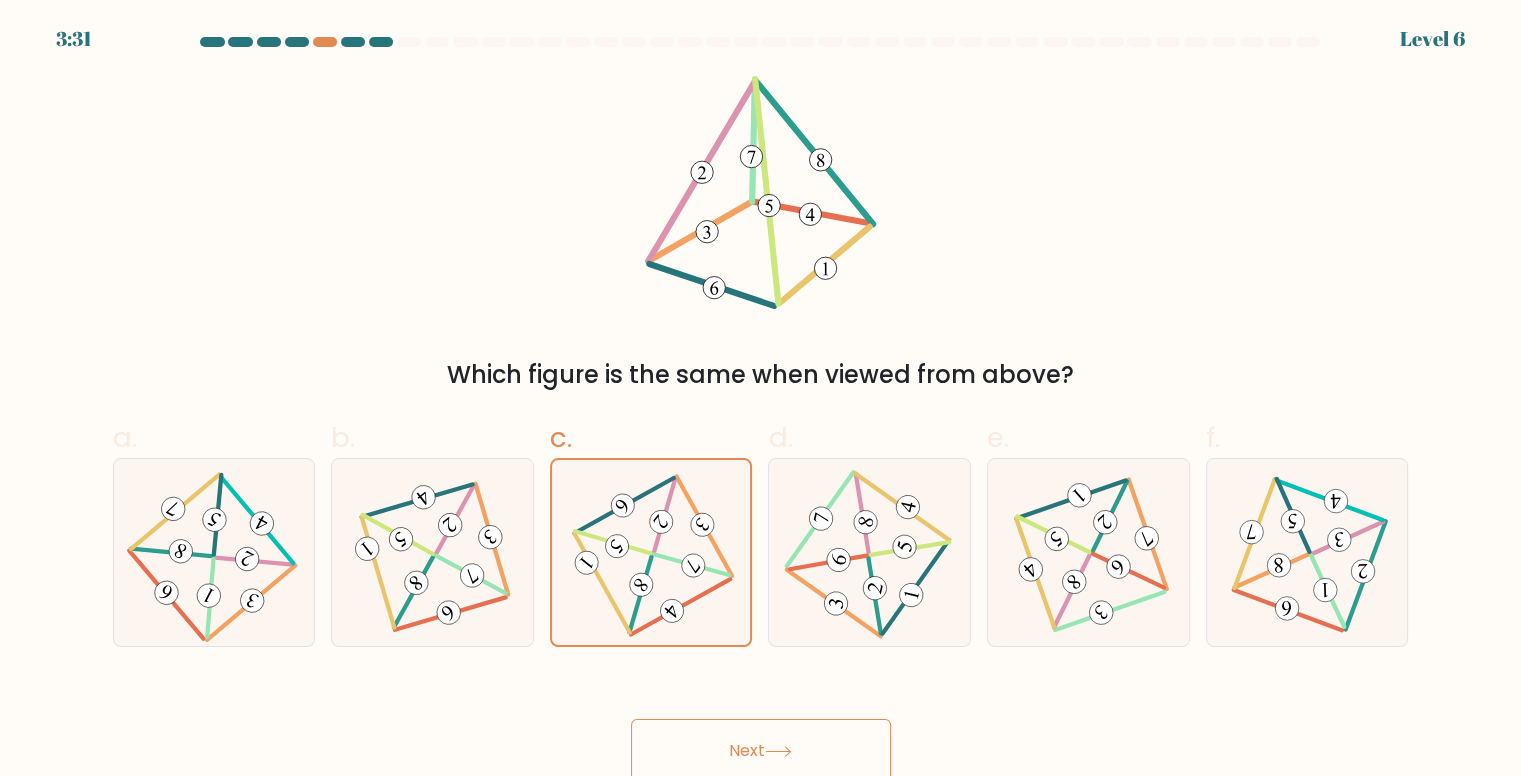 click on "Next" at bounding box center (761, 751) 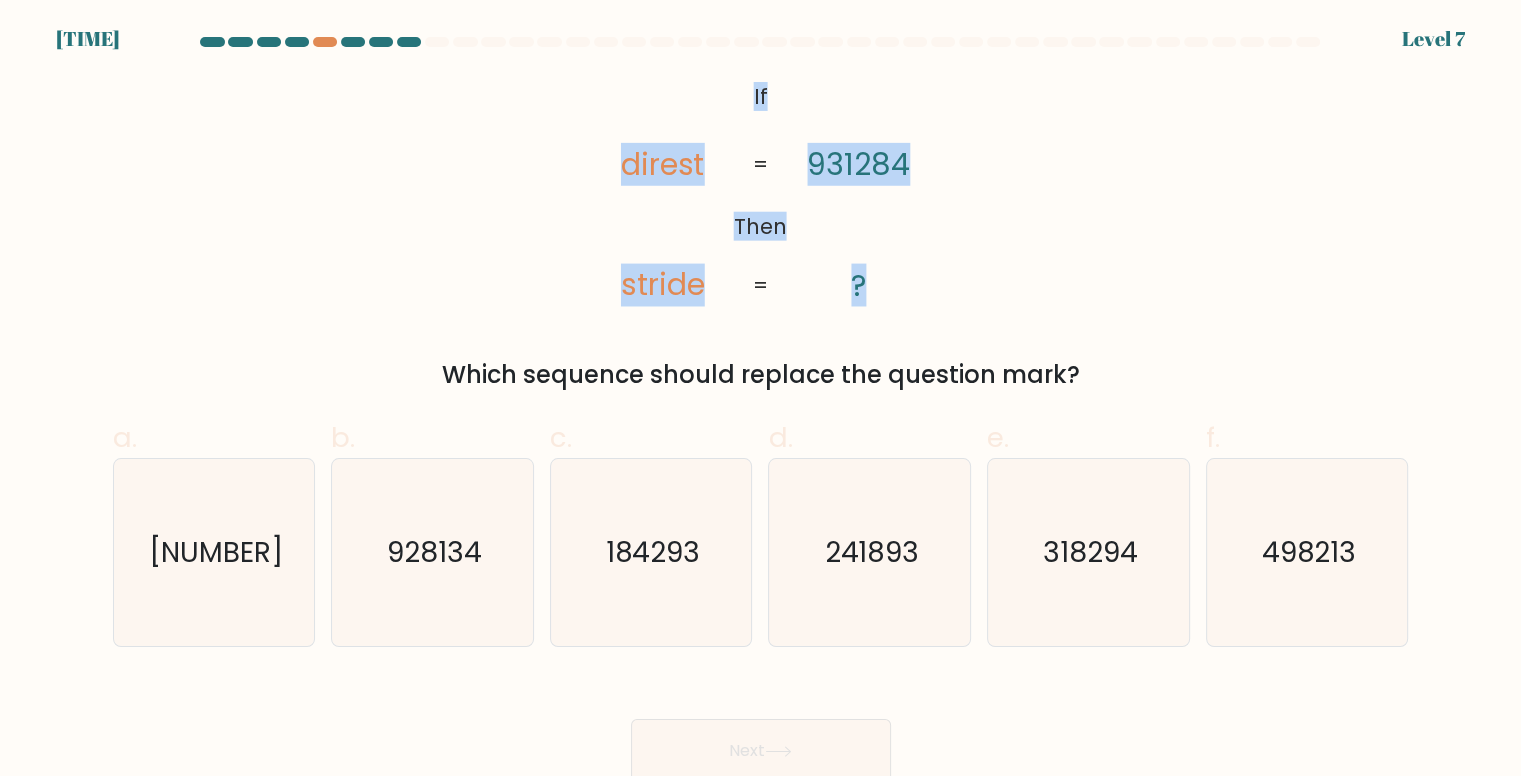 drag, startPoint x: 750, startPoint y: 93, endPoint x: 876, endPoint y: 286, distance: 230.48862 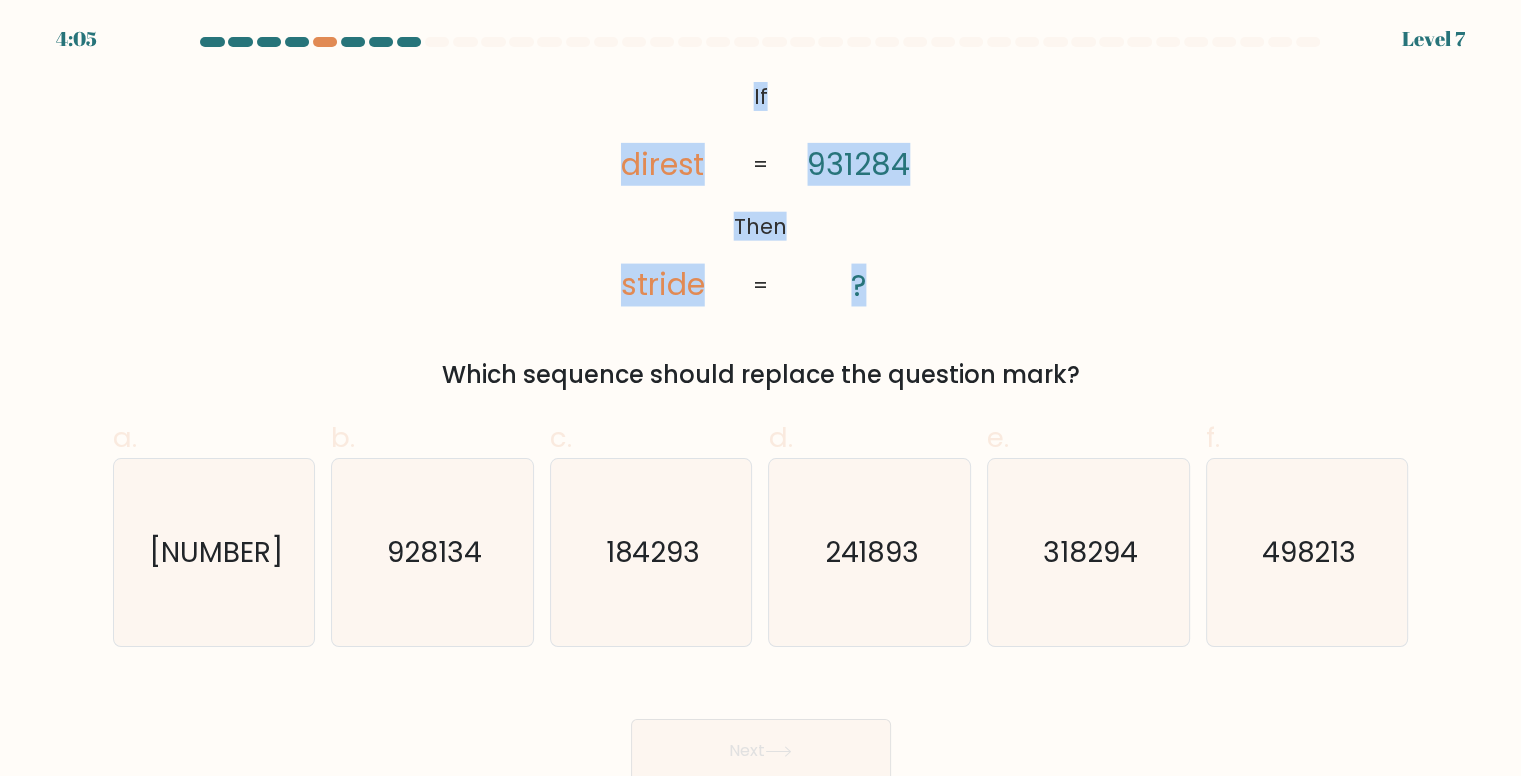 copy on "If       Then       direst       stride       931284       ?" 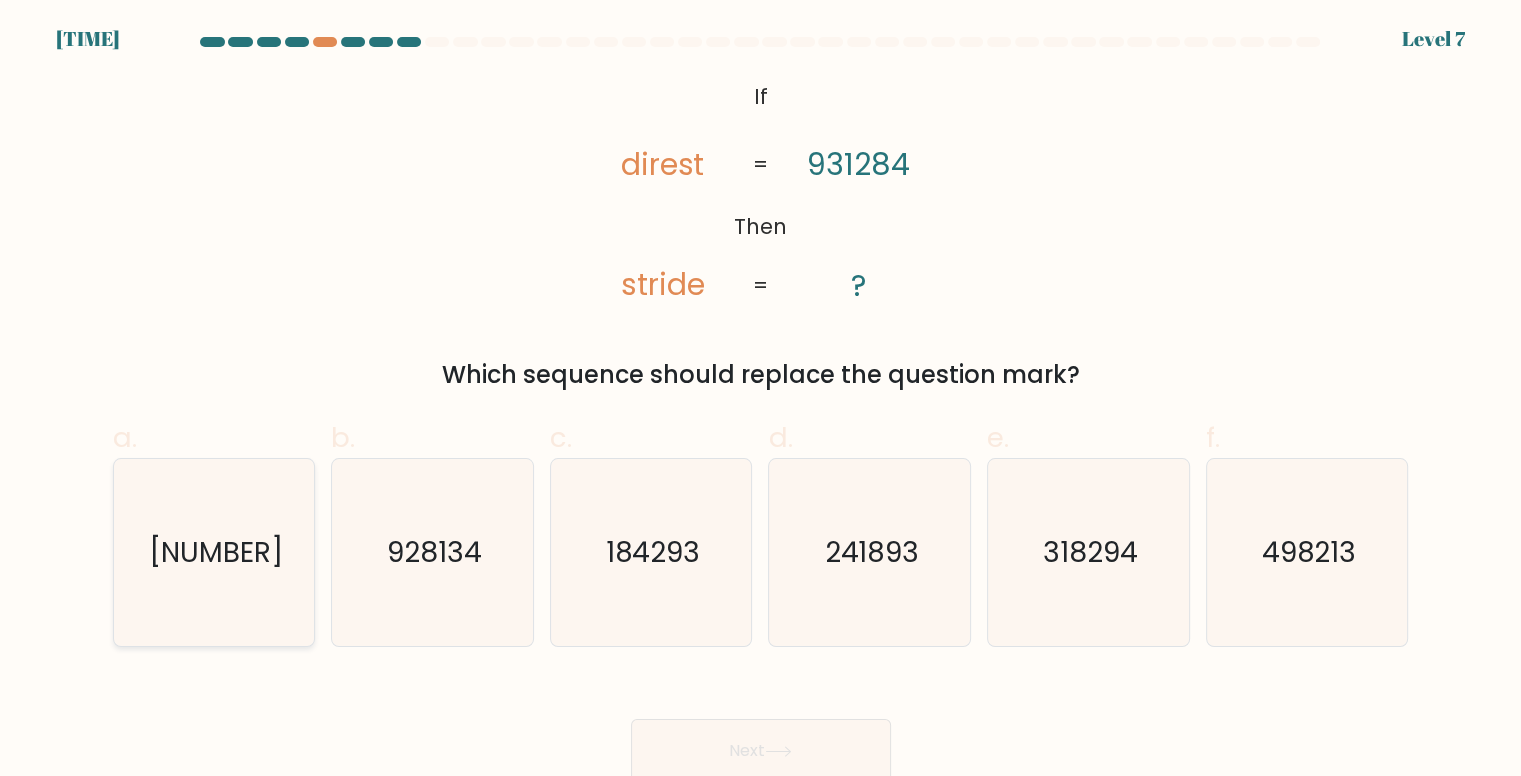 click on "841392" at bounding box center [216, 552] 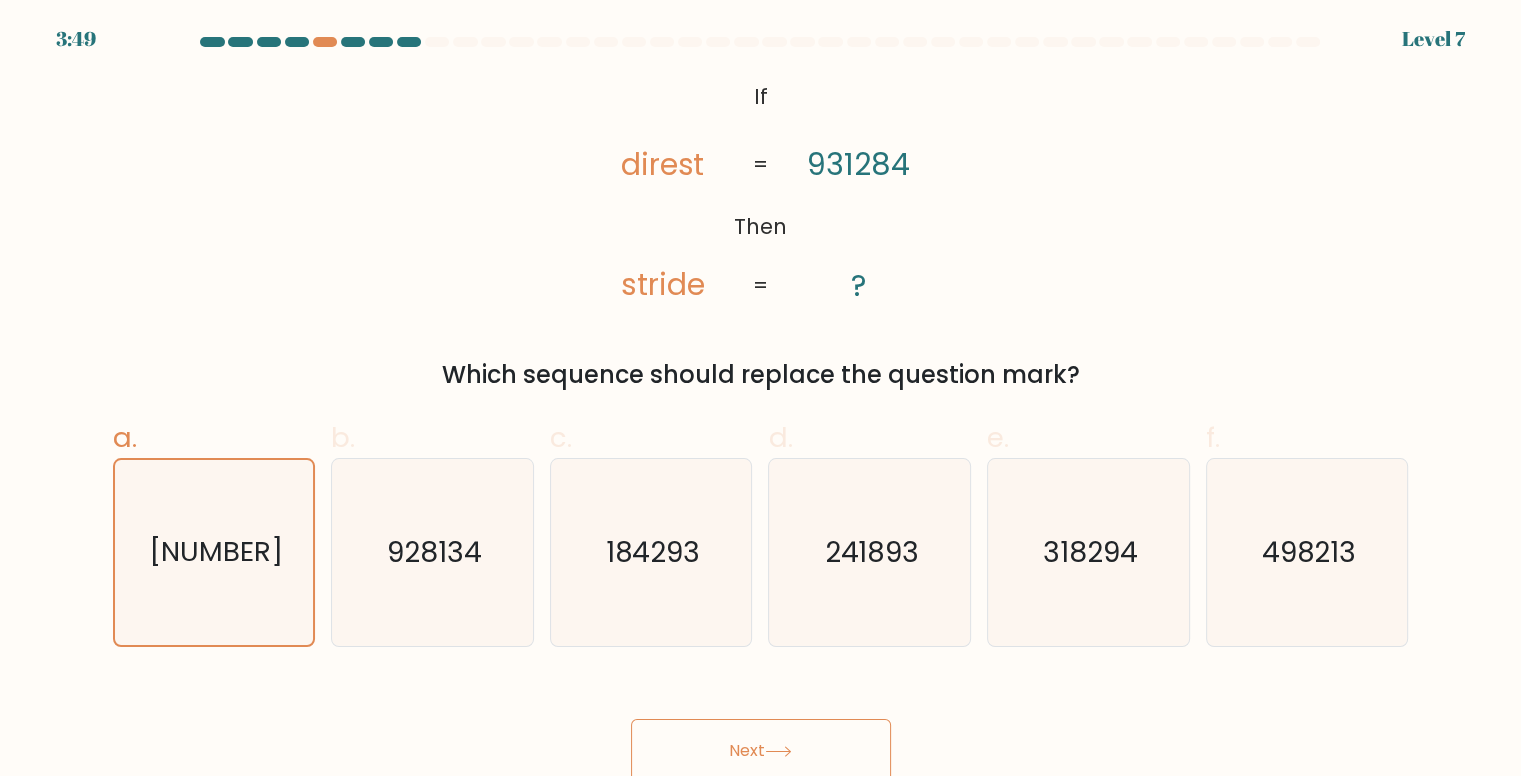 click on "Next" at bounding box center [761, 751] 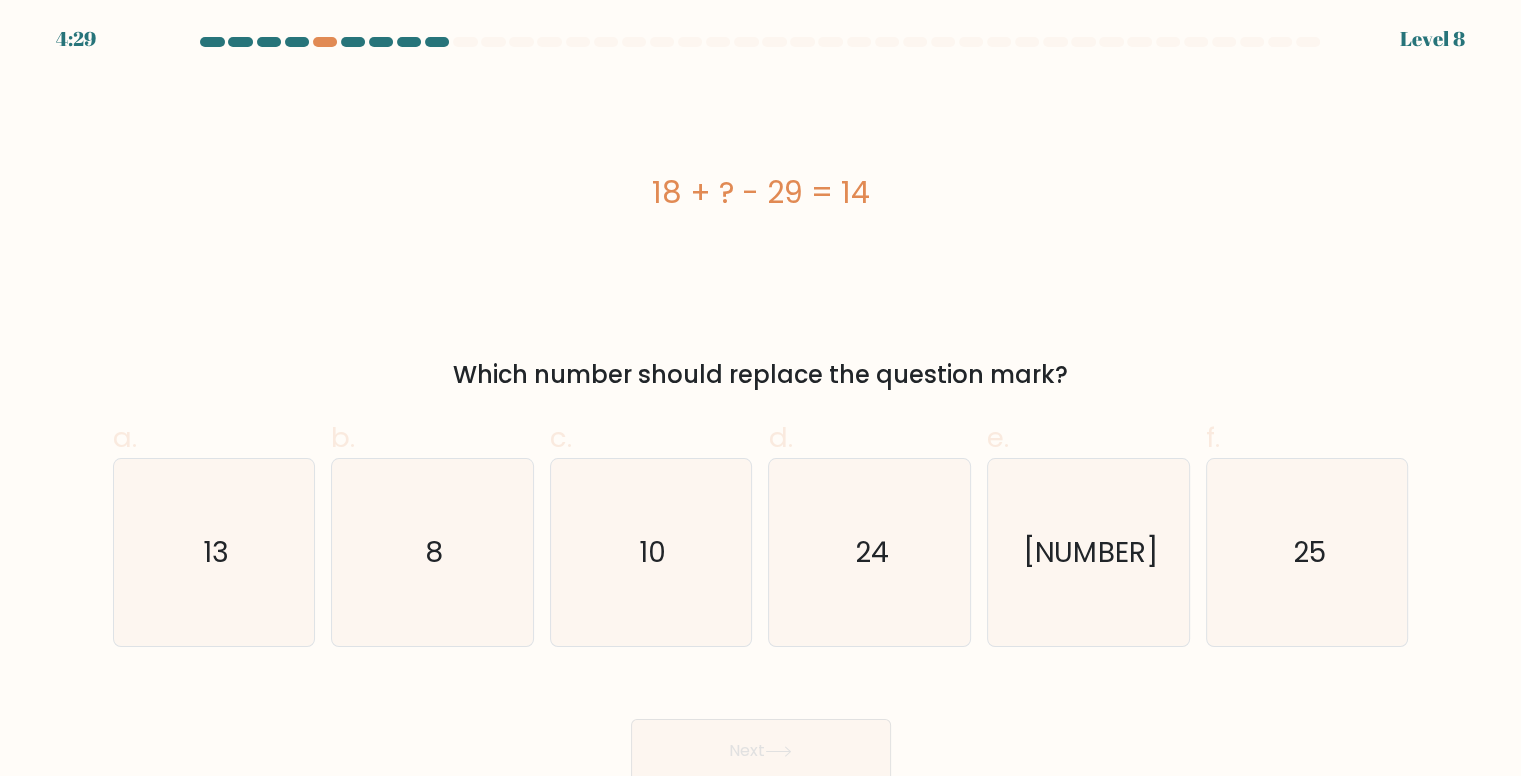 drag, startPoint x: 652, startPoint y: 190, endPoint x: 900, endPoint y: 192, distance: 248.00807 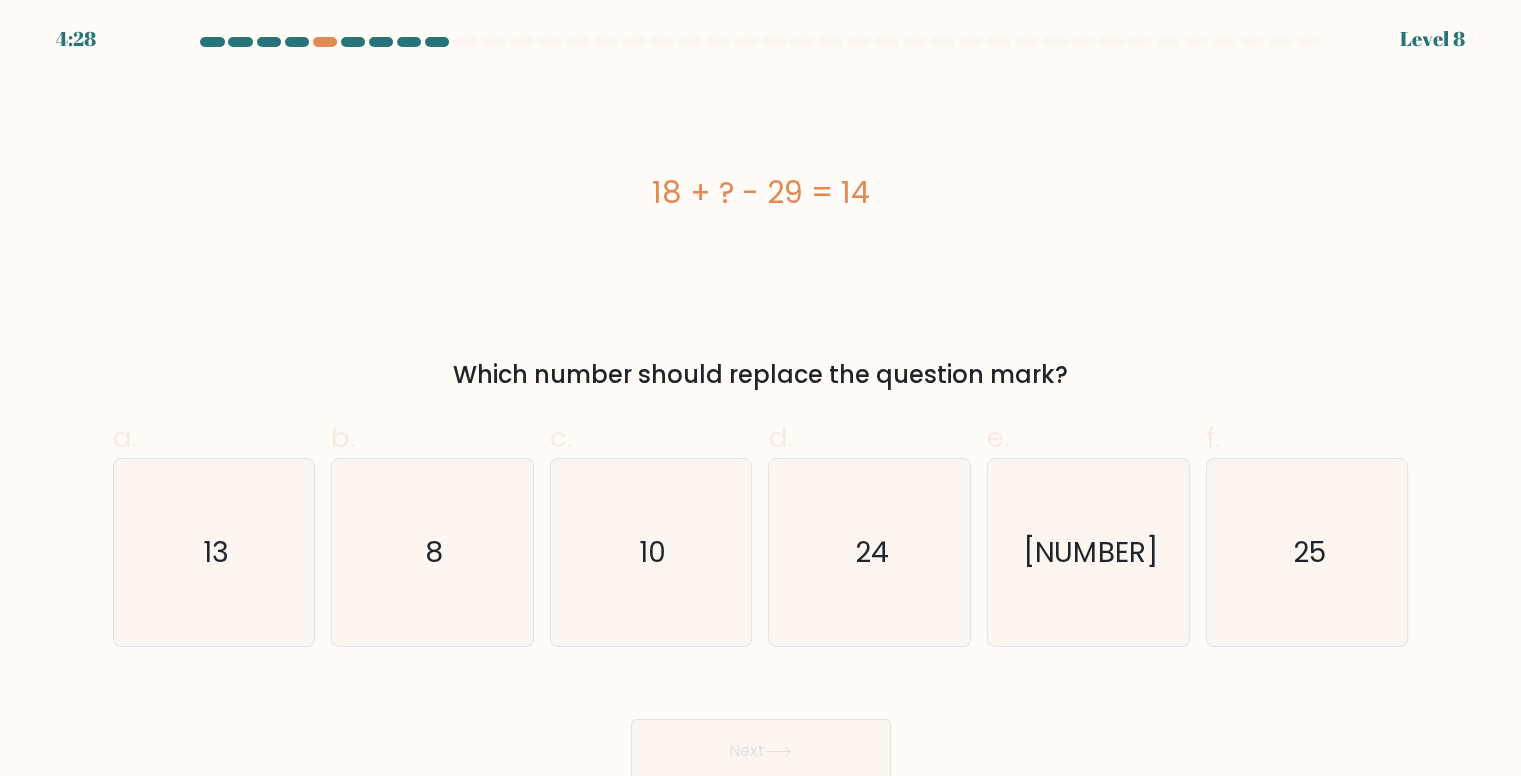 copy on "18 + ? - 29 = 14" 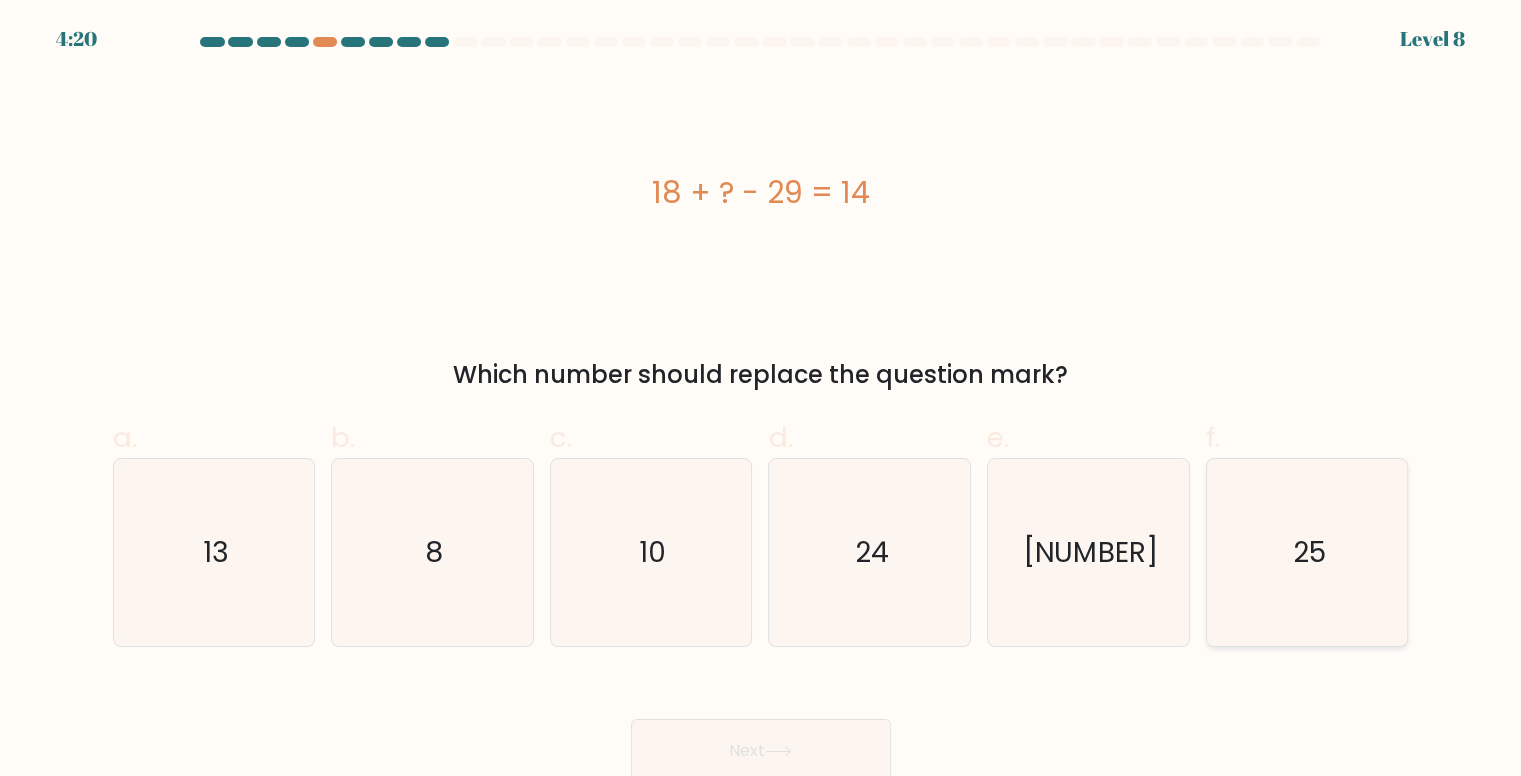 click on "25" at bounding box center [1307, 552] 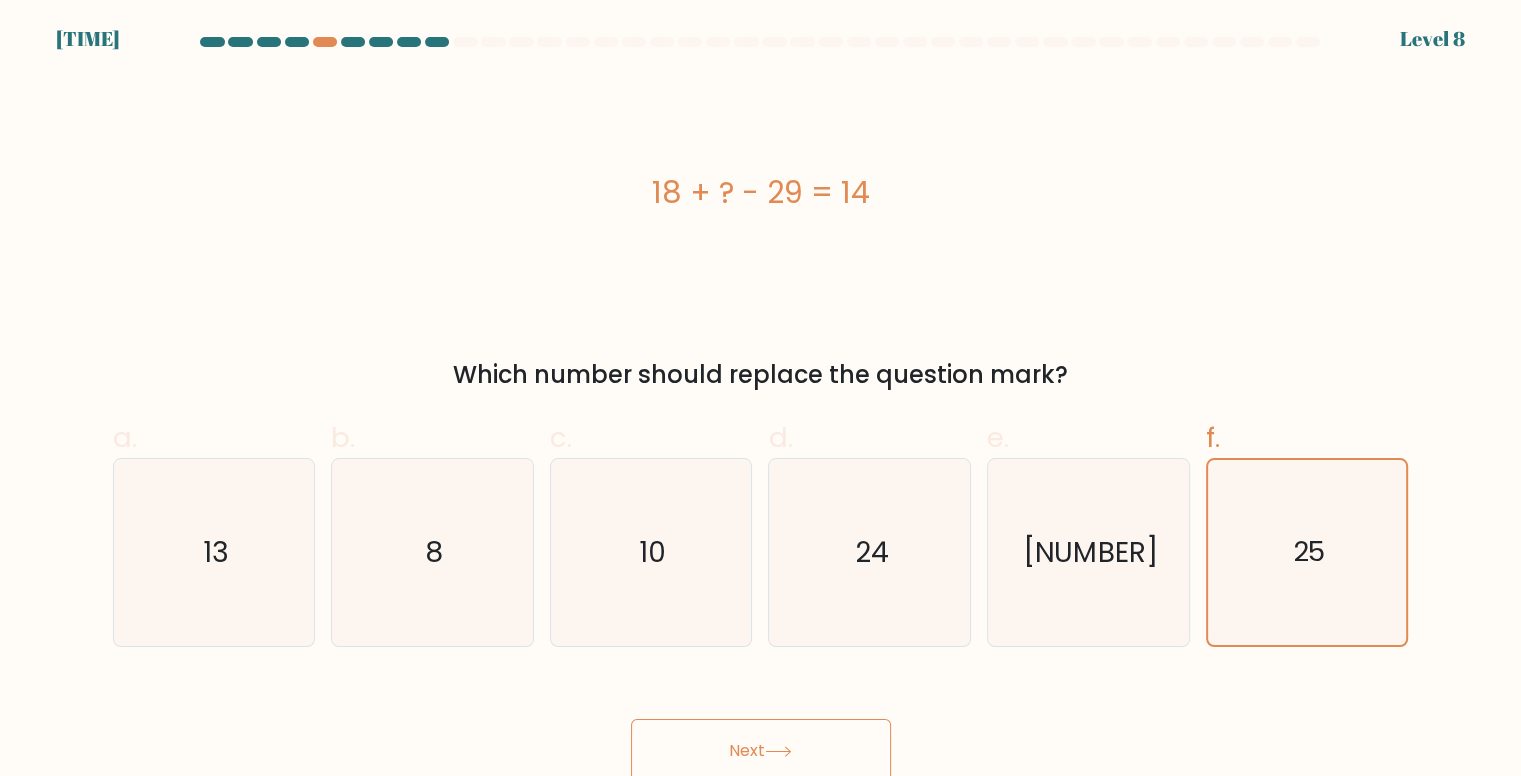 click on "Next" at bounding box center [761, 751] 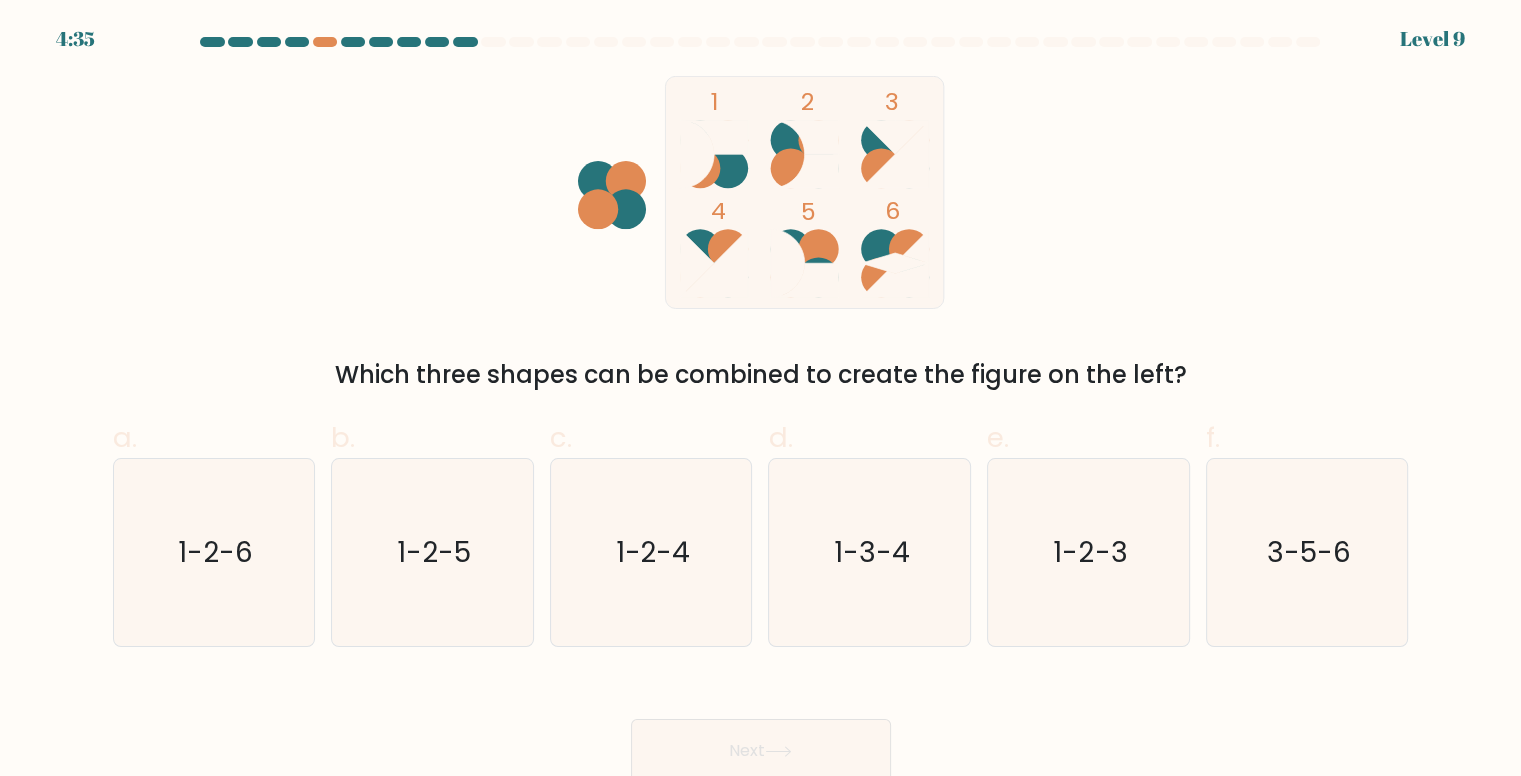 click at bounding box center (597, 209) 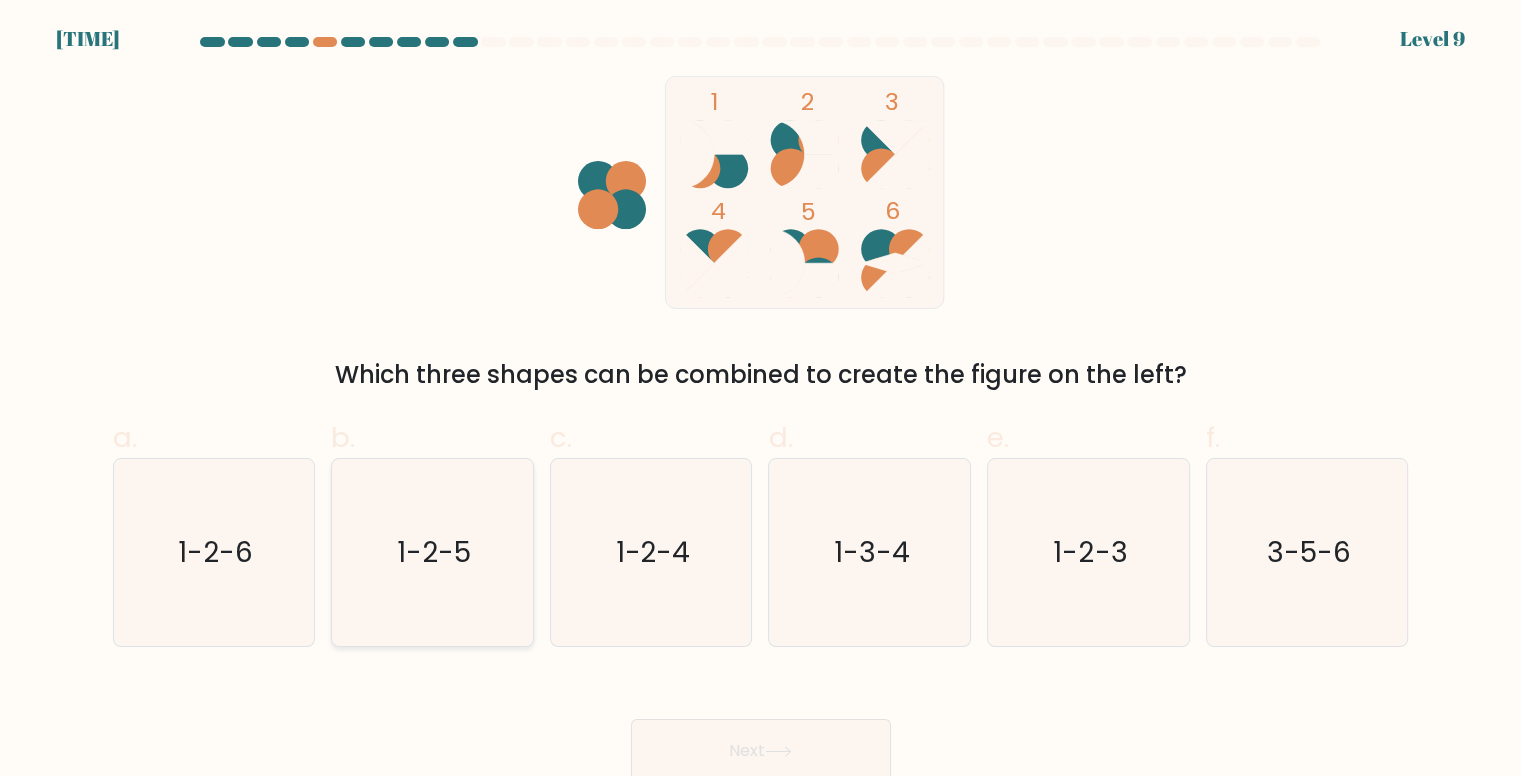 click on "1-2-5" at bounding box center (434, 552) 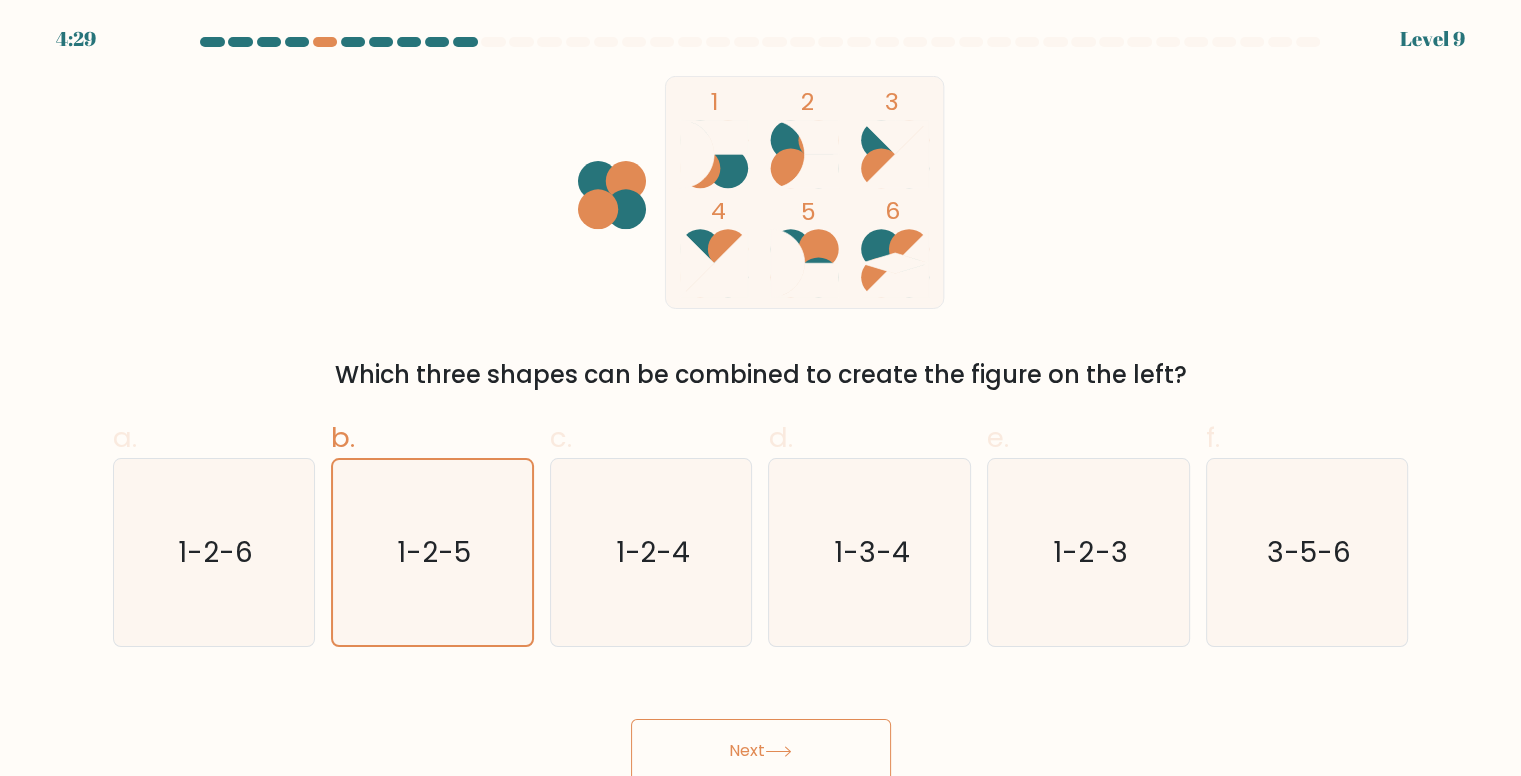 click on "Next" at bounding box center [761, 751] 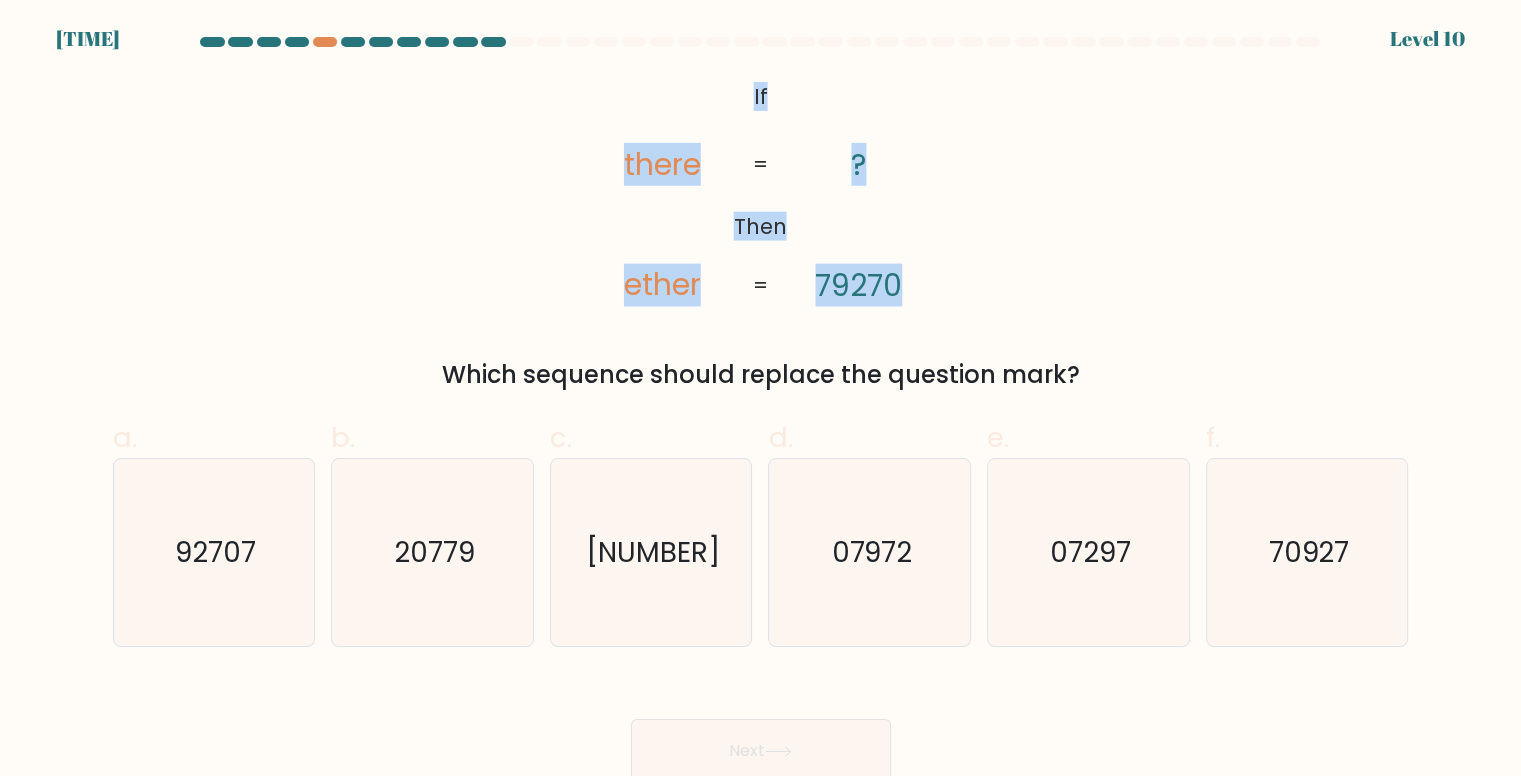 drag, startPoint x: 752, startPoint y: 86, endPoint x: 912, endPoint y: 241, distance: 222.7667 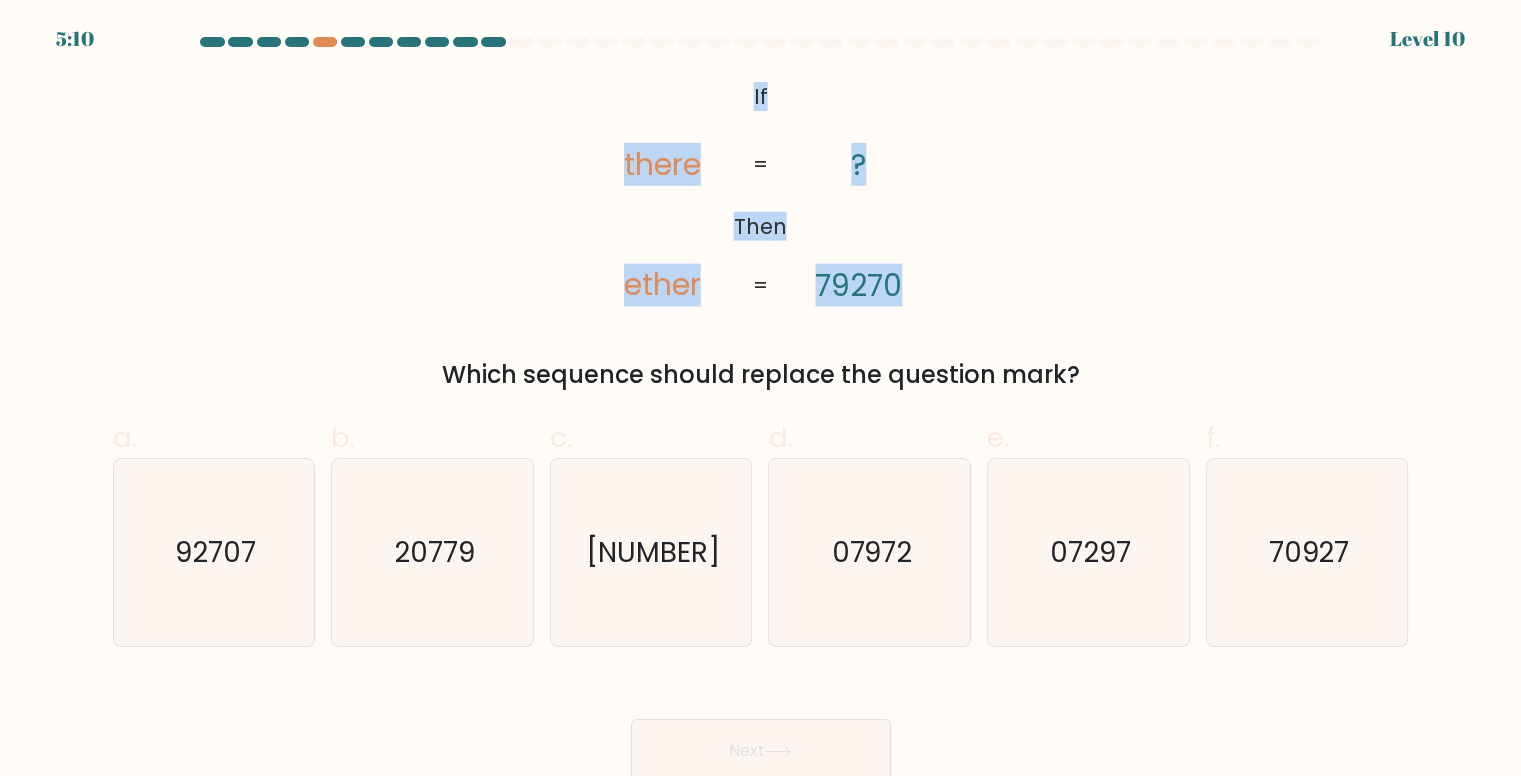 copy on "If       Then       there       ether       ?       79270" 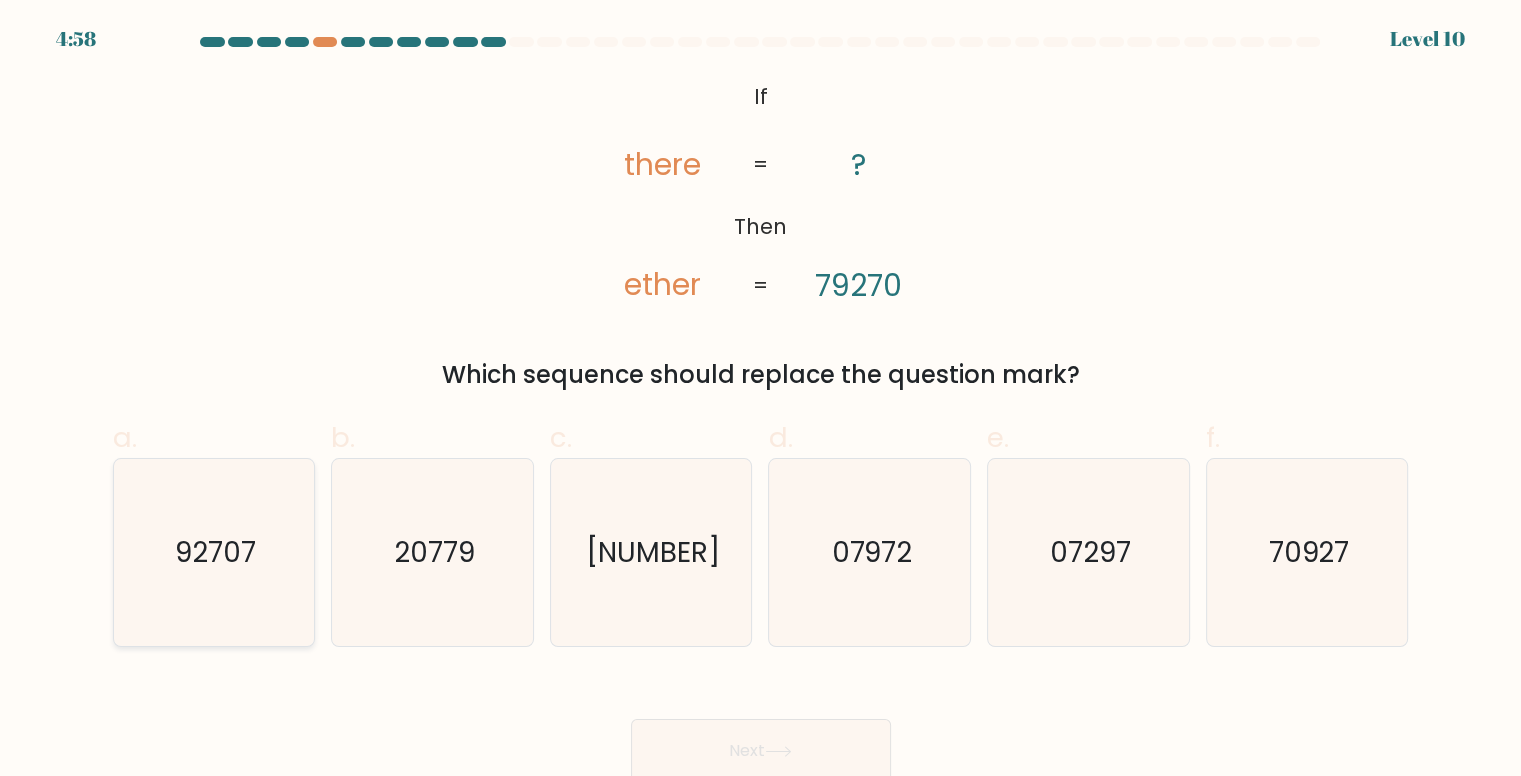 click on "92707" at bounding box center [215, 552] 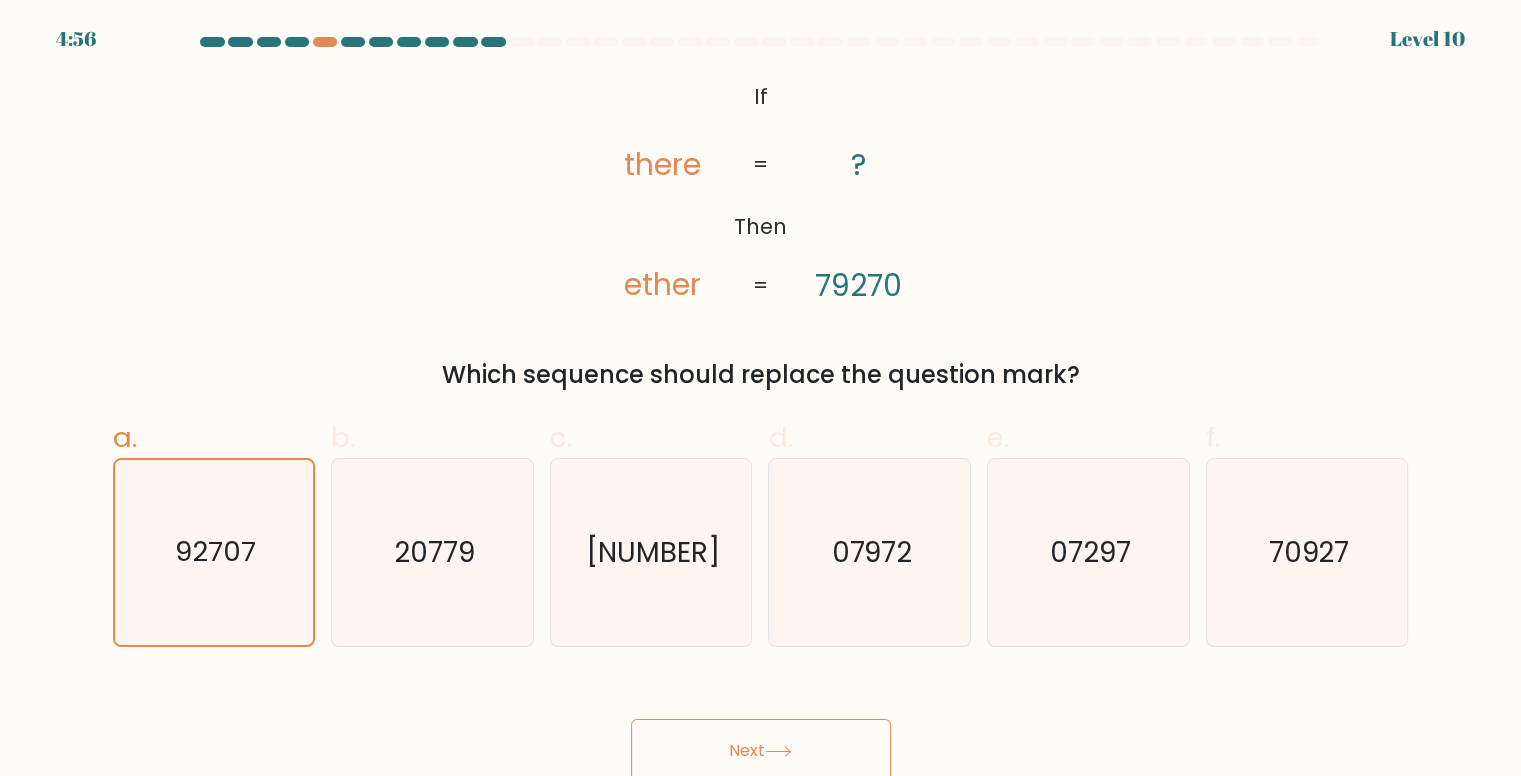click on "Next" at bounding box center [761, 751] 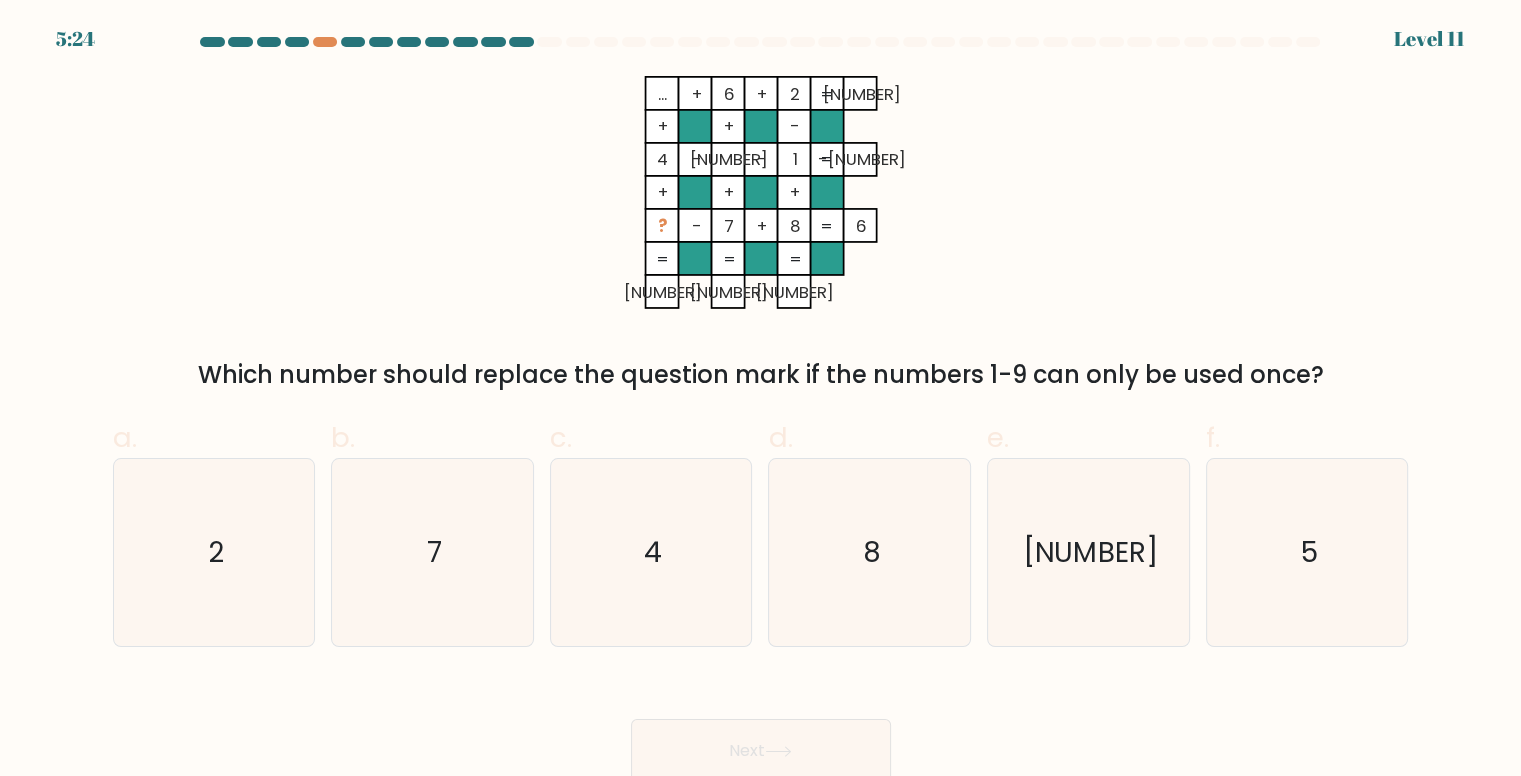click at bounding box center [661, 93] 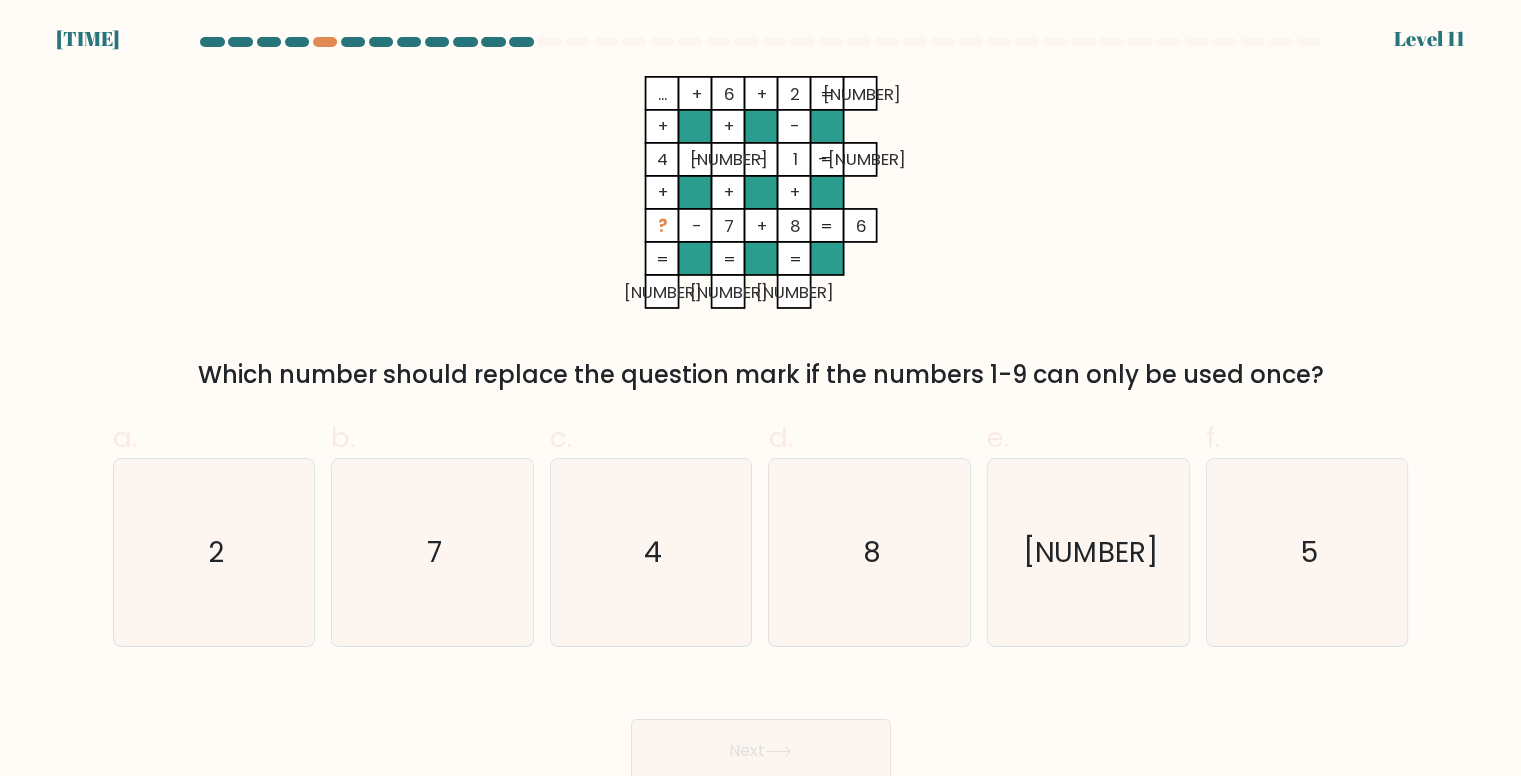 drag, startPoint x: 652, startPoint y: 89, endPoint x: 1316, endPoint y: 367, distance: 719.8472 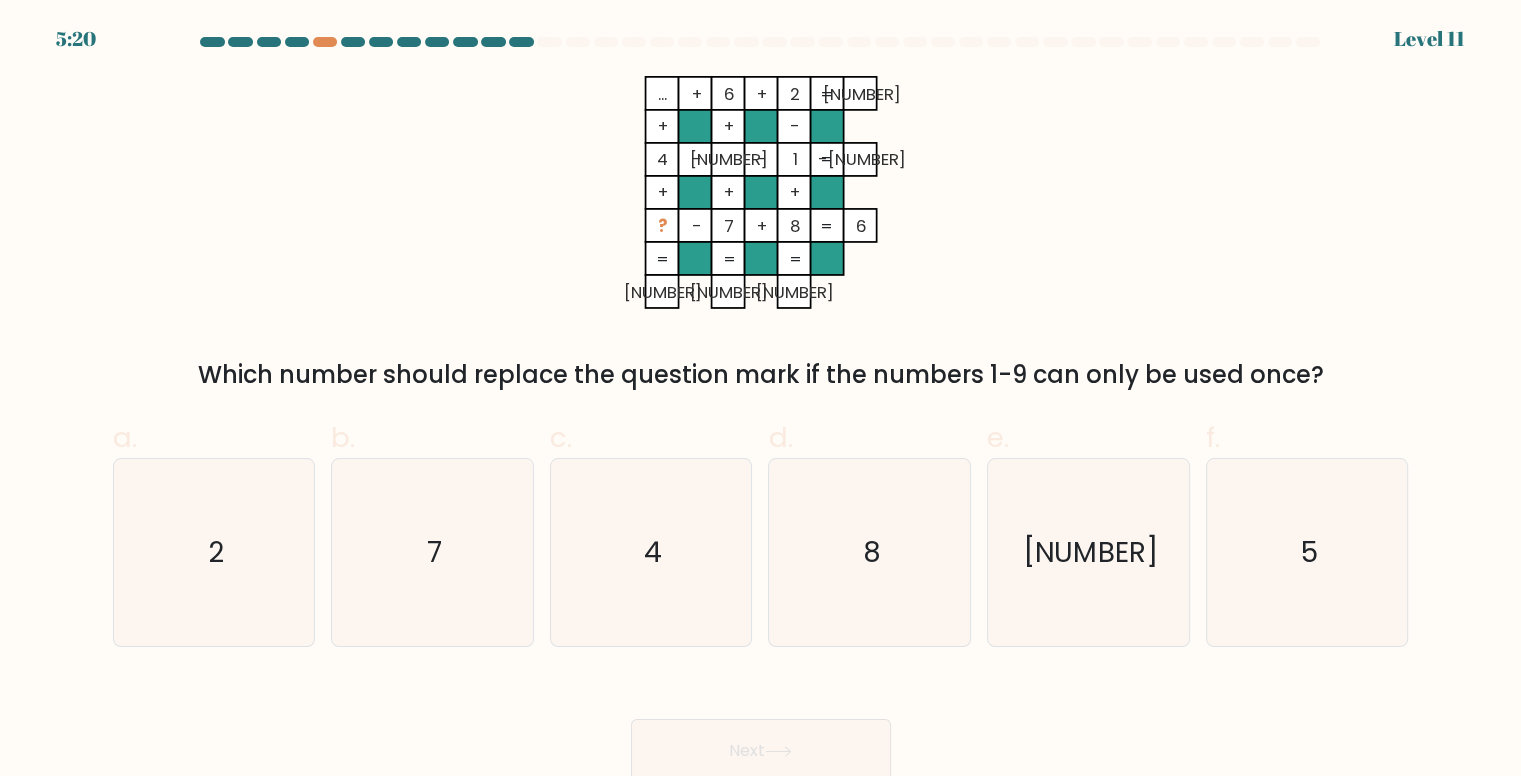 copy on "...    +    6    +    2    11    +    +    -    4    -    9    -    1    -6    +    +    +    ?    -    7    +    8    =   6    =   =   =   =   12    22    9    =
Which number should replace the question mark if the numbers 1-9 can only be used once?" 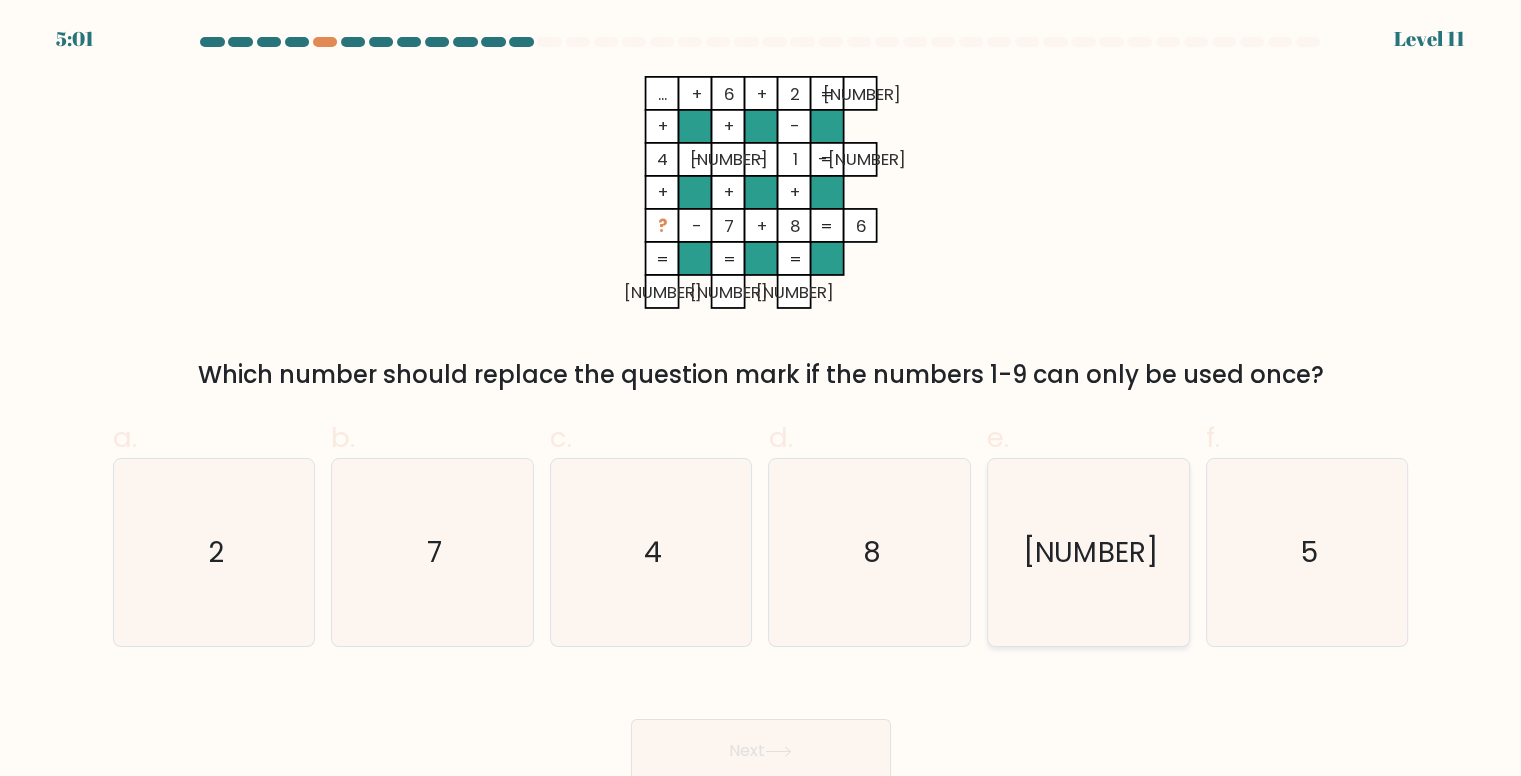 click on "9" at bounding box center [1088, 552] 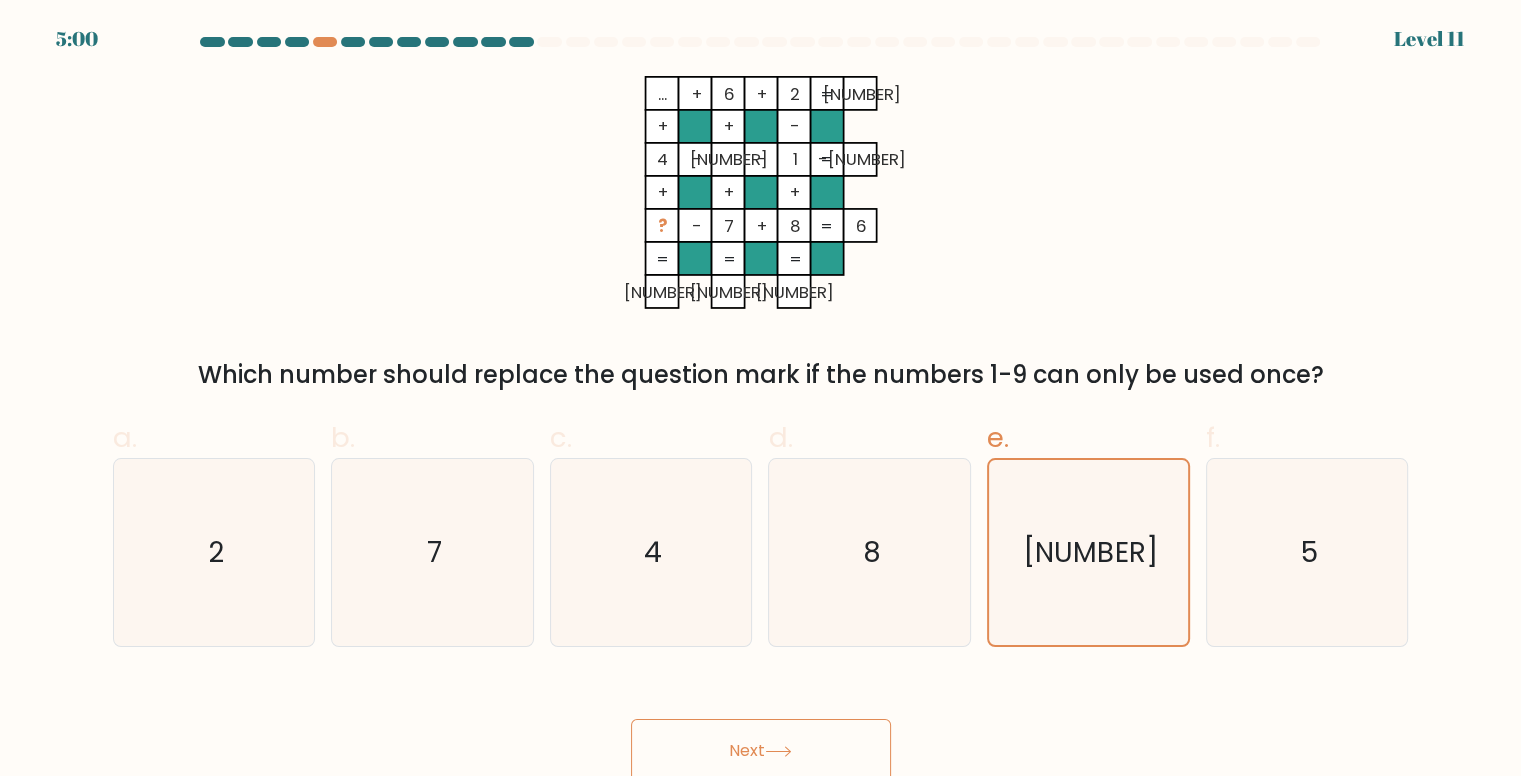click on "Next" at bounding box center [761, 751] 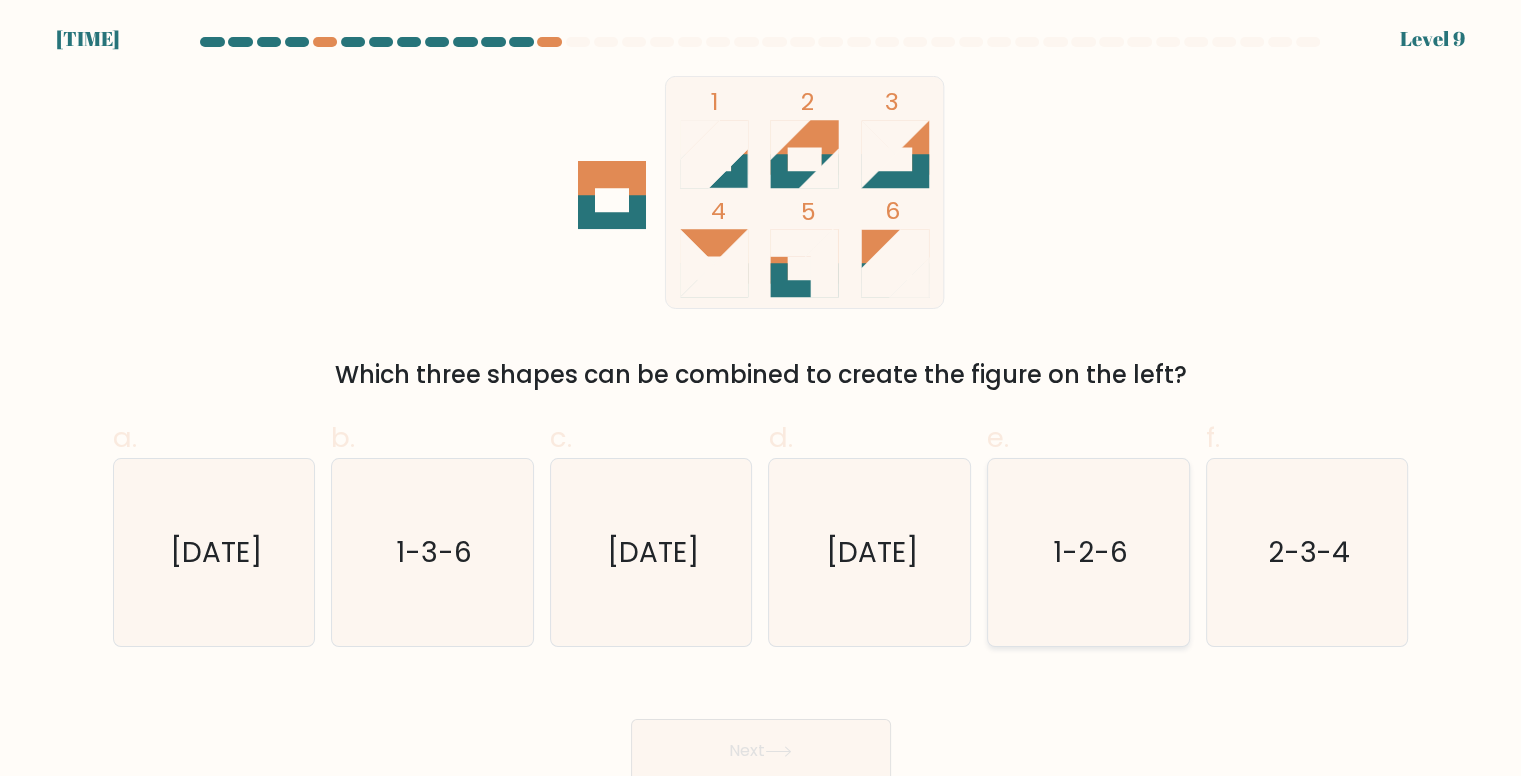 click on "1-2-6" at bounding box center (1088, 552) 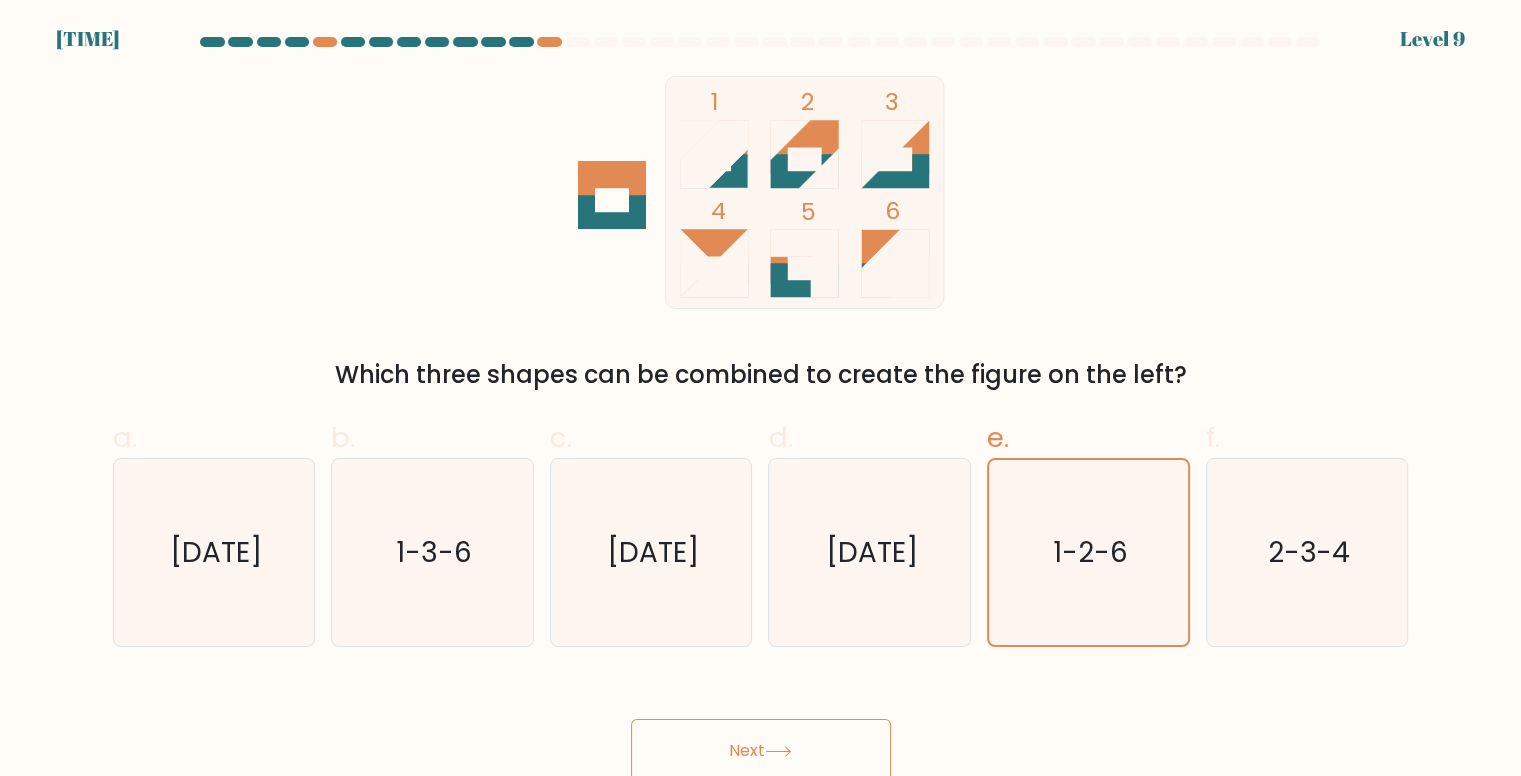 click on "Next" at bounding box center (761, 751) 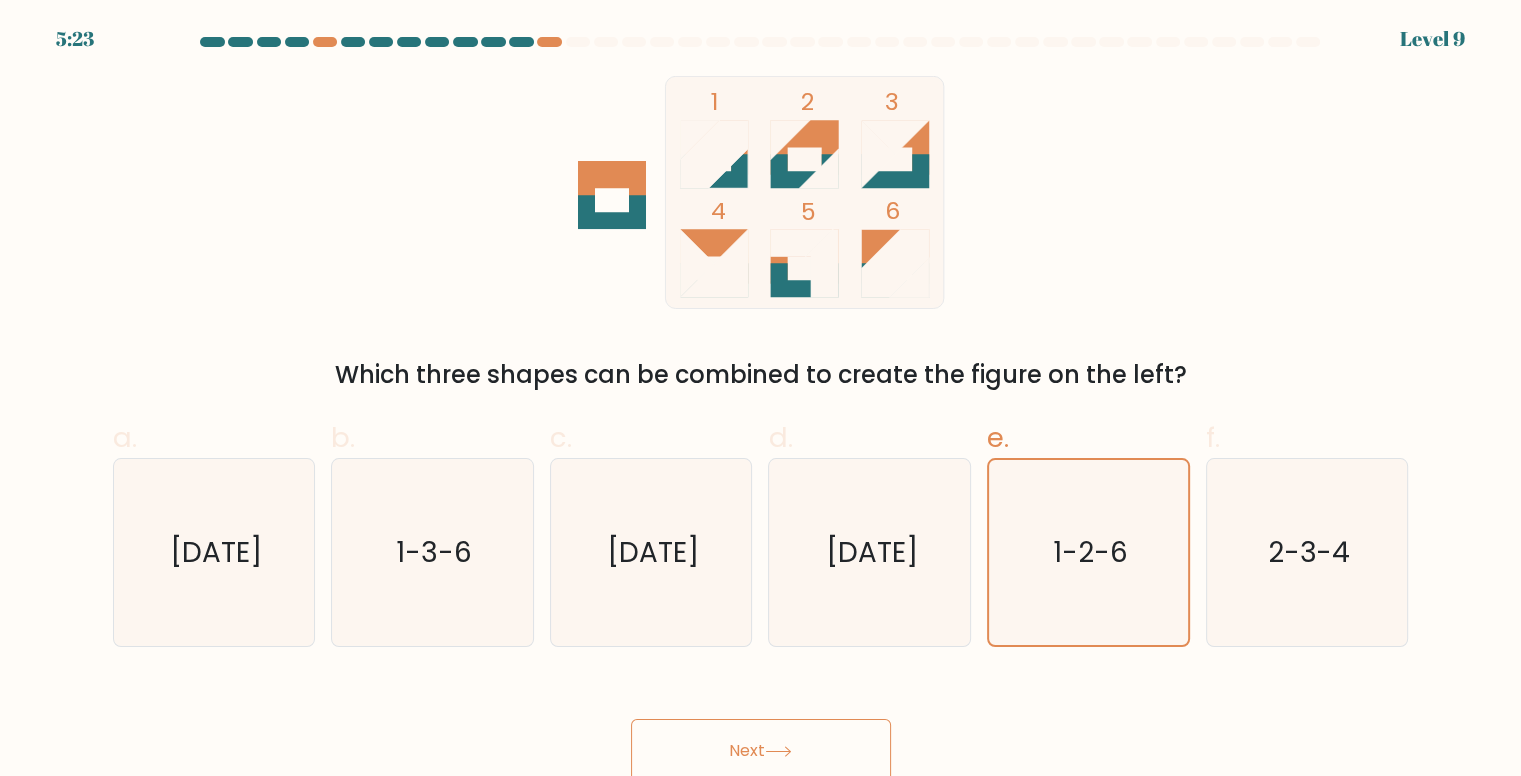 click on "Next" at bounding box center [761, 751] 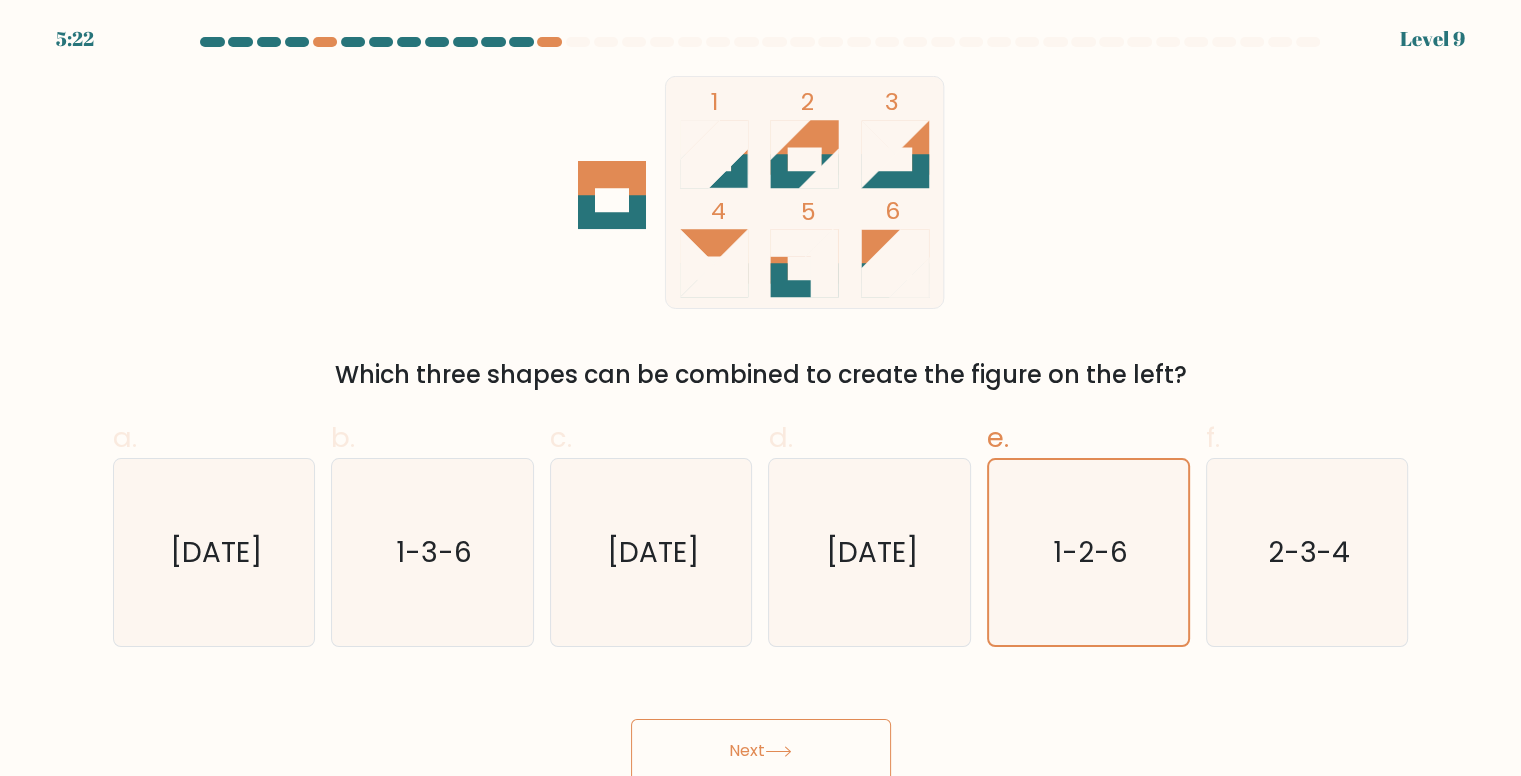 click on "Next" at bounding box center (761, 751) 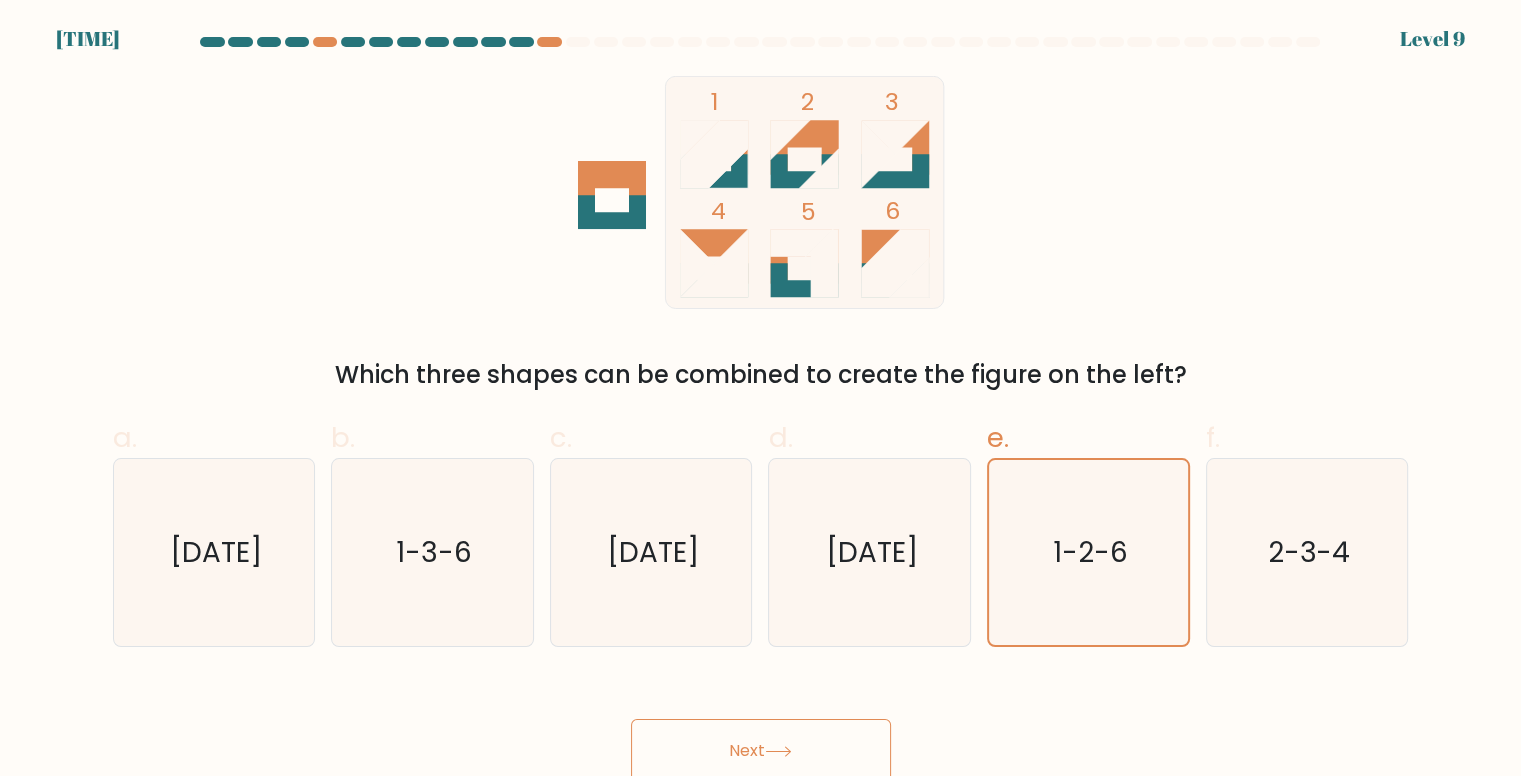 click on "Next" at bounding box center (761, 751) 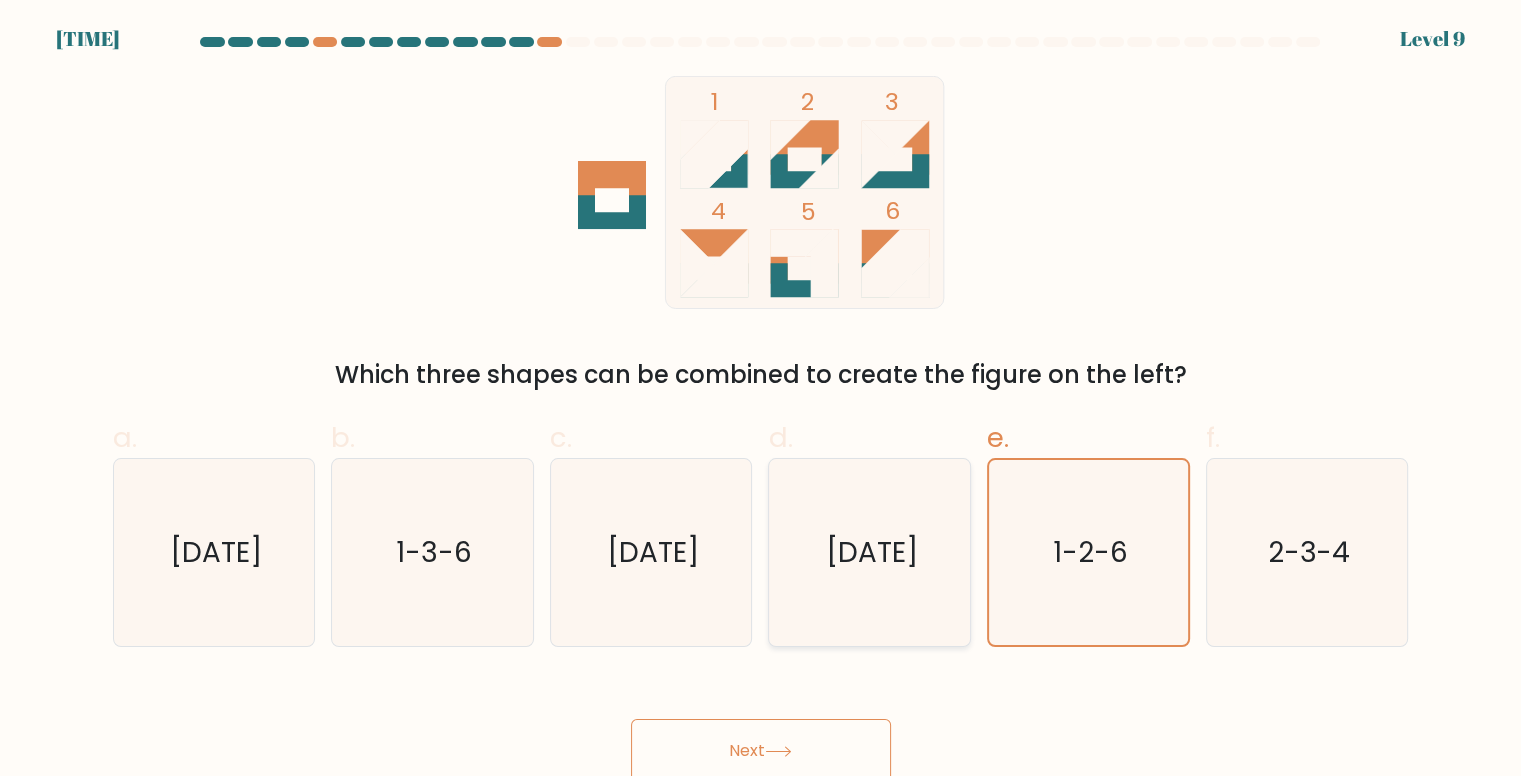 click on "3-4-6" at bounding box center [870, 552] 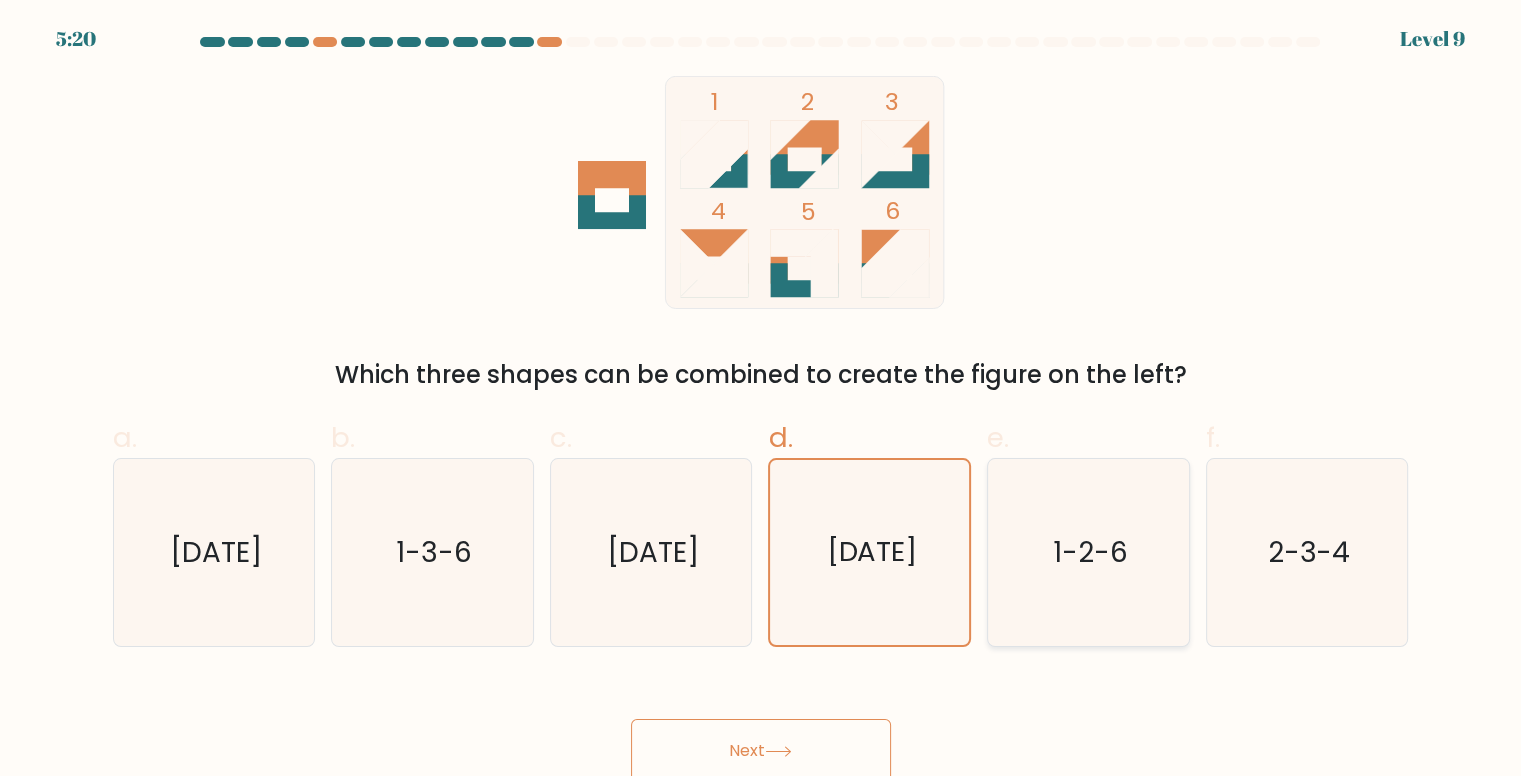 click on "1-2-6" at bounding box center (1088, 552) 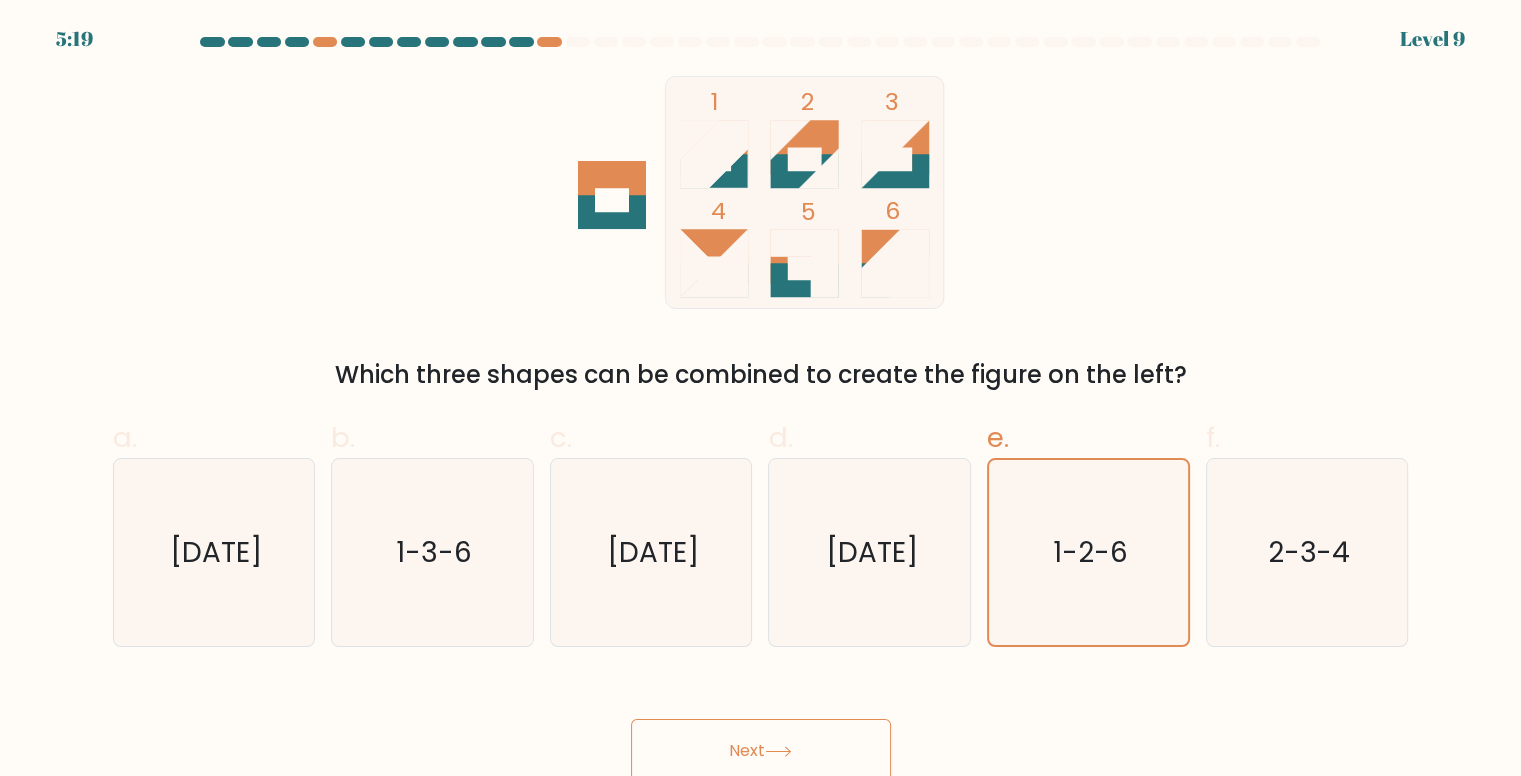 click on "Next" at bounding box center (761, 751) 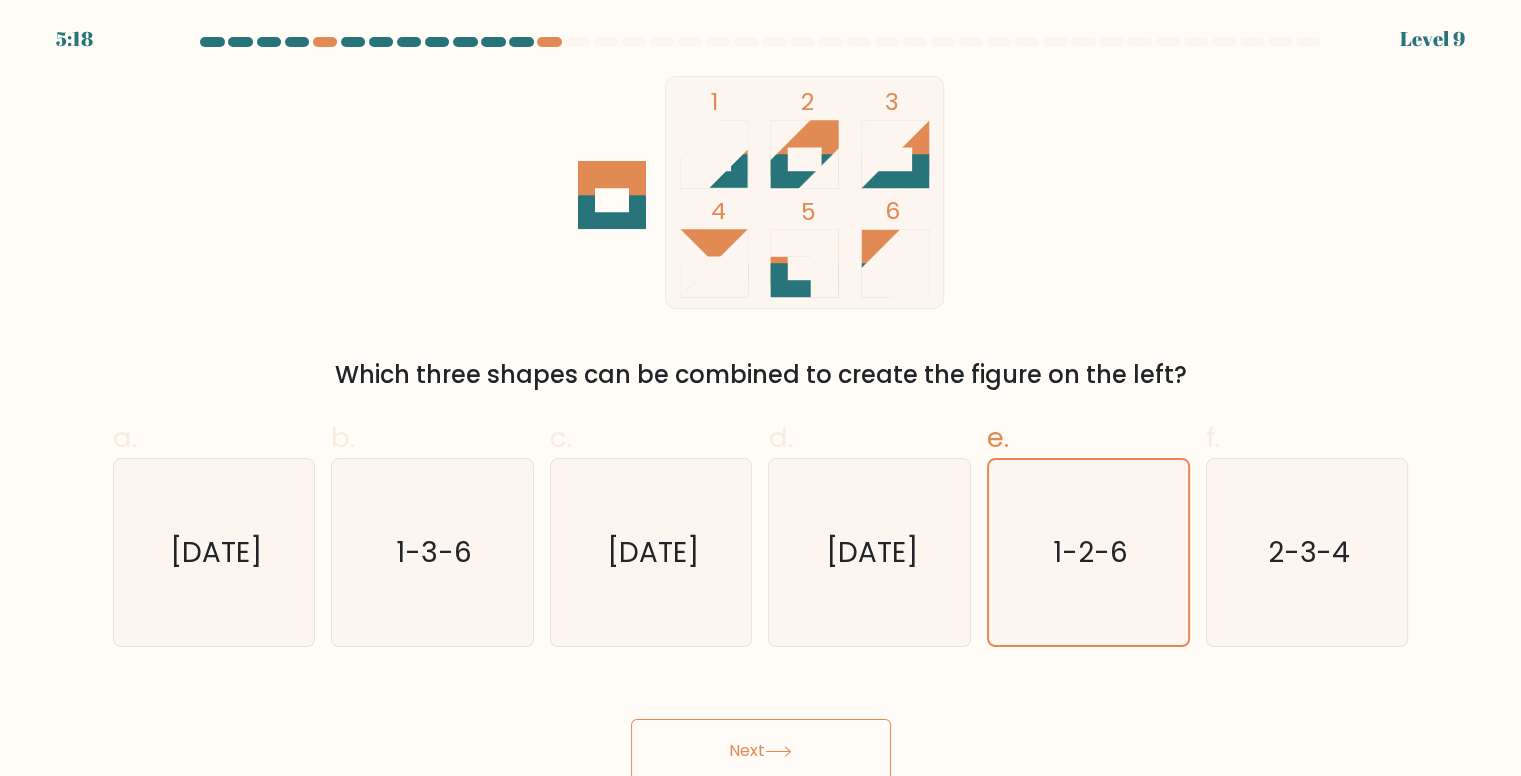 click on "Next" at bounding box center [761, 751] 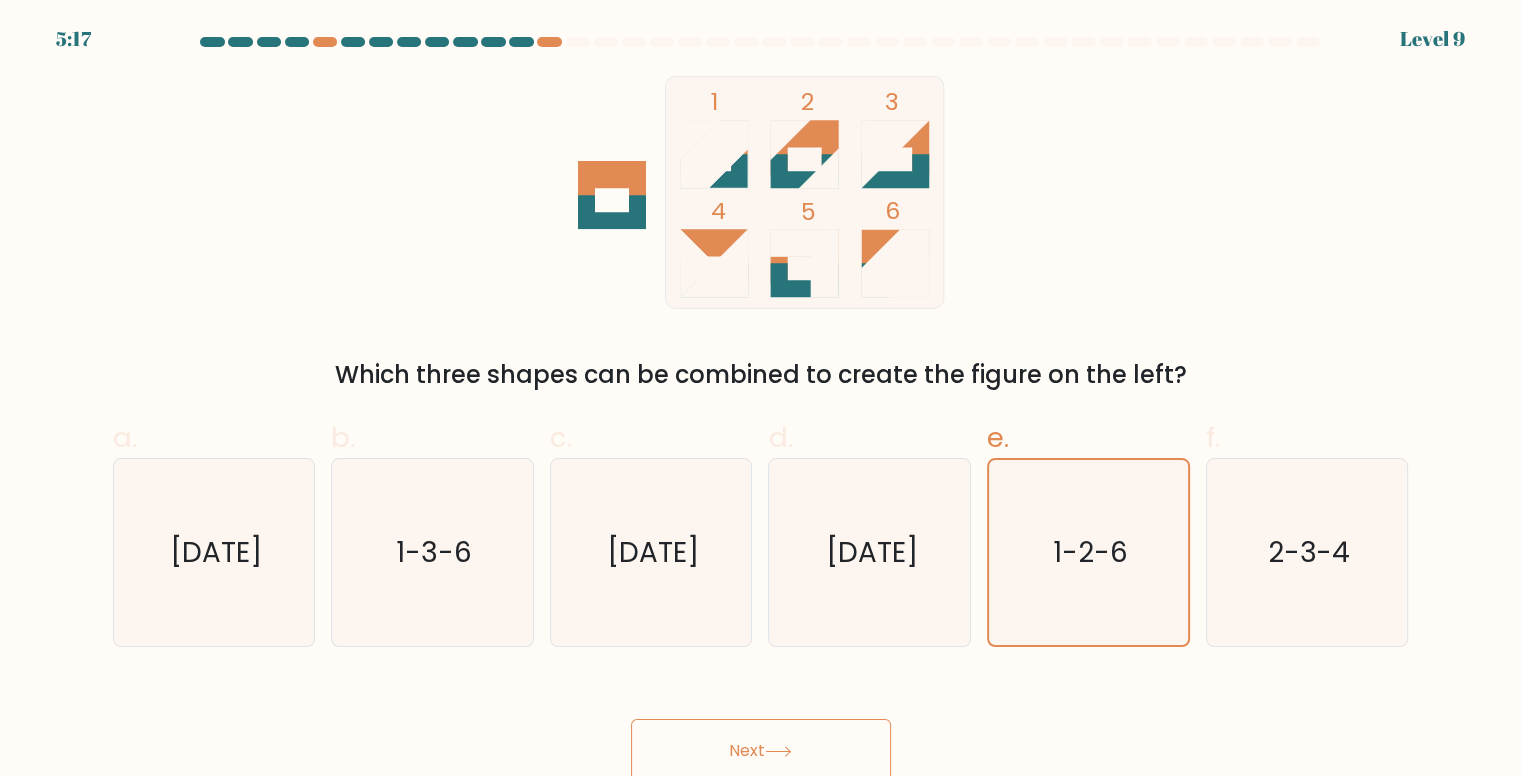 click on "Next" at bounding box center [761, 751] 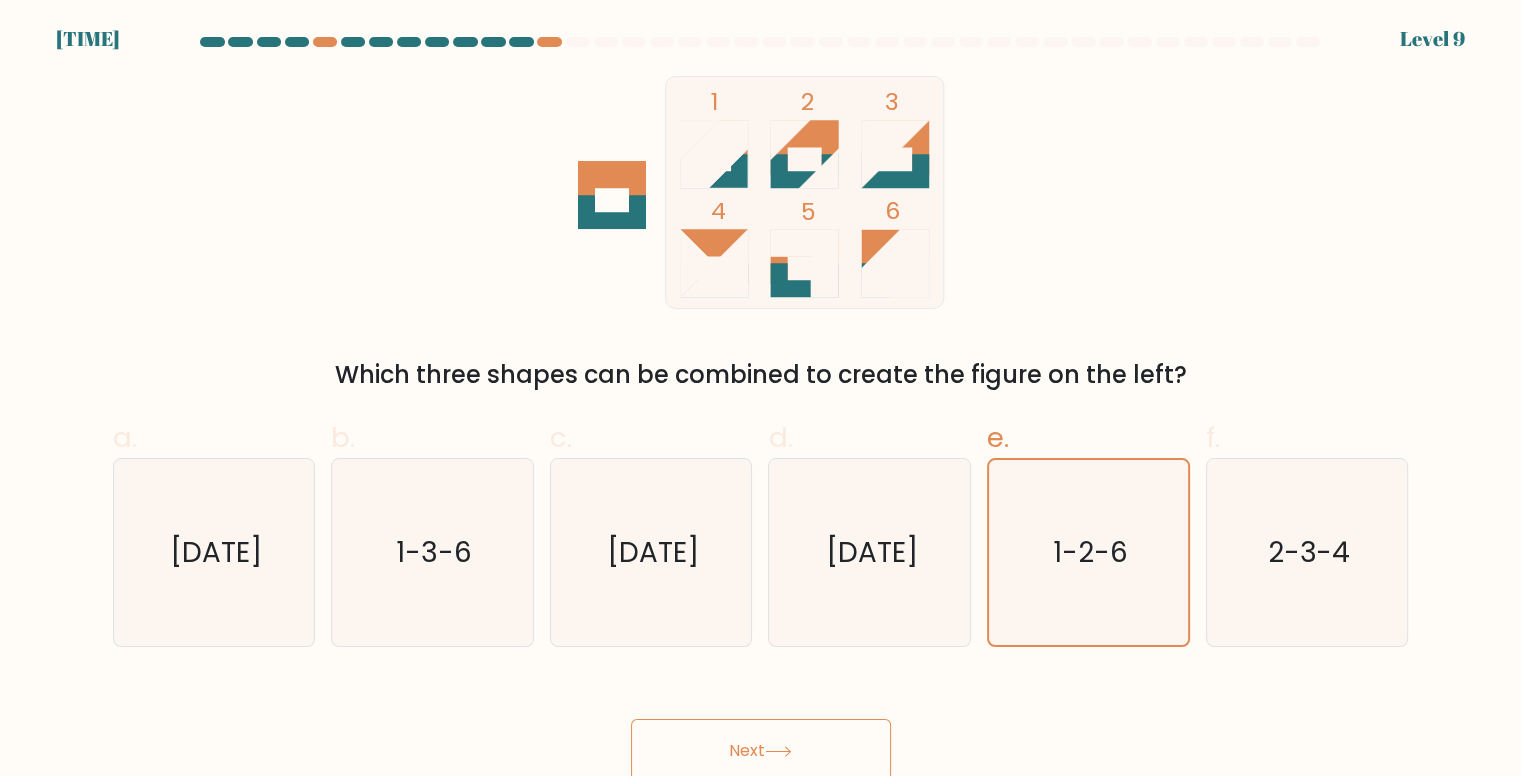 click on "Next" at bounding box center [761, 751] 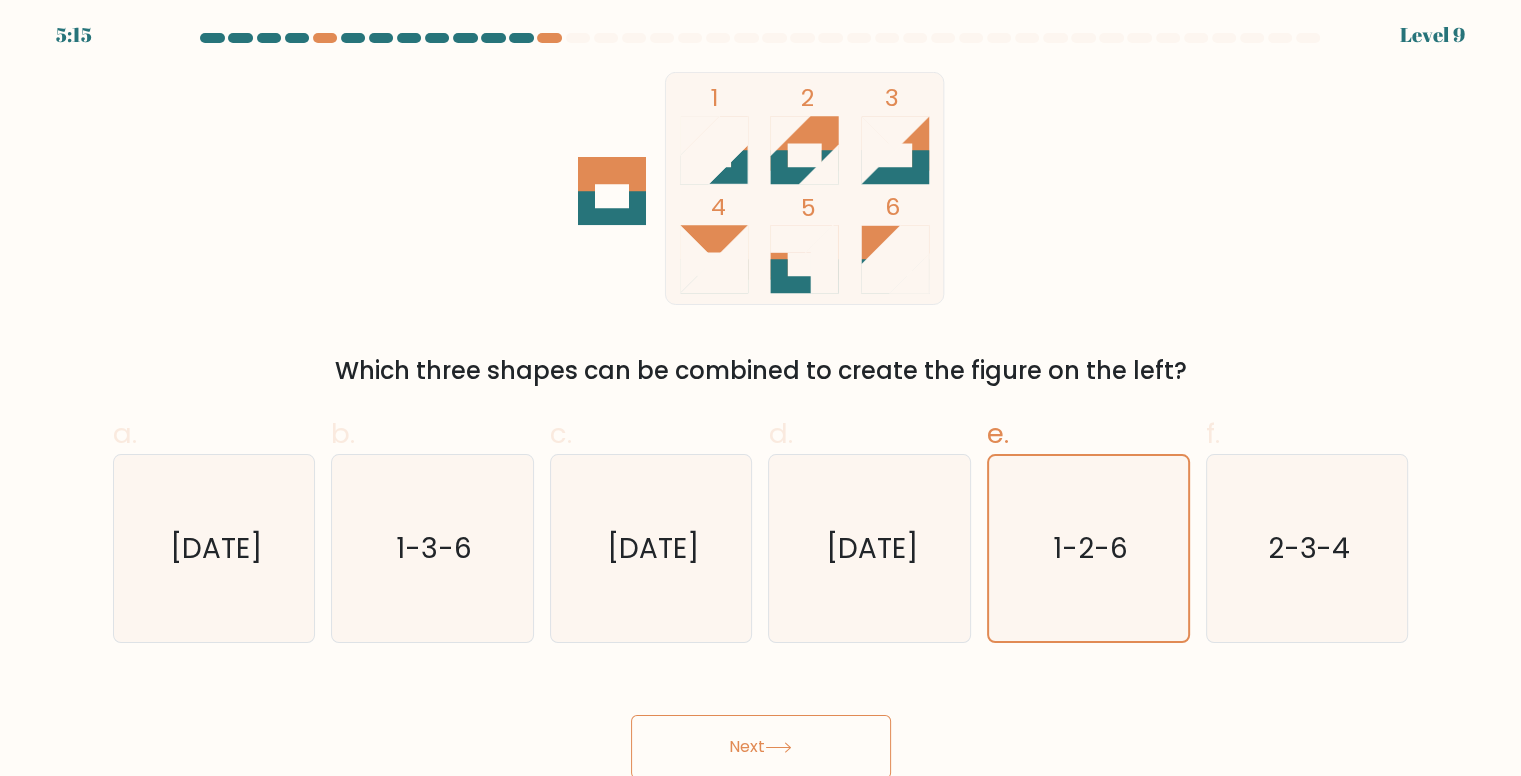 scroll, scrollTop: 8, scrollLeft: 0, axis: vertical 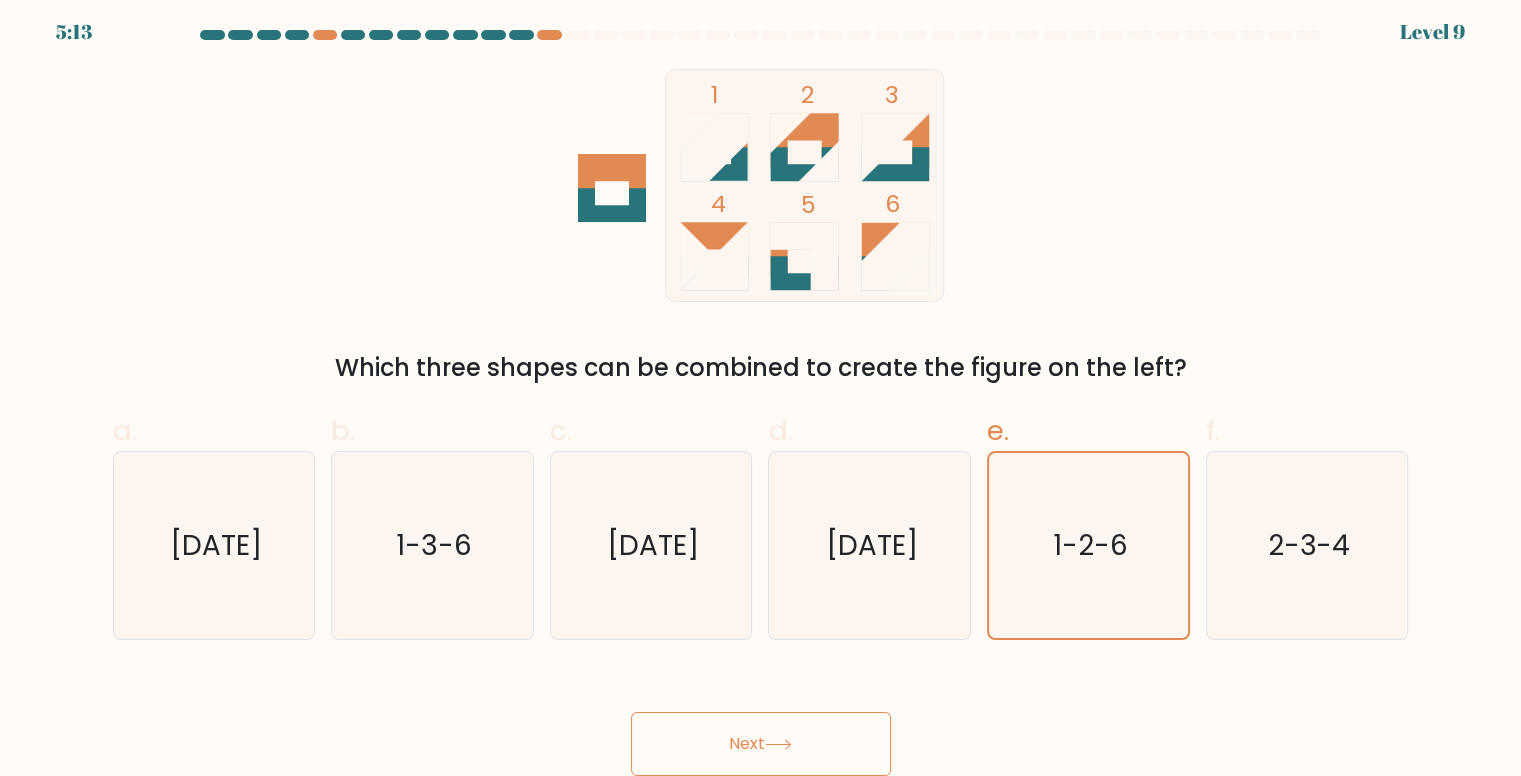 click on "Next" at bounding box center [761, 744] 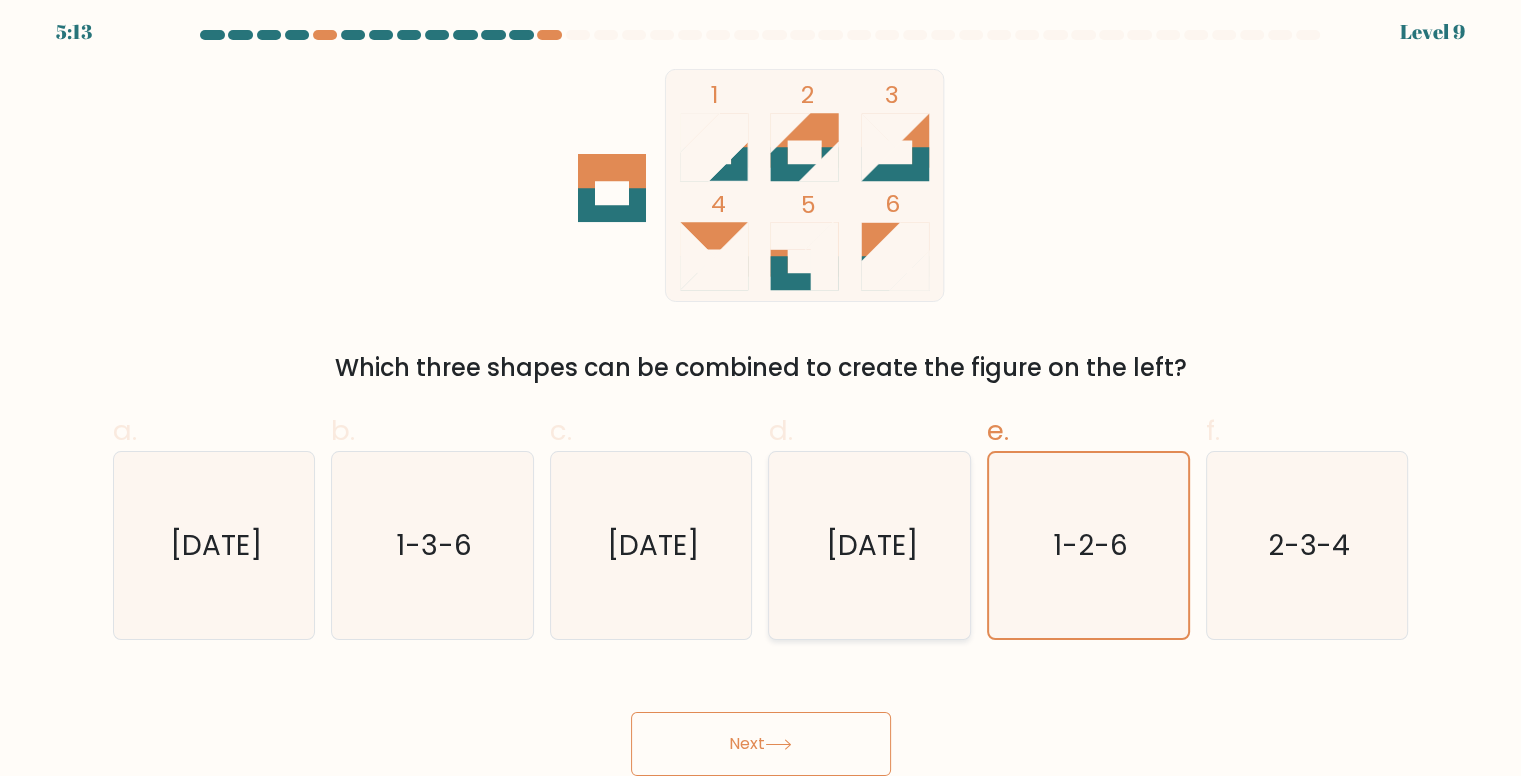 click on "3-4-6" at bounding box center [872, 545] 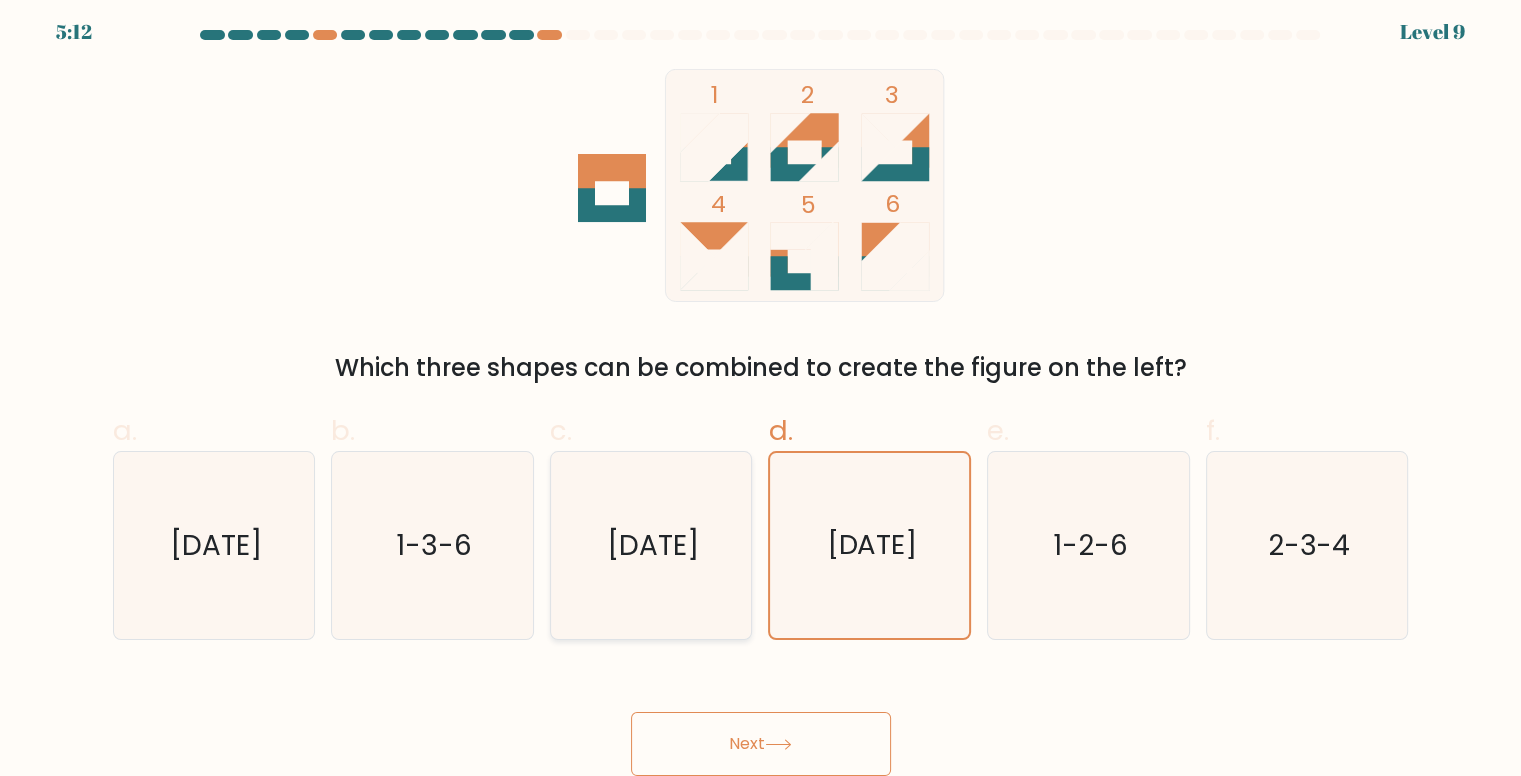 click on "2-3-6" at bounding box center [653, 545] 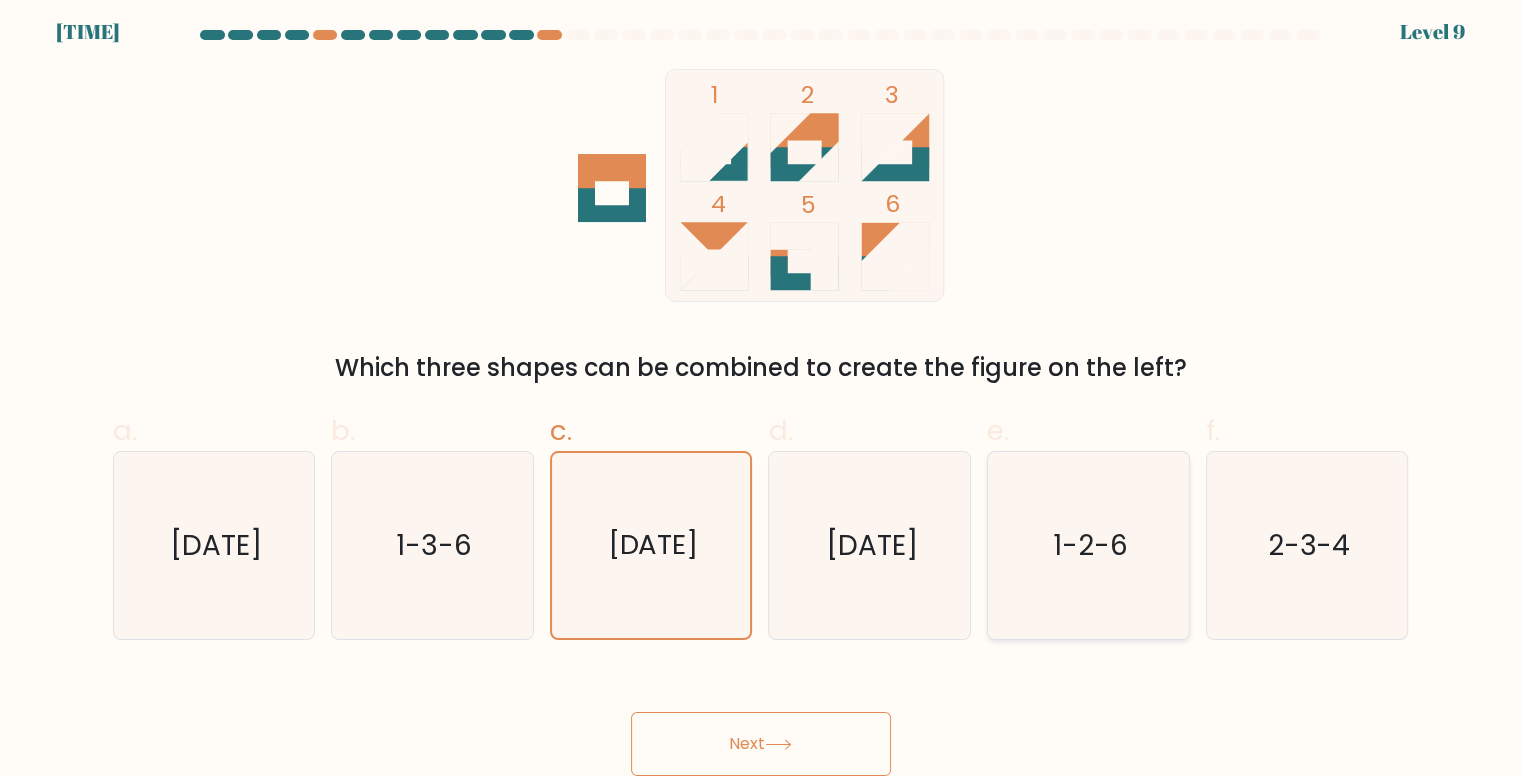 click on "1-2-6" at bounding box center [1088, 545] 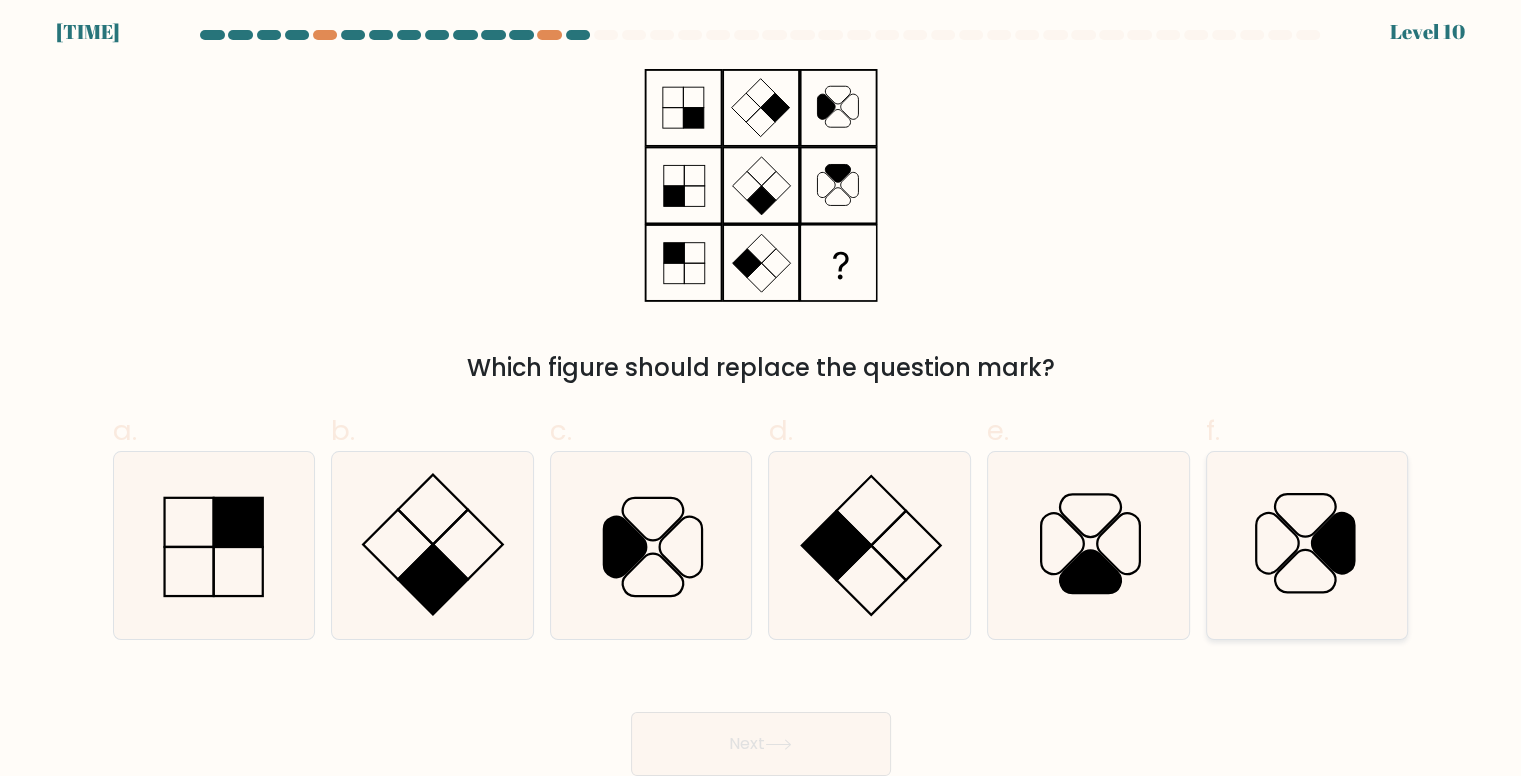 click at bounding box center (1307, 545) 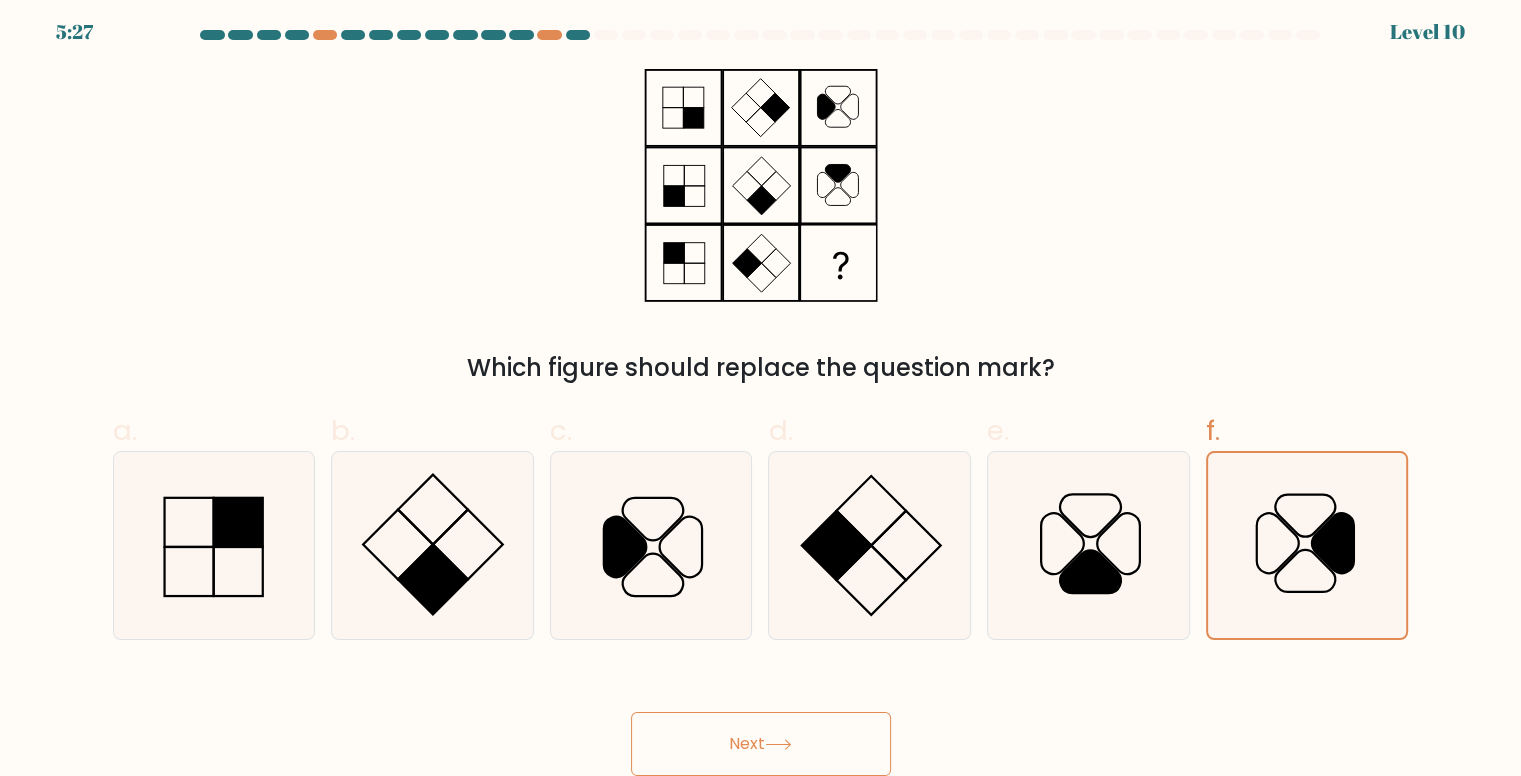 click at bounding box center (778, 744) 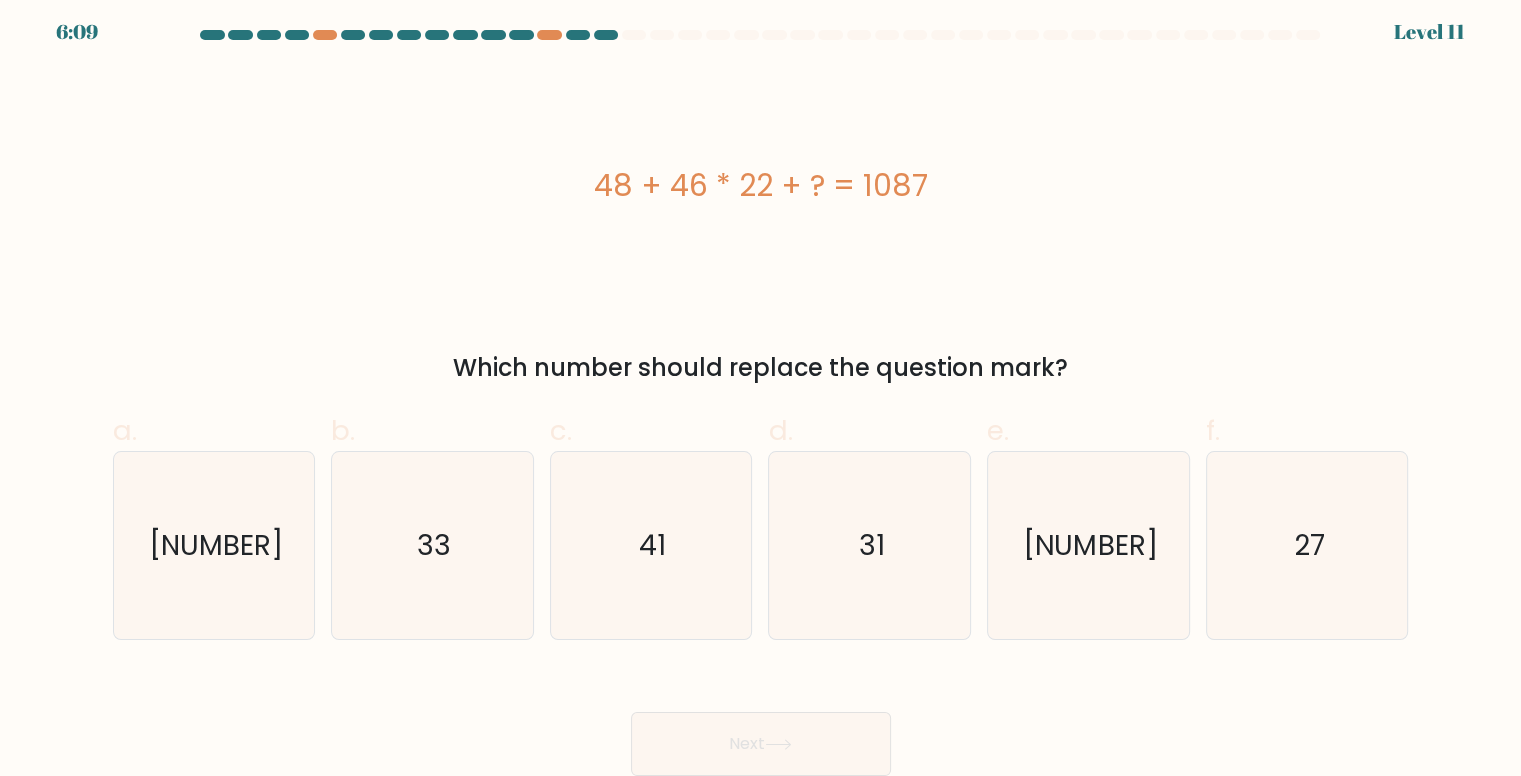 drag, startPoint x: 602, startPoint y: 185, endPoint x: 923, endPoint y: 185, distance: 321 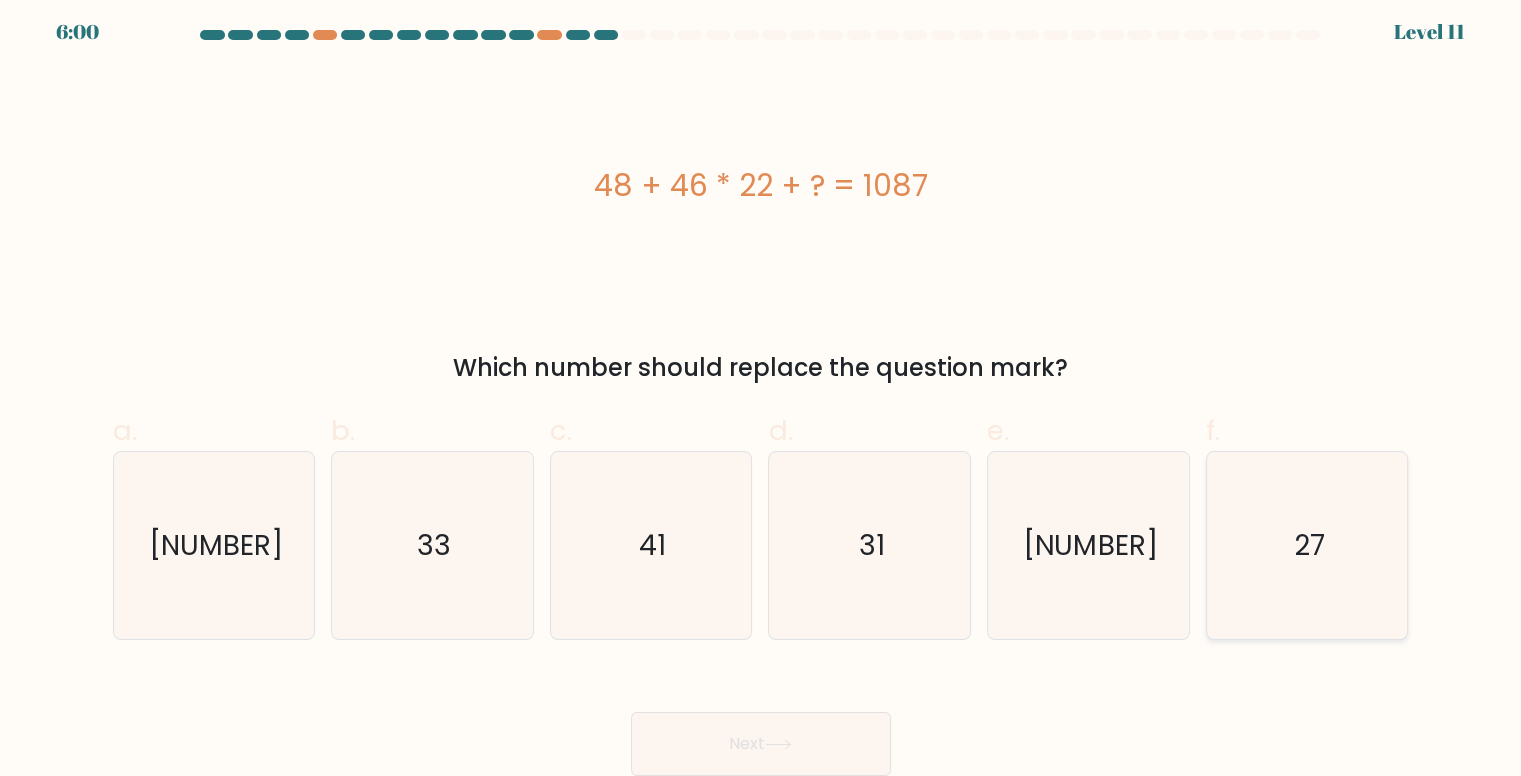 click on "27" at bounding box center (1308, 545) 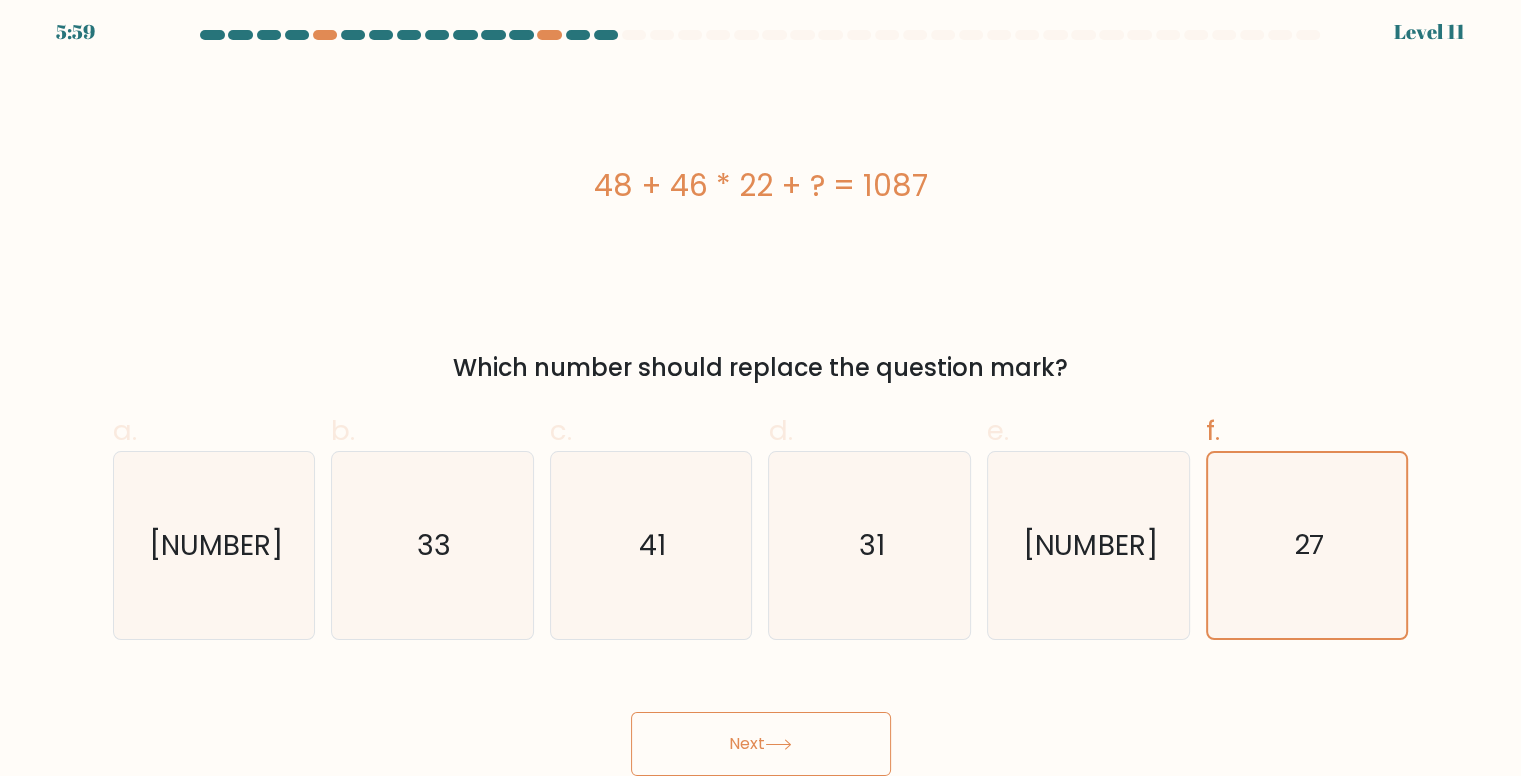 click on "Next" at bounding box center (761, 744) 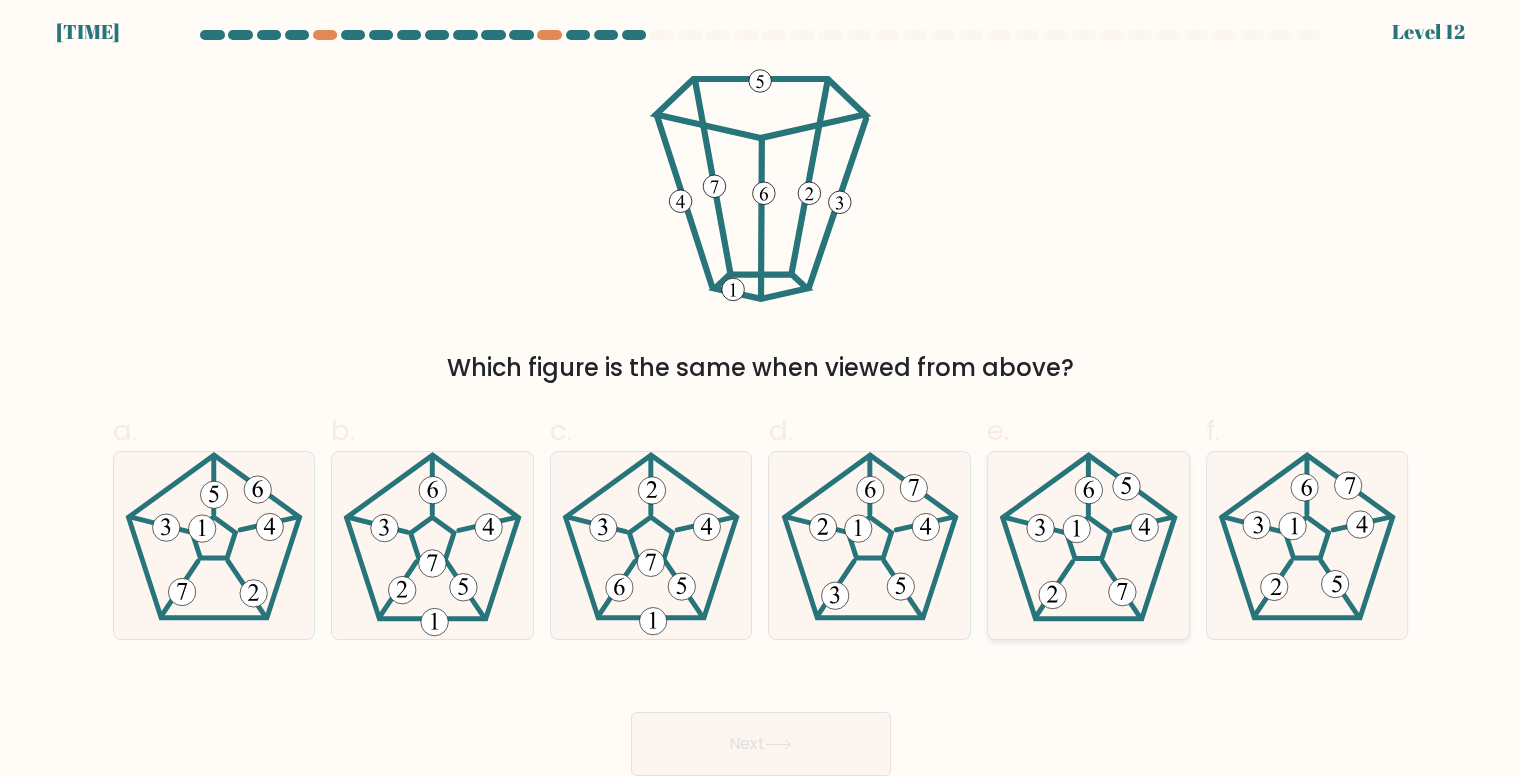 click at bounding box center [1076, 528] 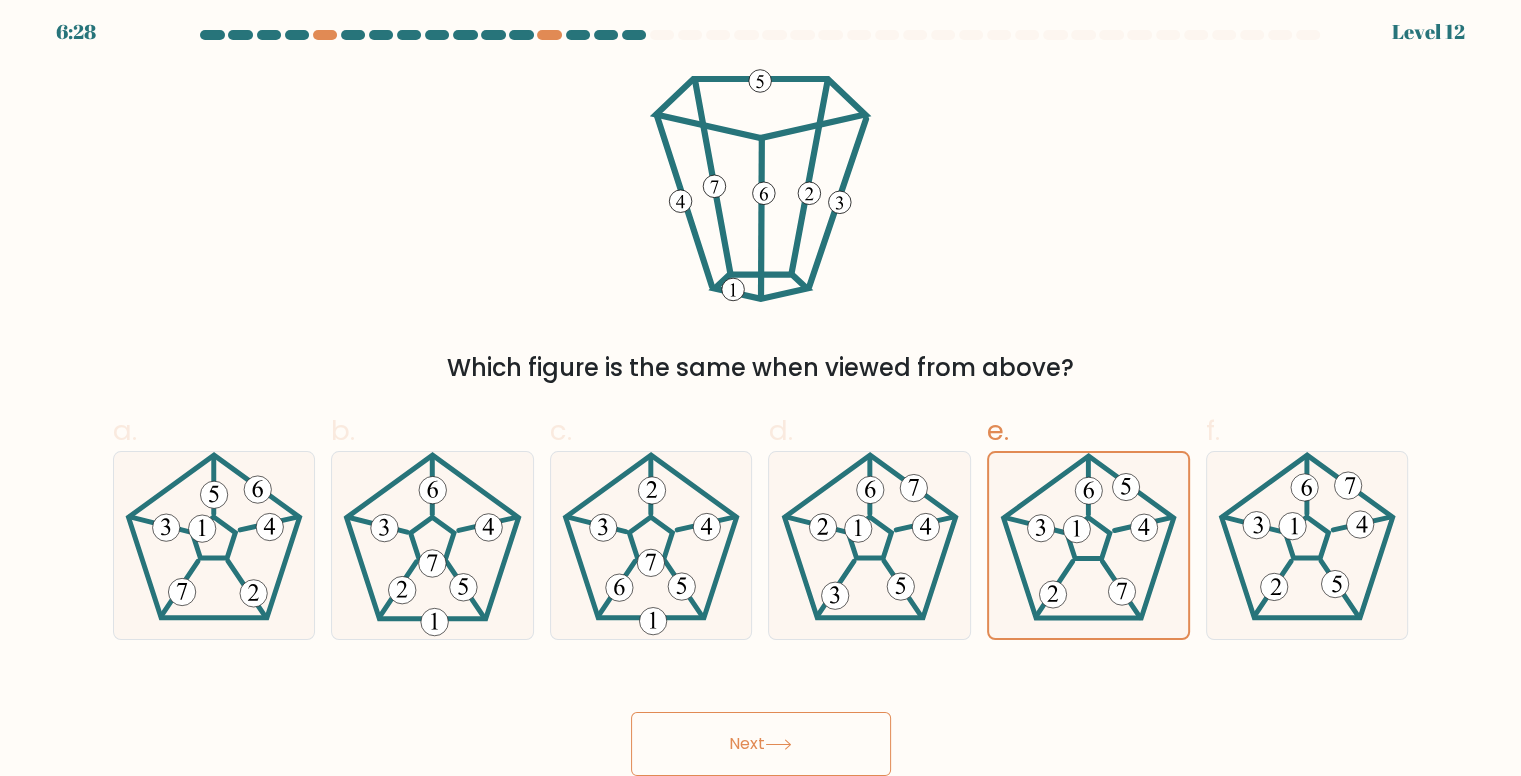click on "Next" at bounding box center (761, 744) 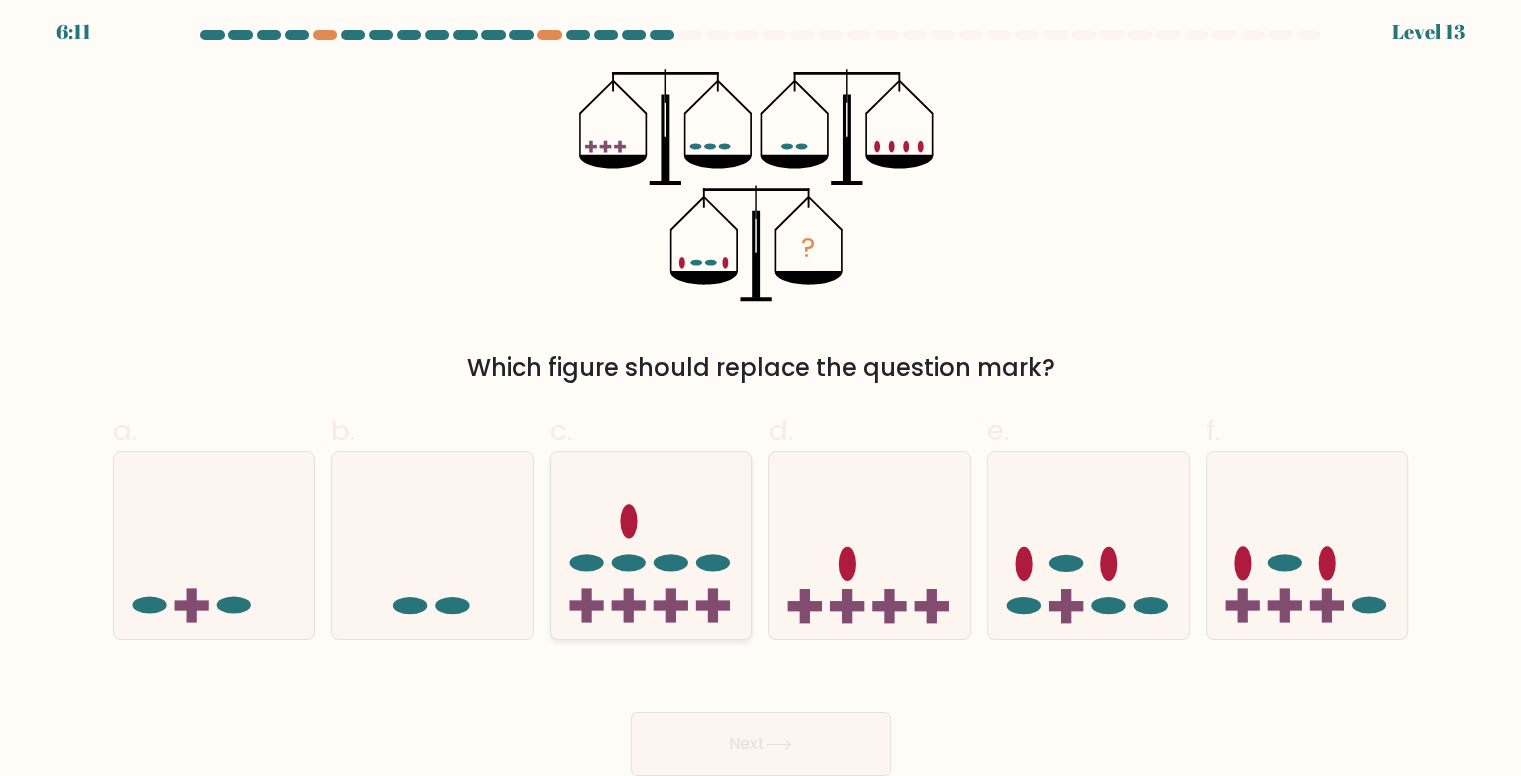 click at bounding box center (651, 545) 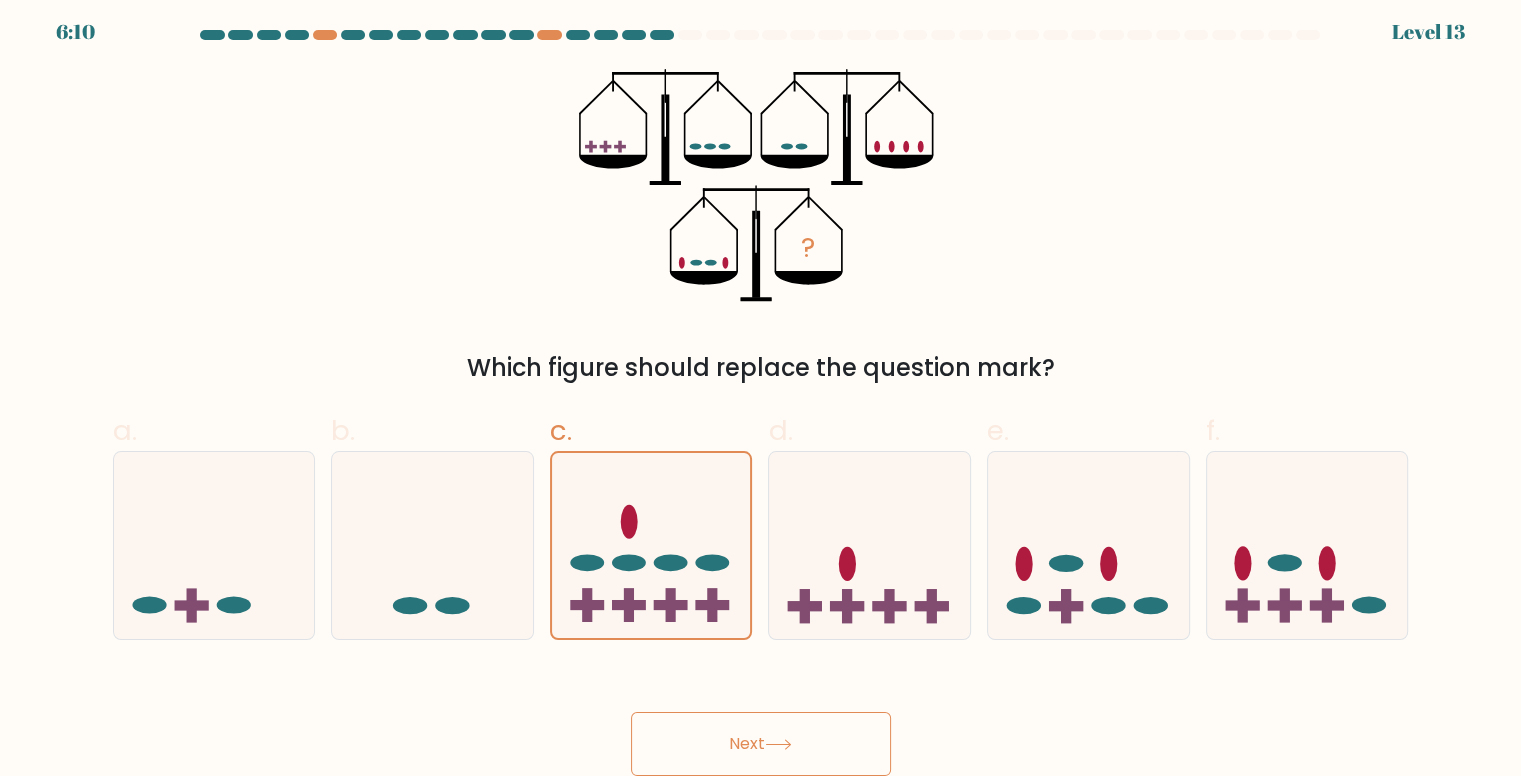 click on "Next" at bounding box center (761, 744) 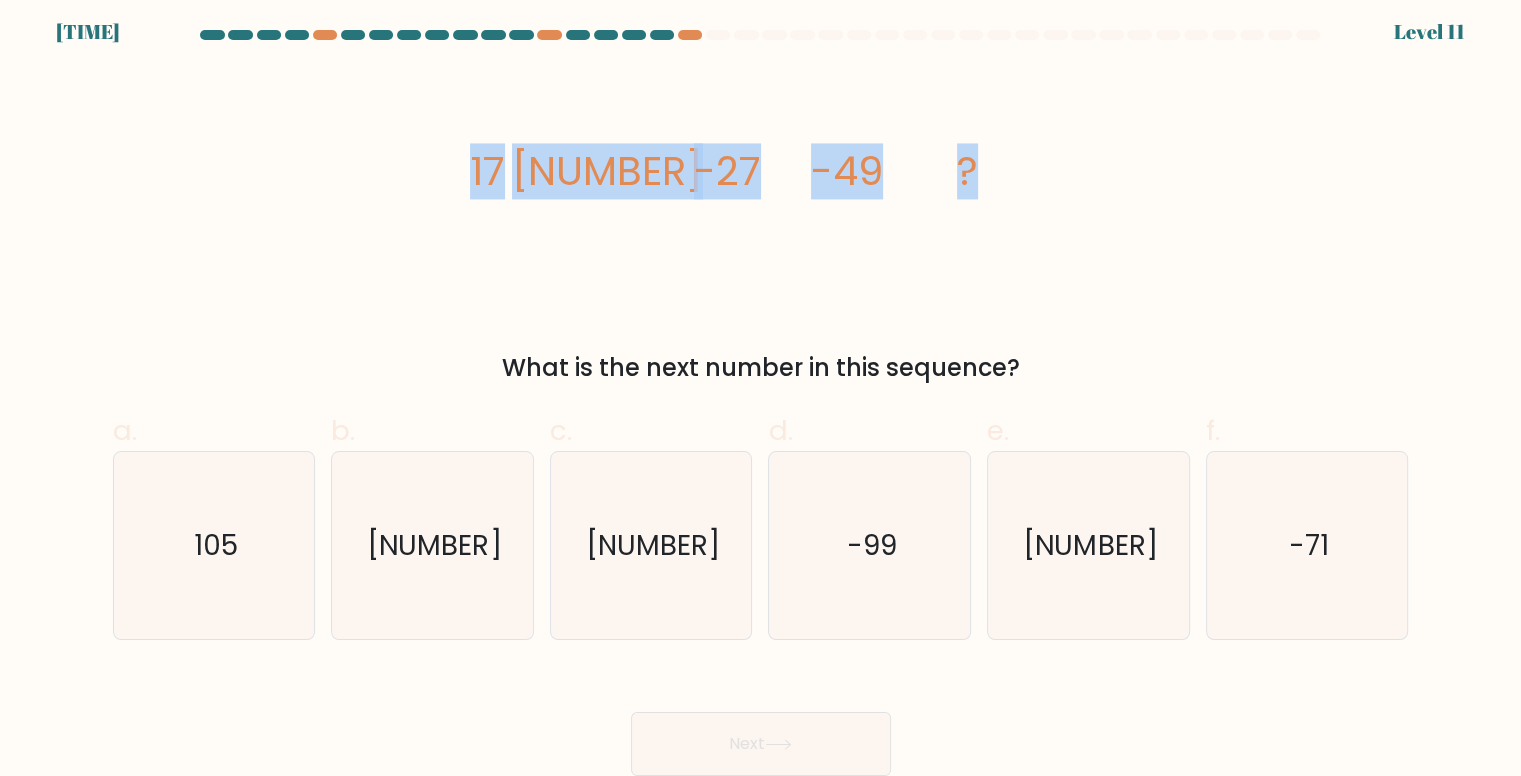 drag, startPoint x: 559, startPoint y: 165, endPoint x: 1059, endPoint y: 165, distance: 500 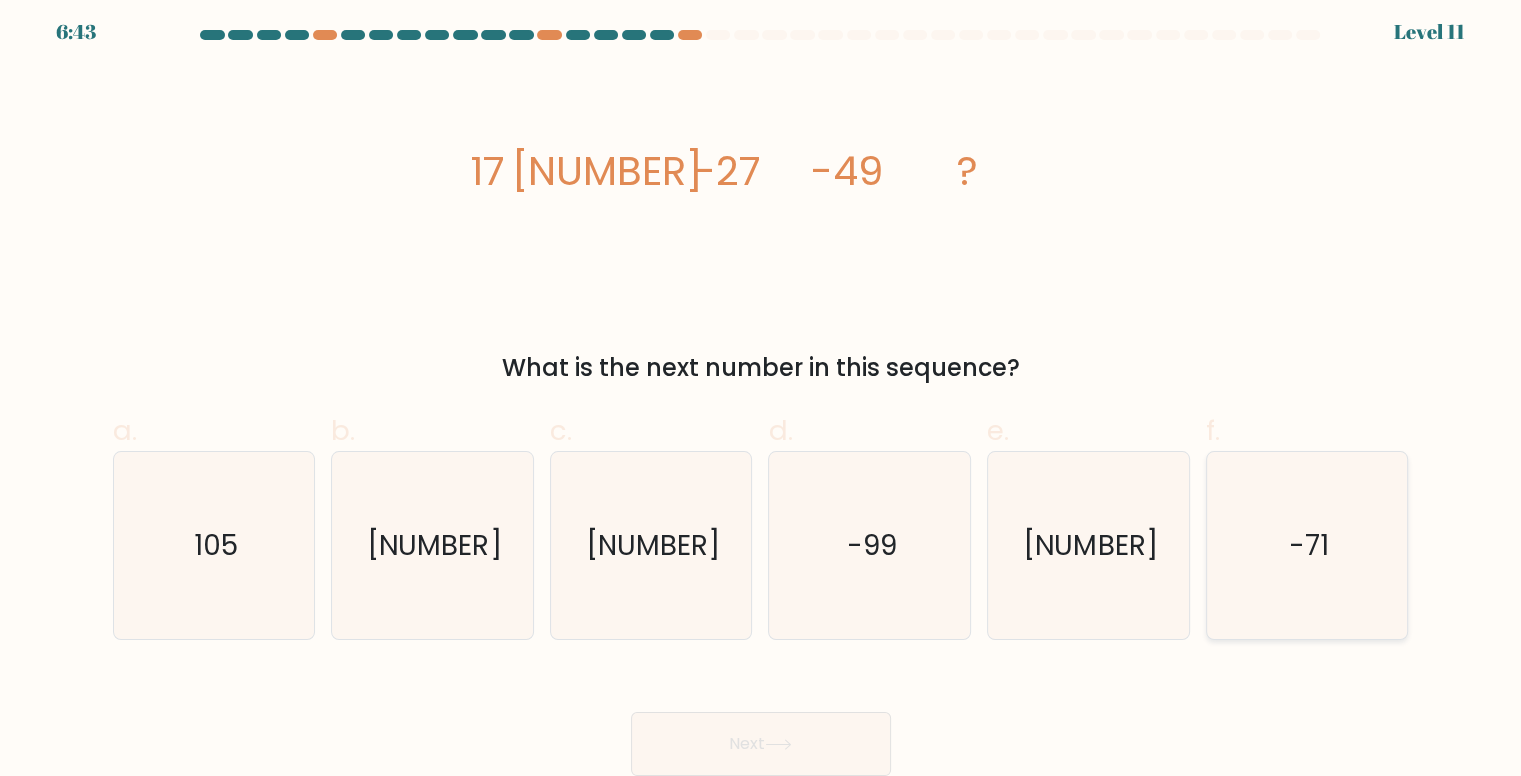 click on "-71" at bounding box center (1307, 545) 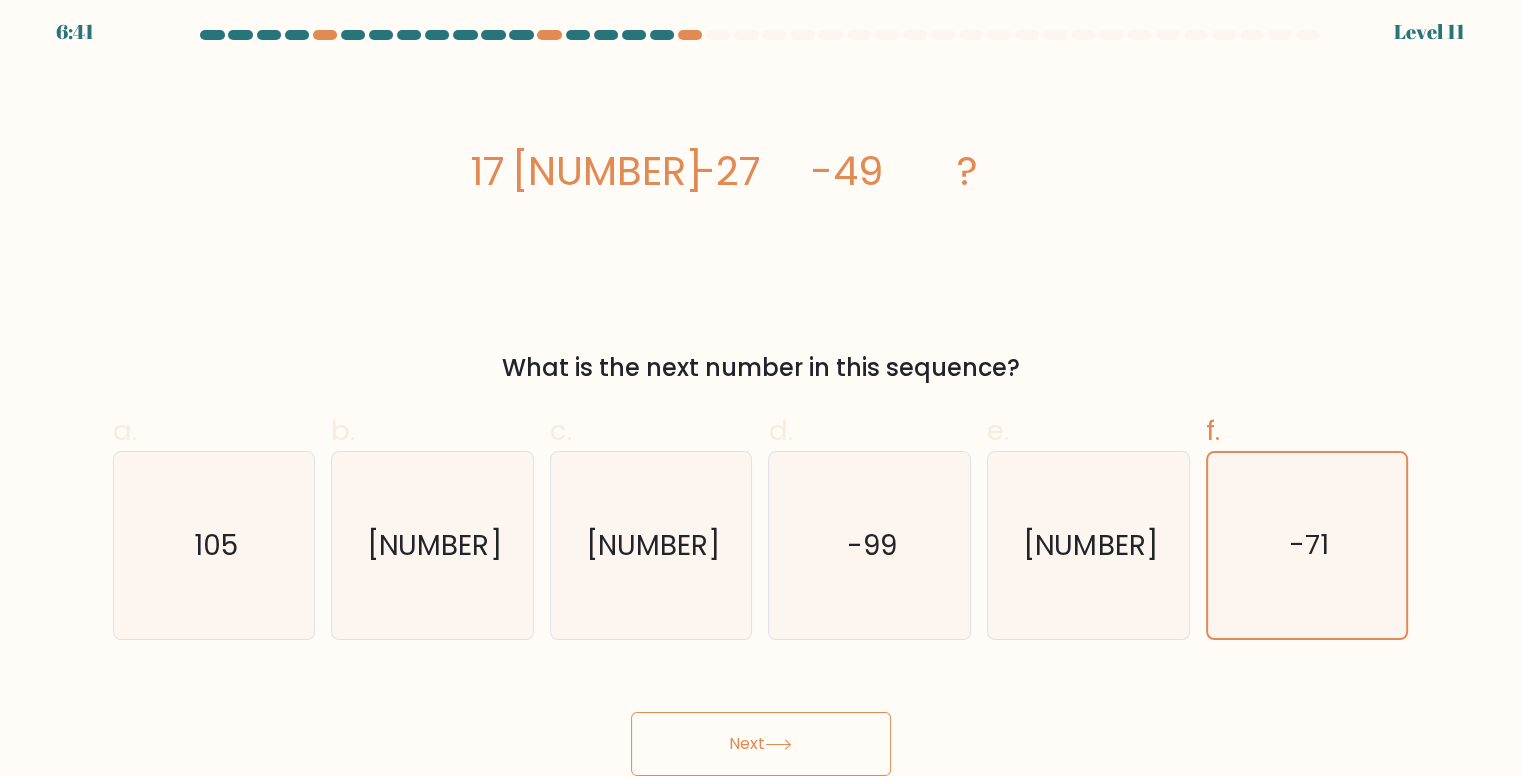 click on "Next" at bounding box center [761, 744] 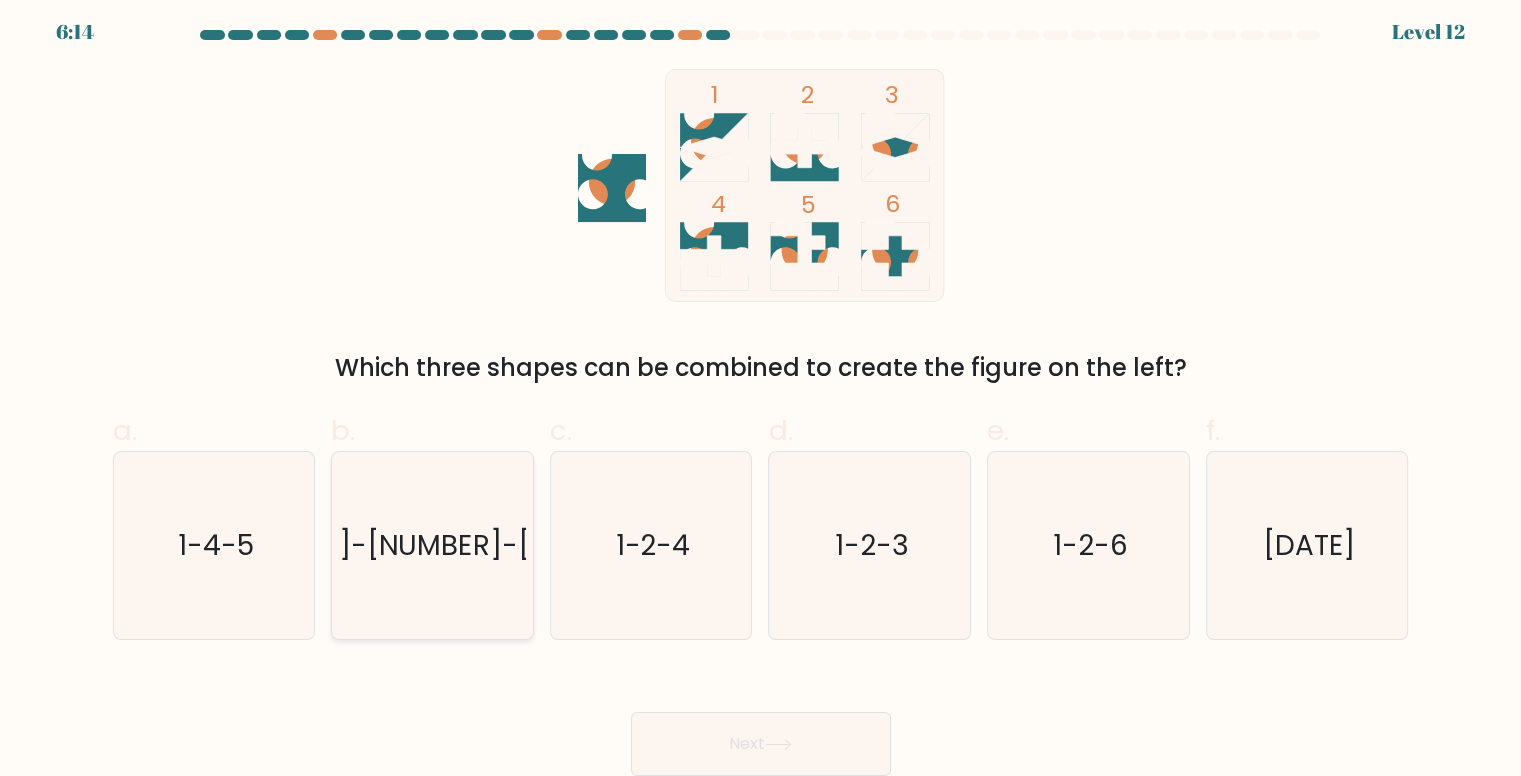 click on "2-4-6" at bounding box center [434, 545] 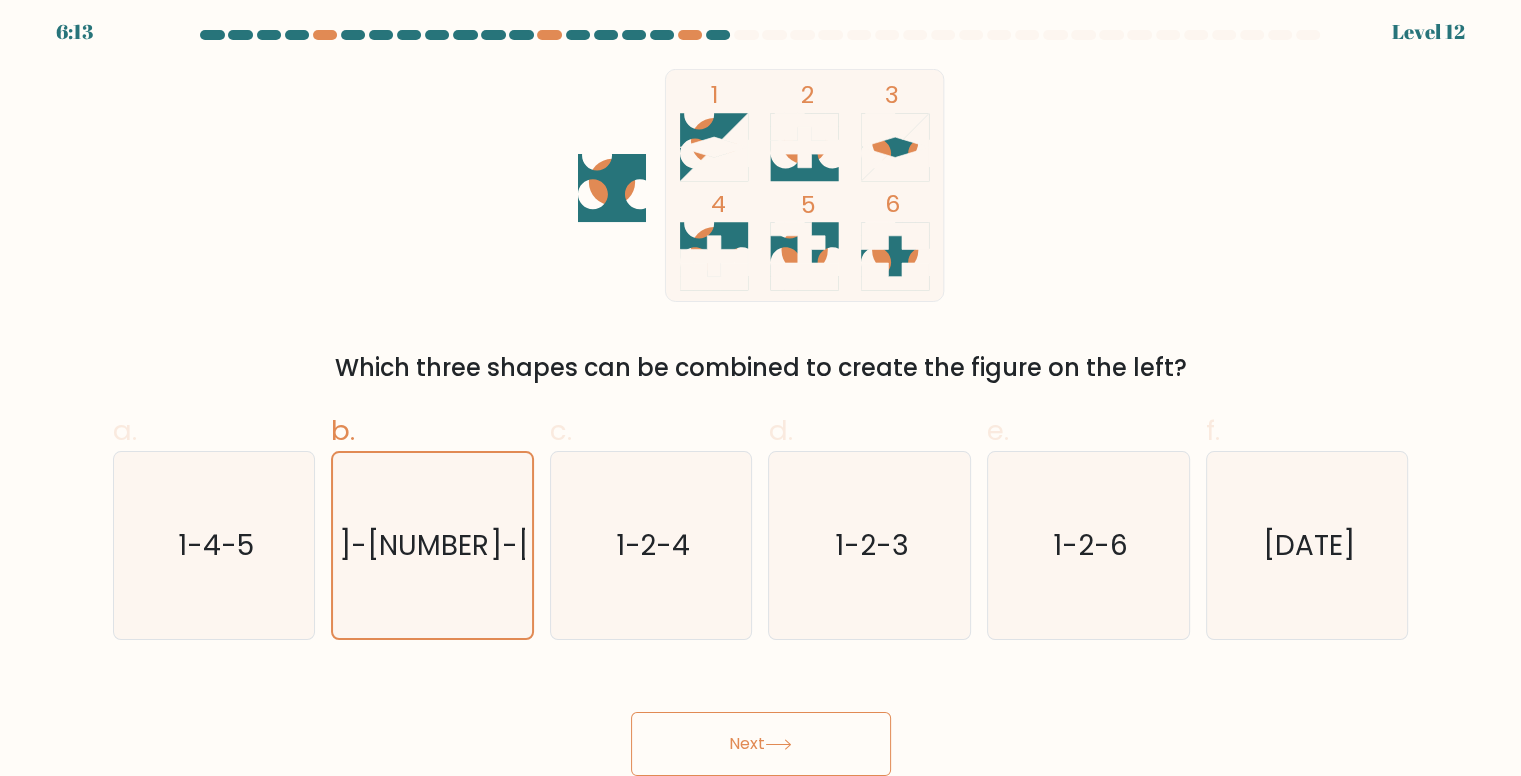 click on "Next" at bounding box center [761, 744] 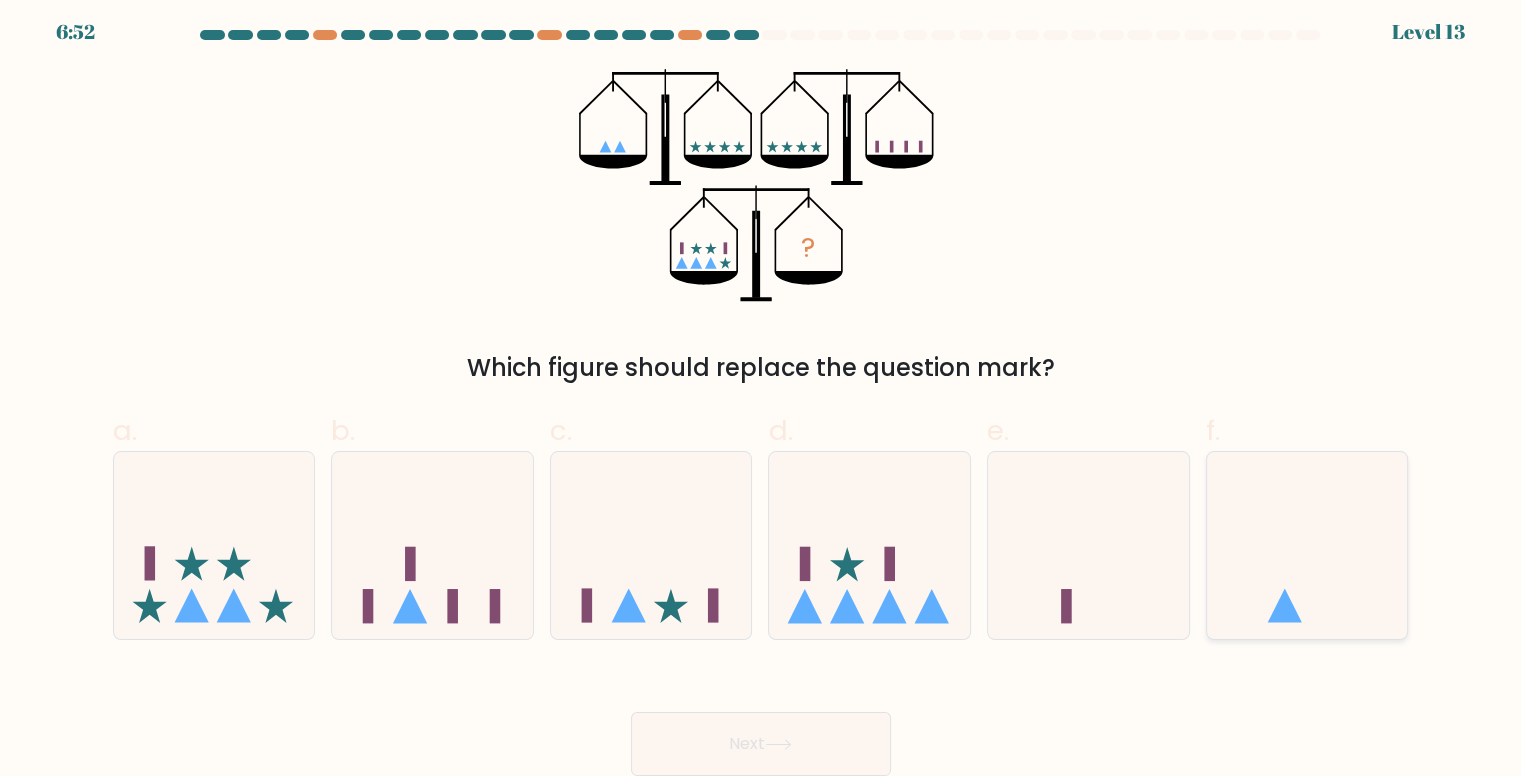click at bounding box center [1307, 545] 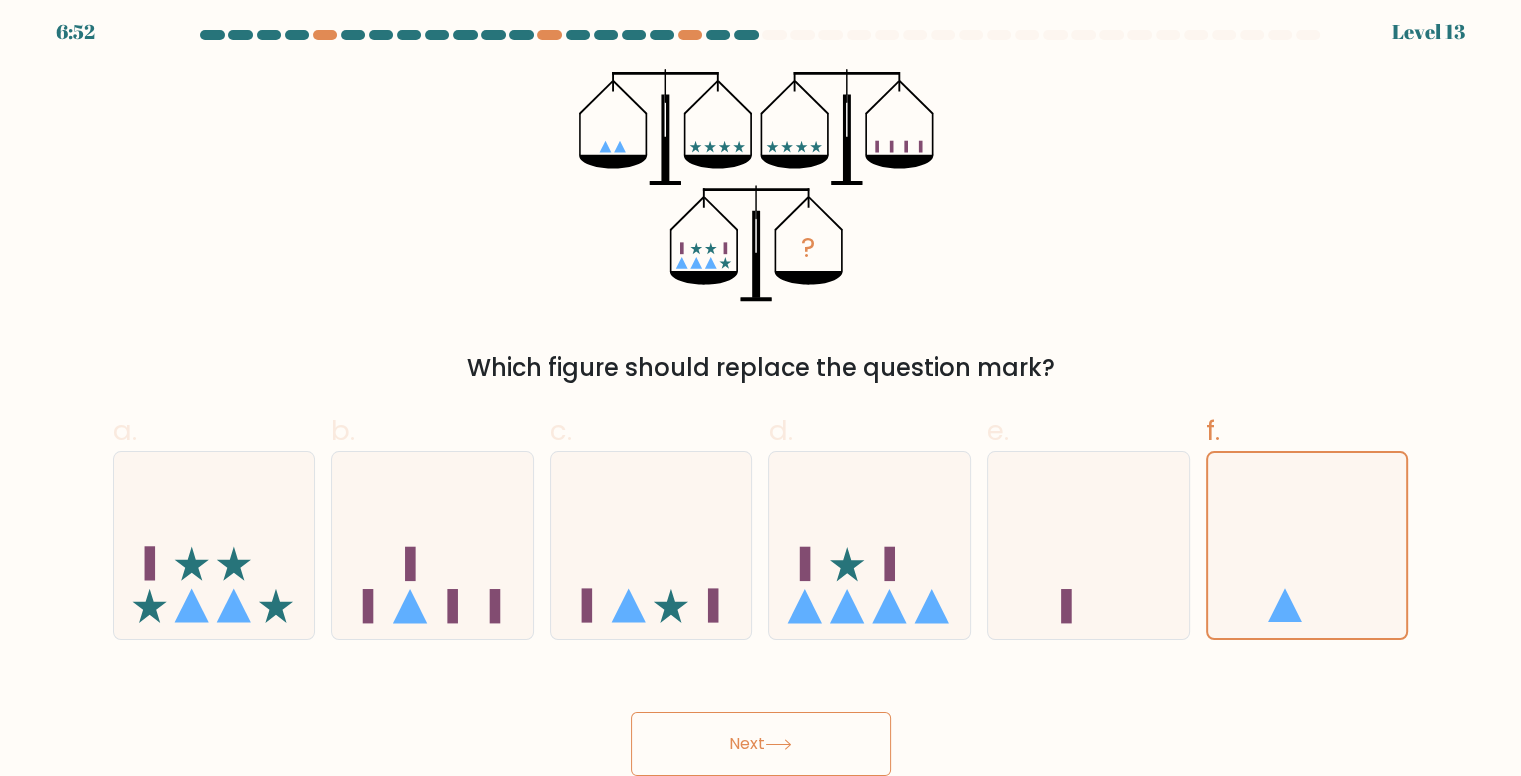 click at bounding box center [778, 744] 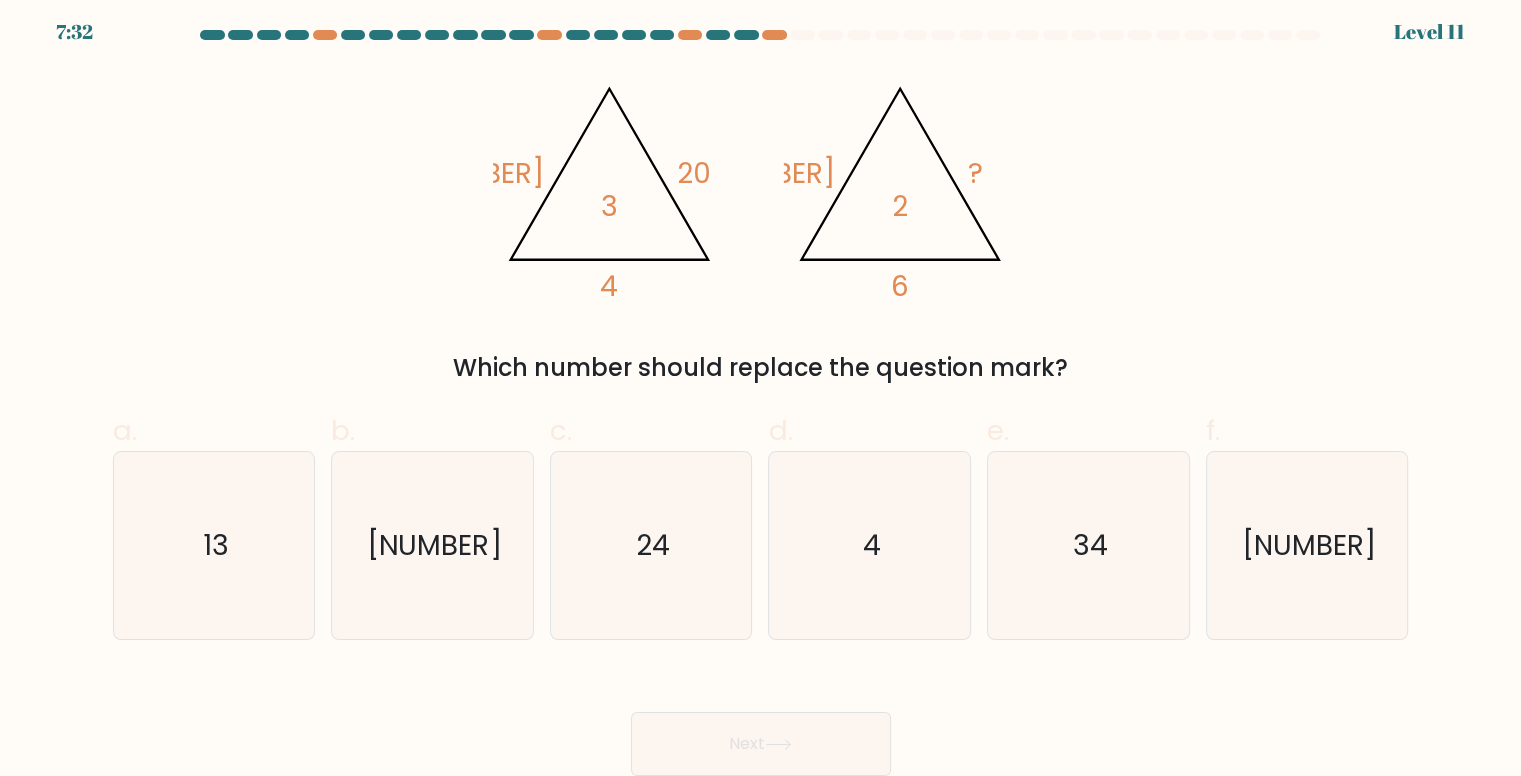 drag, startPoint x: 492, startPoint y: 168, endPoint x: 448, endPoint y: 141, distance: 51.62364 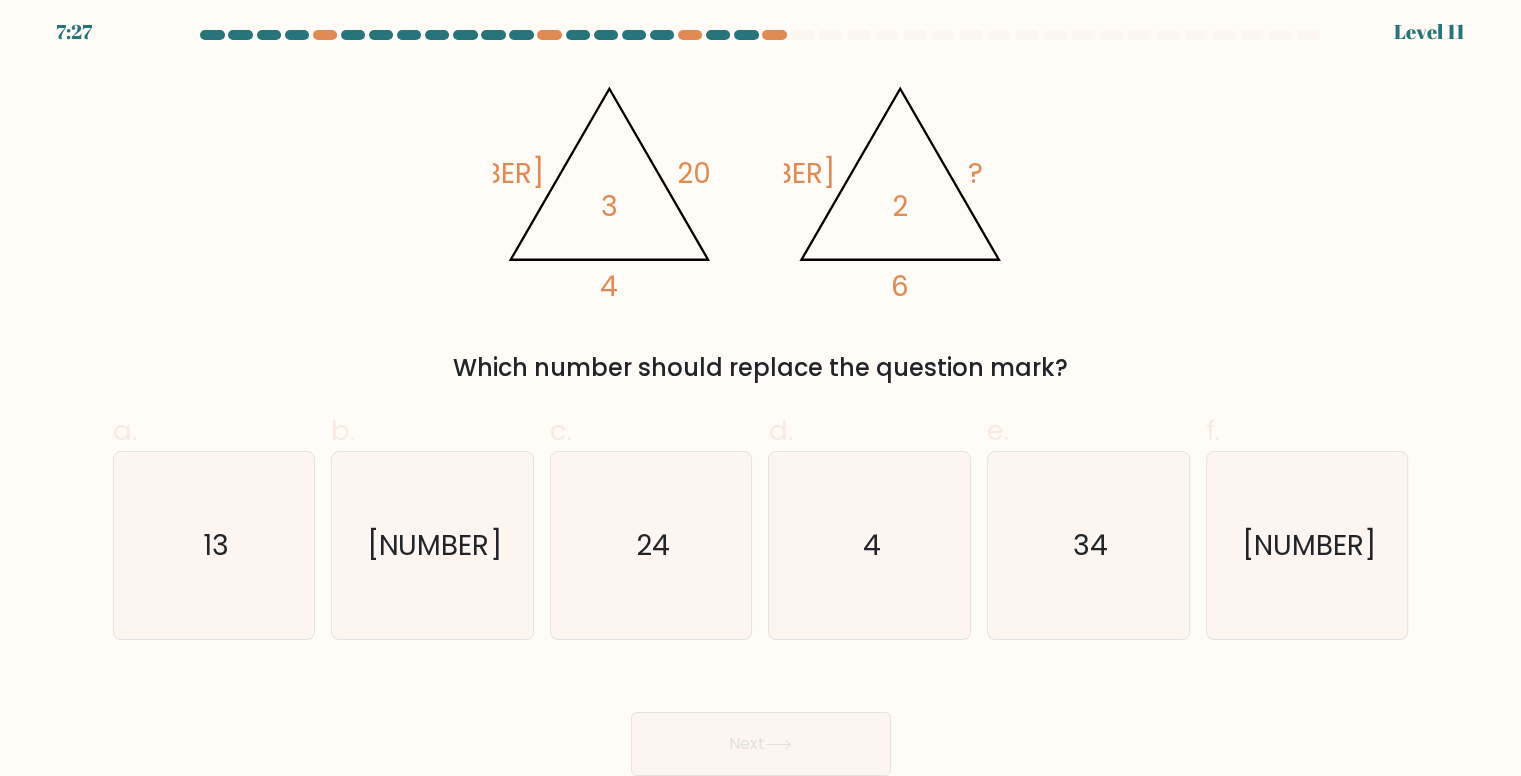 drag, startPoint x: 494, startPoint y: 173, endPoint x: 416, endPoint y: 165, distance: 78.40918 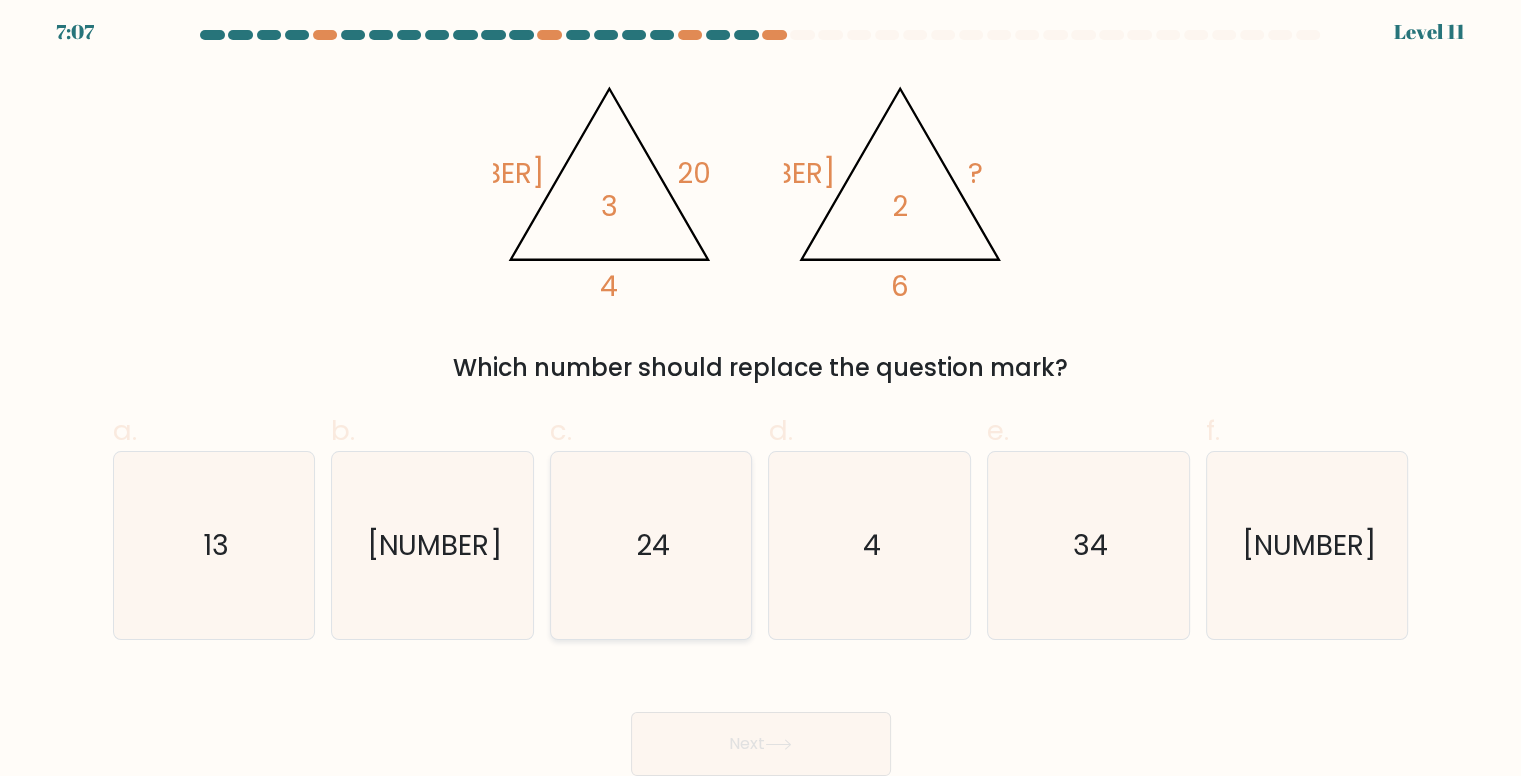 click on "24" at bounding box center (651, 545) 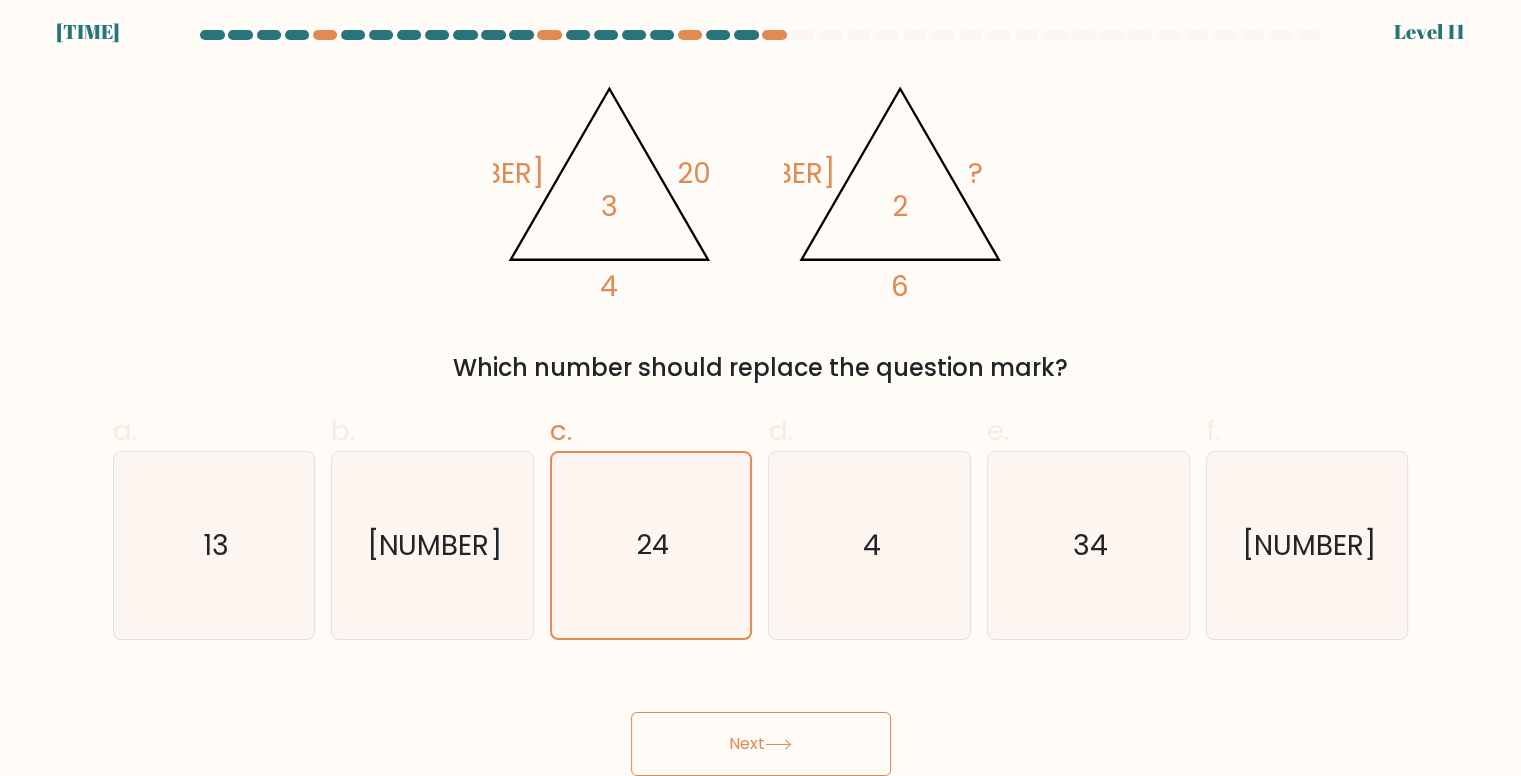 click on "Next" at bounding box center [761, 744] 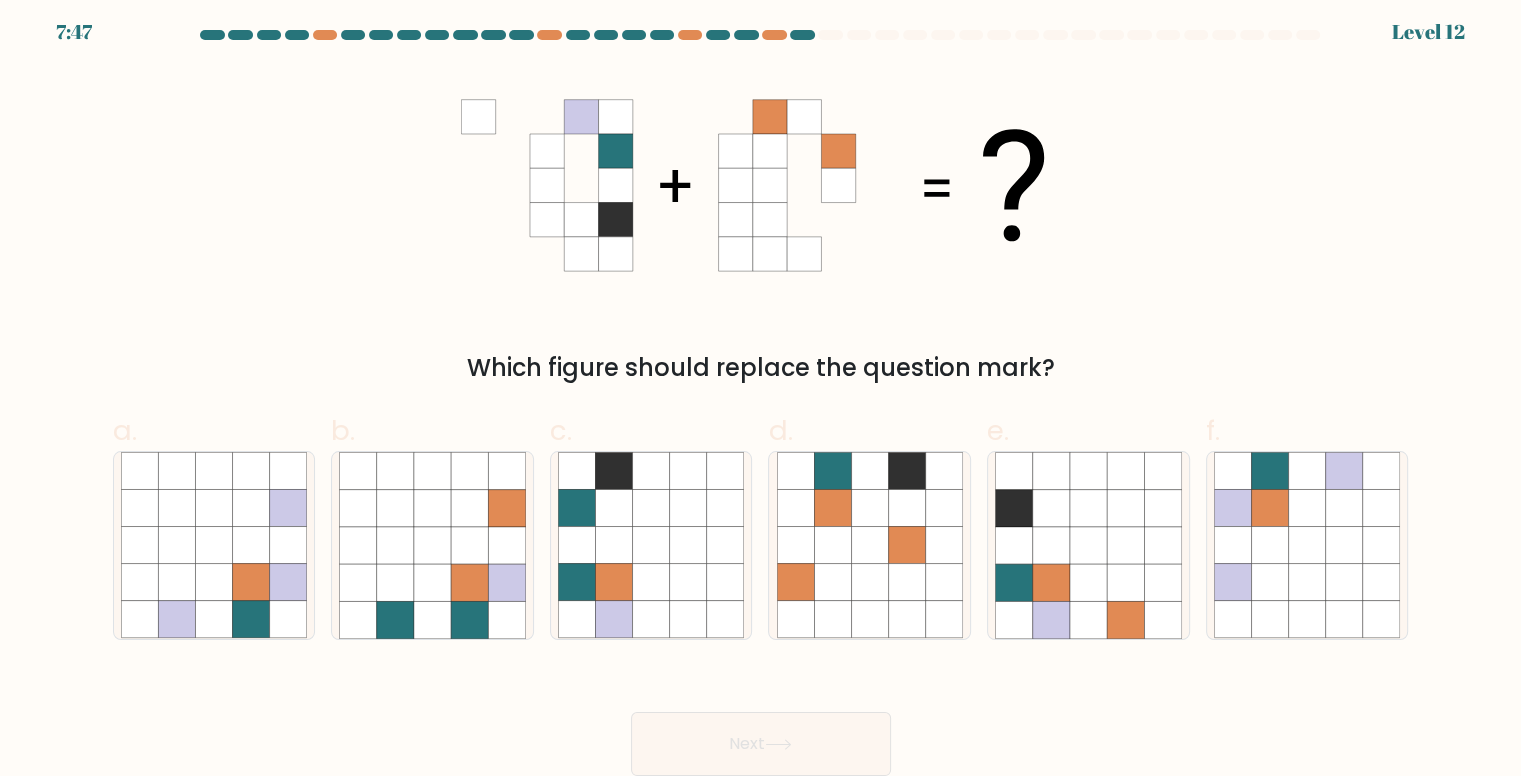 type 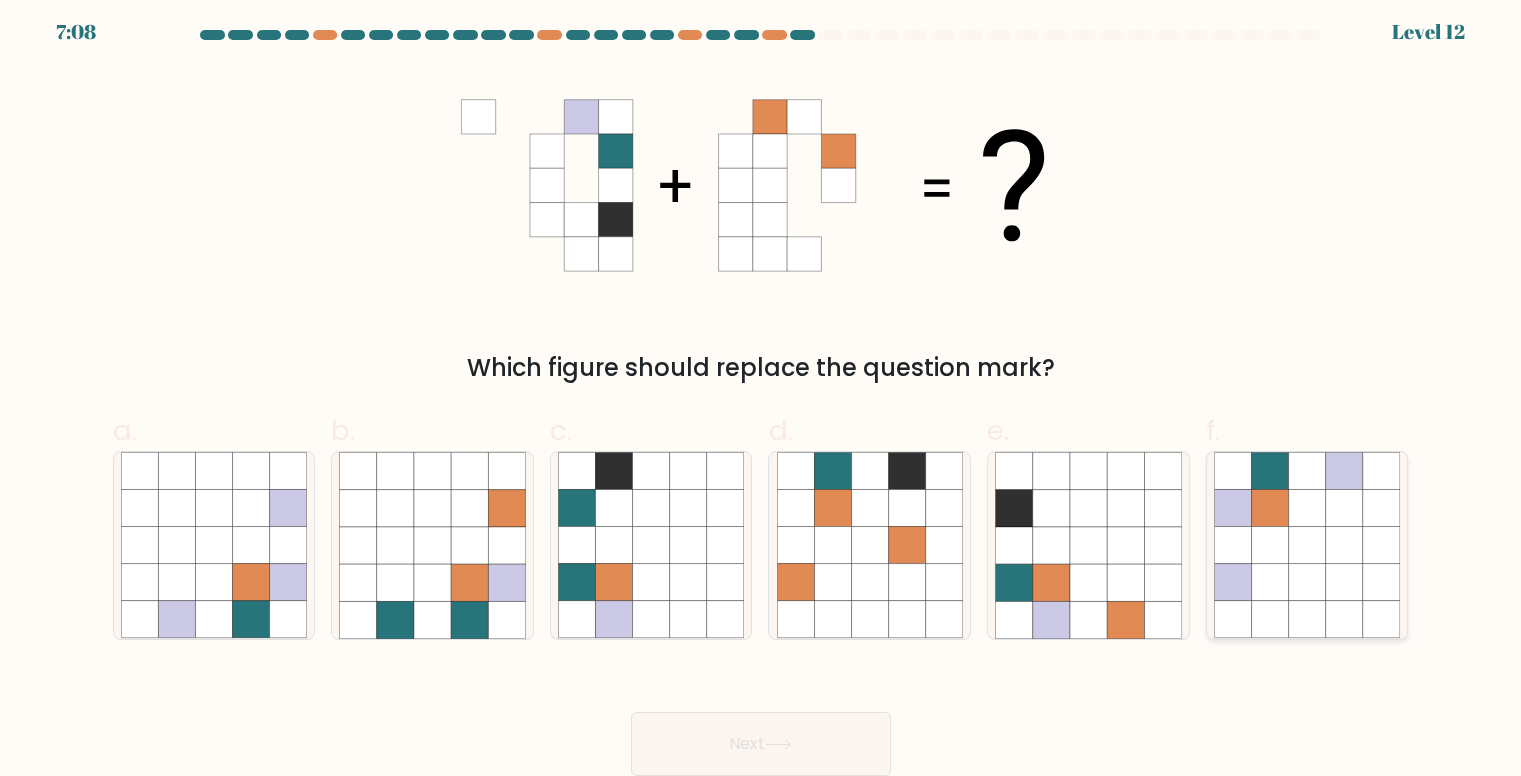 click at bounding box center (1269, 508) 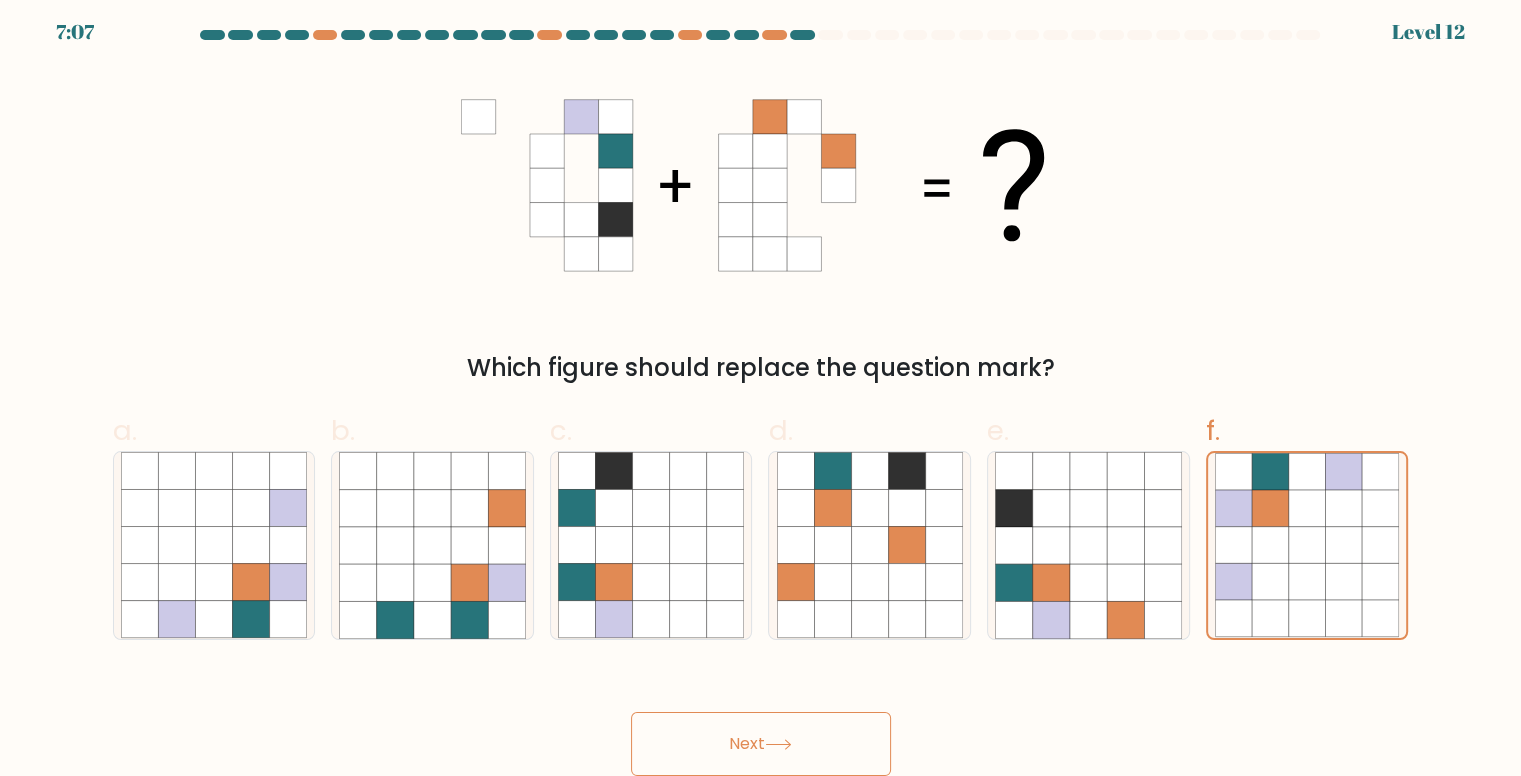 click on "Next" at bounding box center [761, 744] 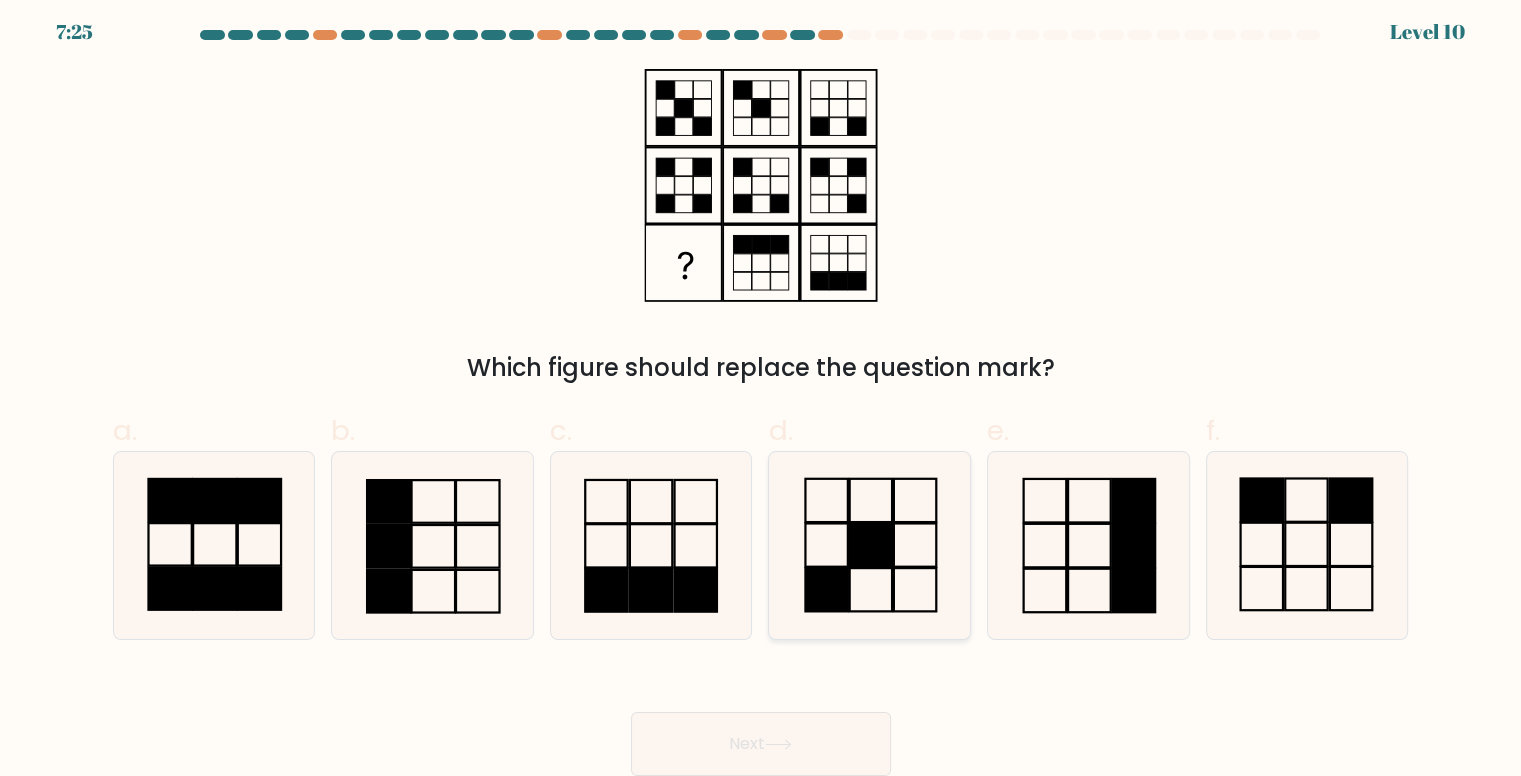 click at bounding box center [870, 545] 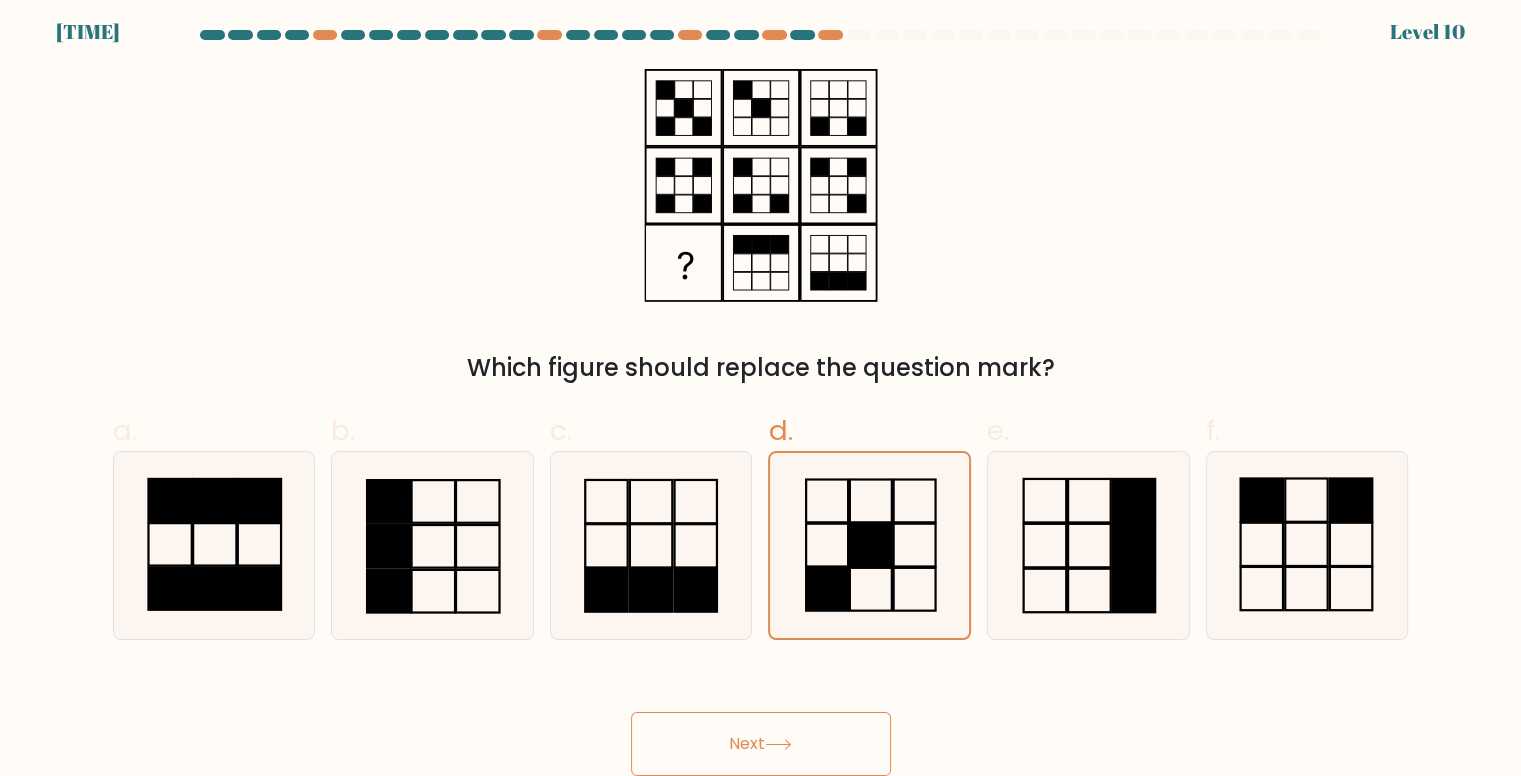 click on "Next" at bounding box center [761, 744] 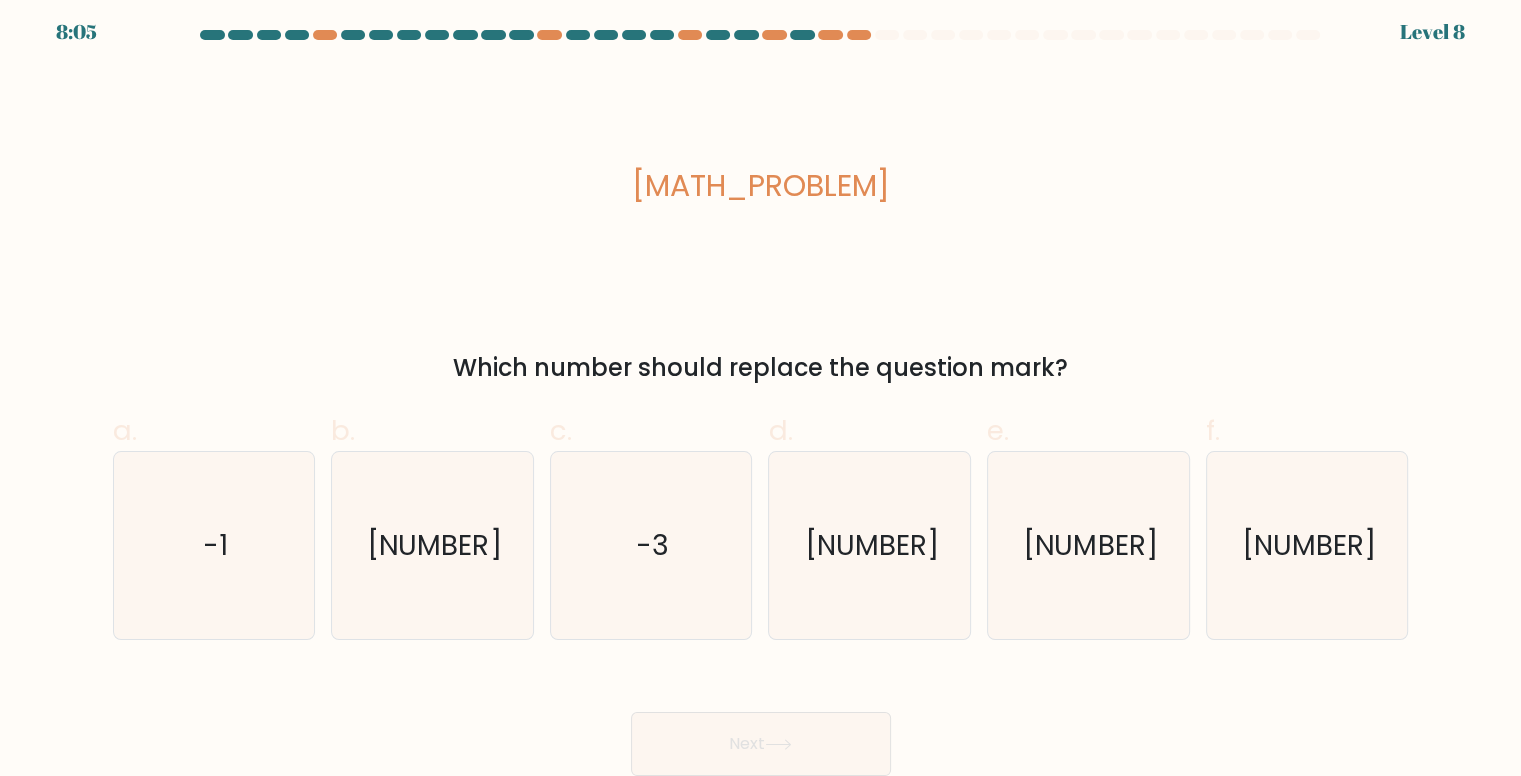 drag, startPoint x: 616, startPoint y: 180, endPoint x: 943, endPoint y: 183, distance: 327.01376 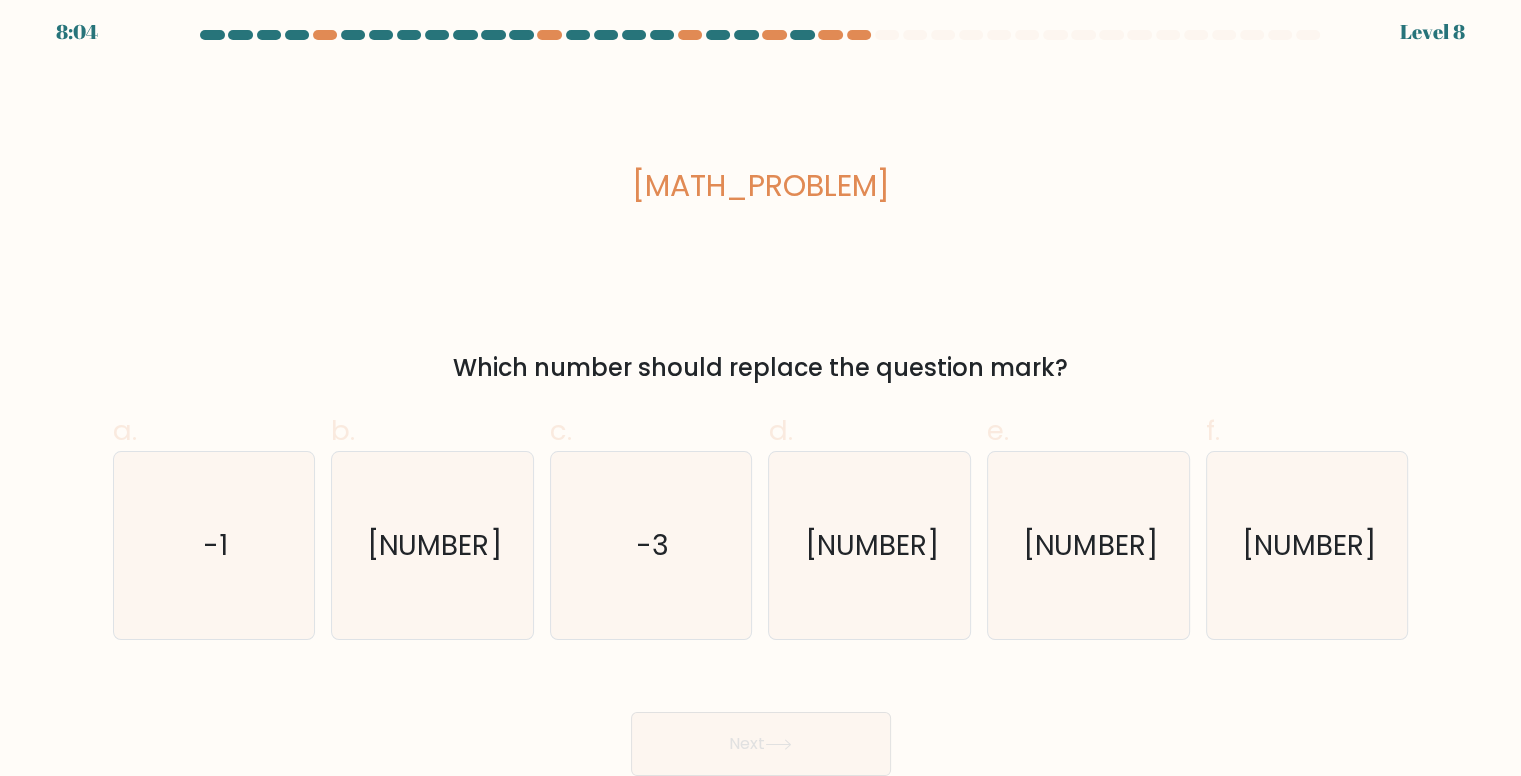 copy on "-24 * 34 + ? = -805" 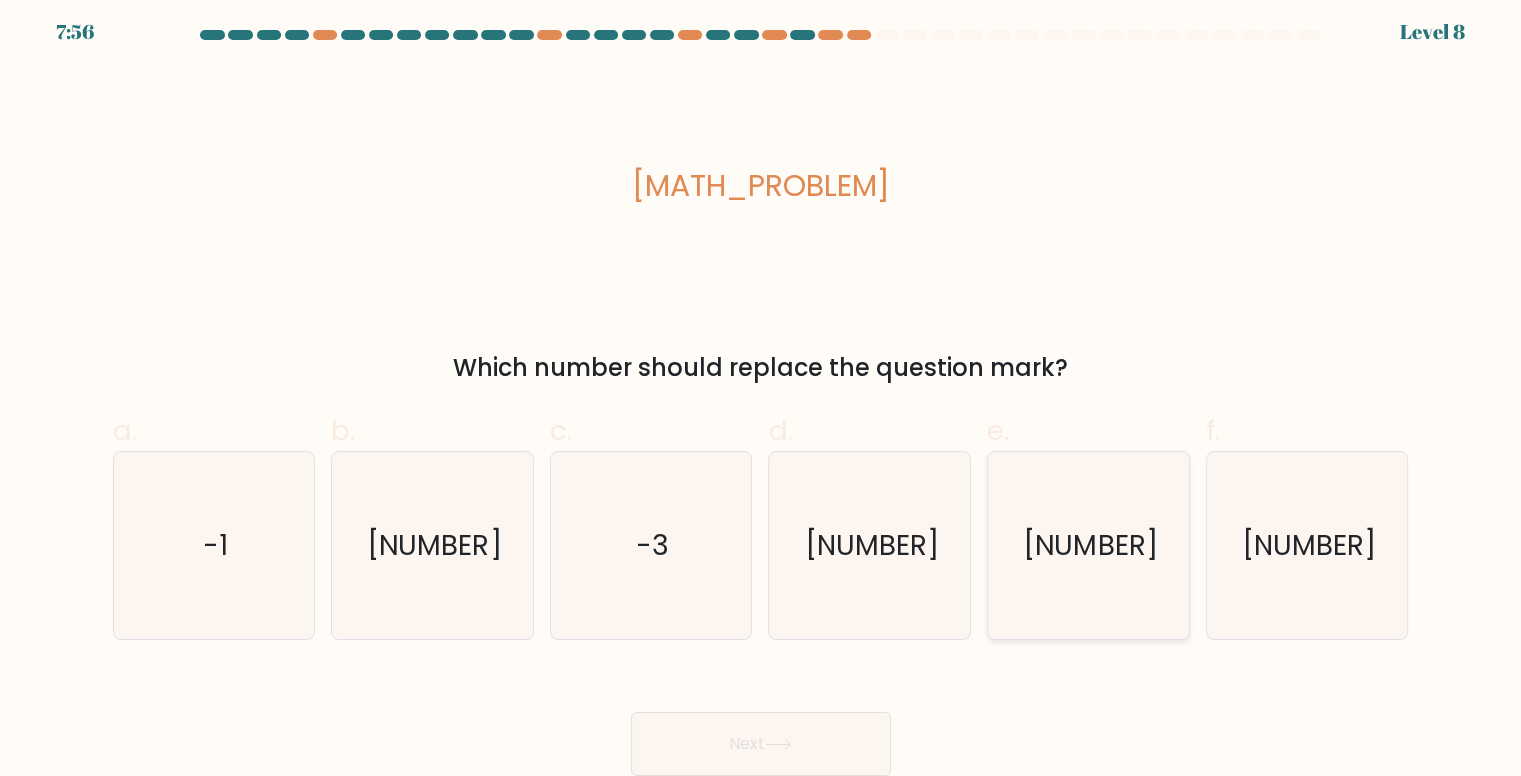 click on "11" at bounding box center [1088, 545] 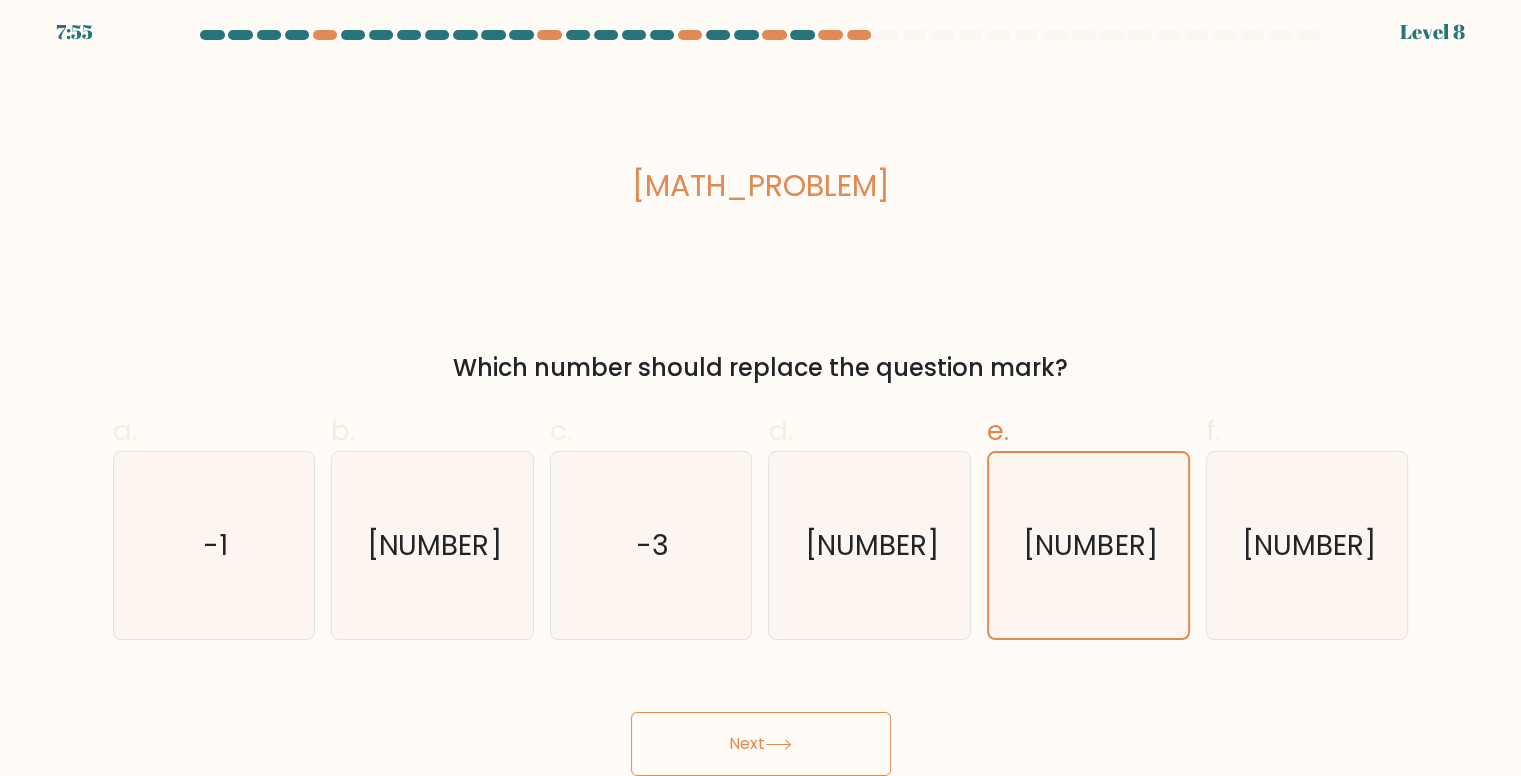 click on "Next" at bounding box center (761, 744) 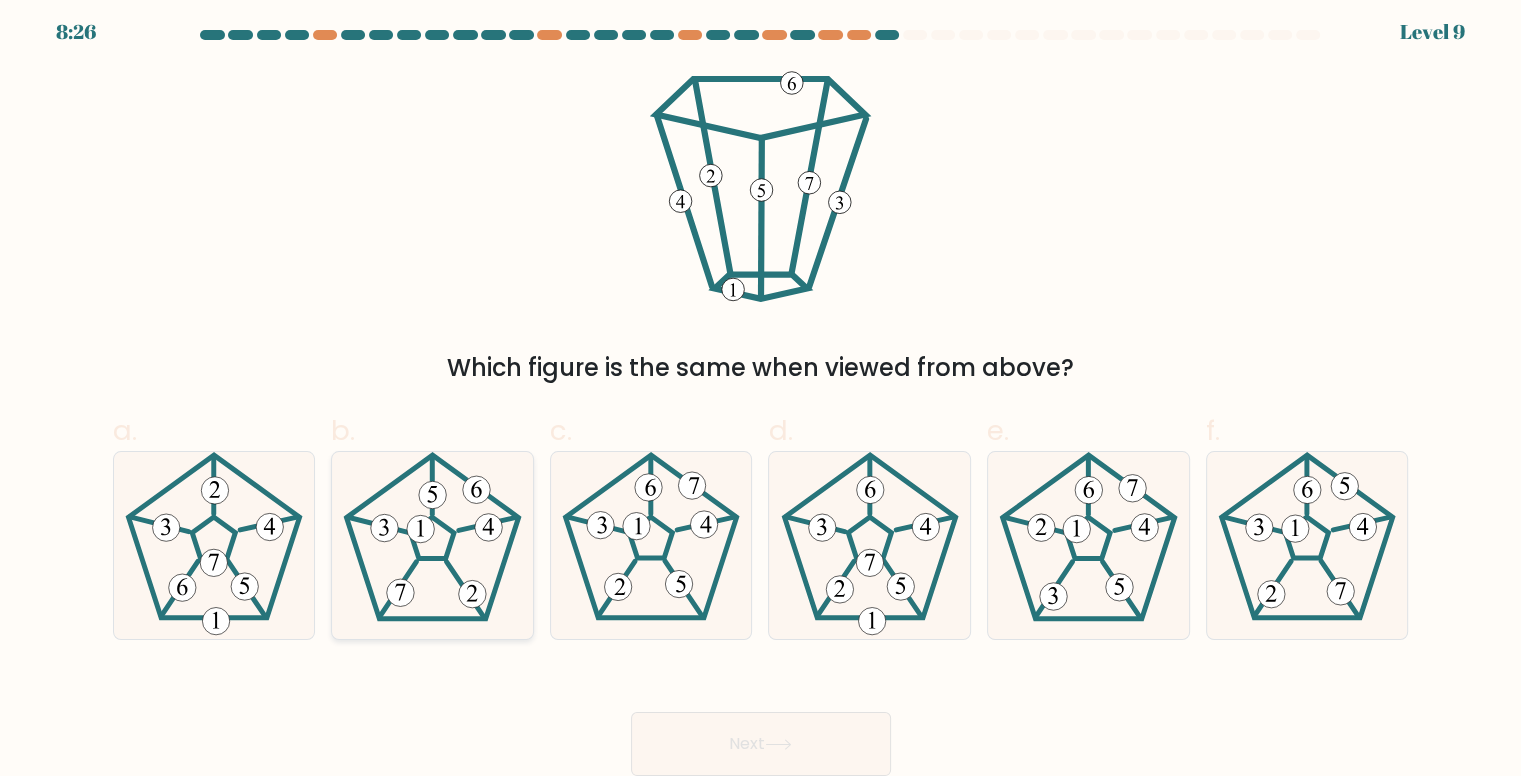 click at bounding box center (432, 537) 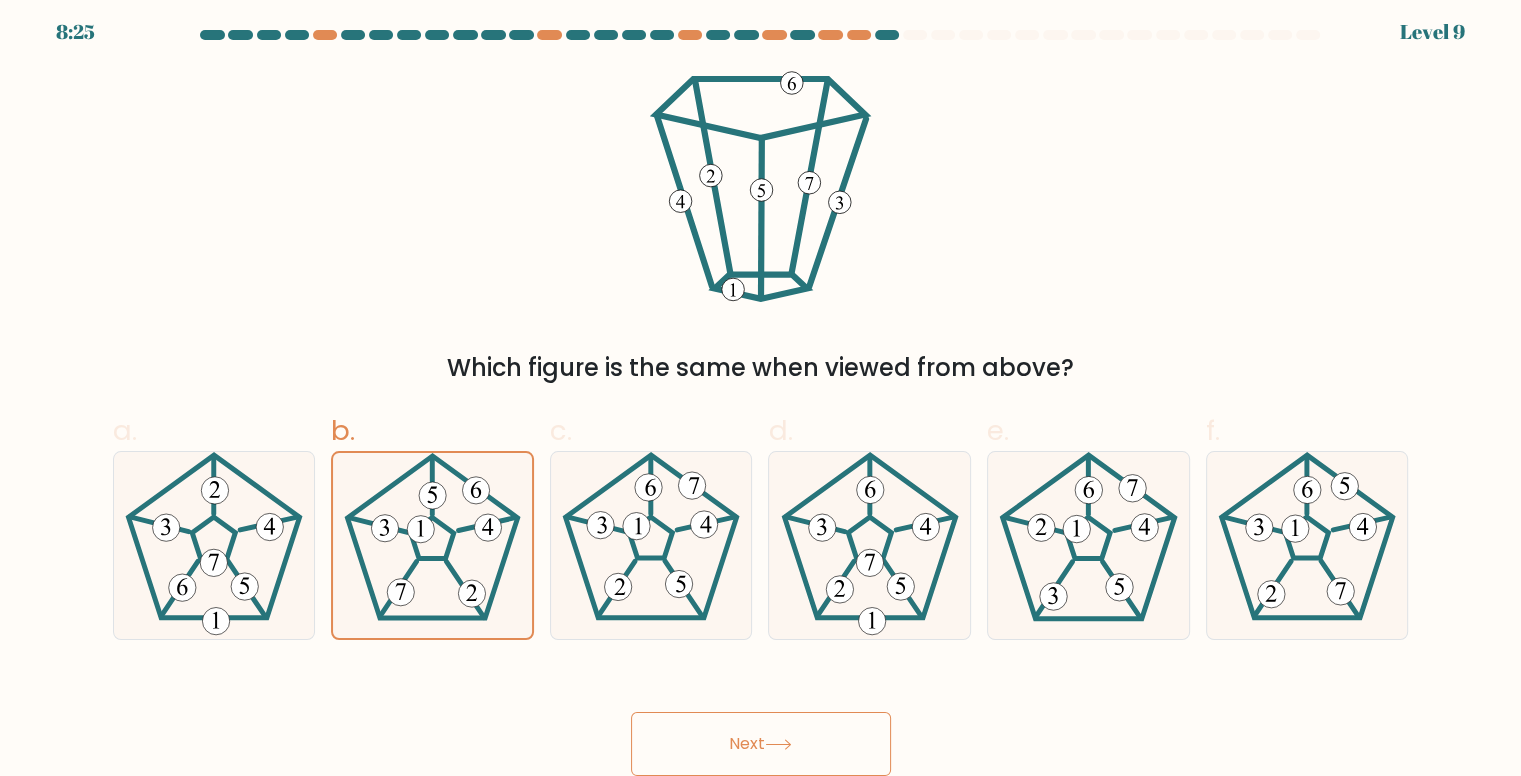 click on "Next" at bounding box center (761, 744) 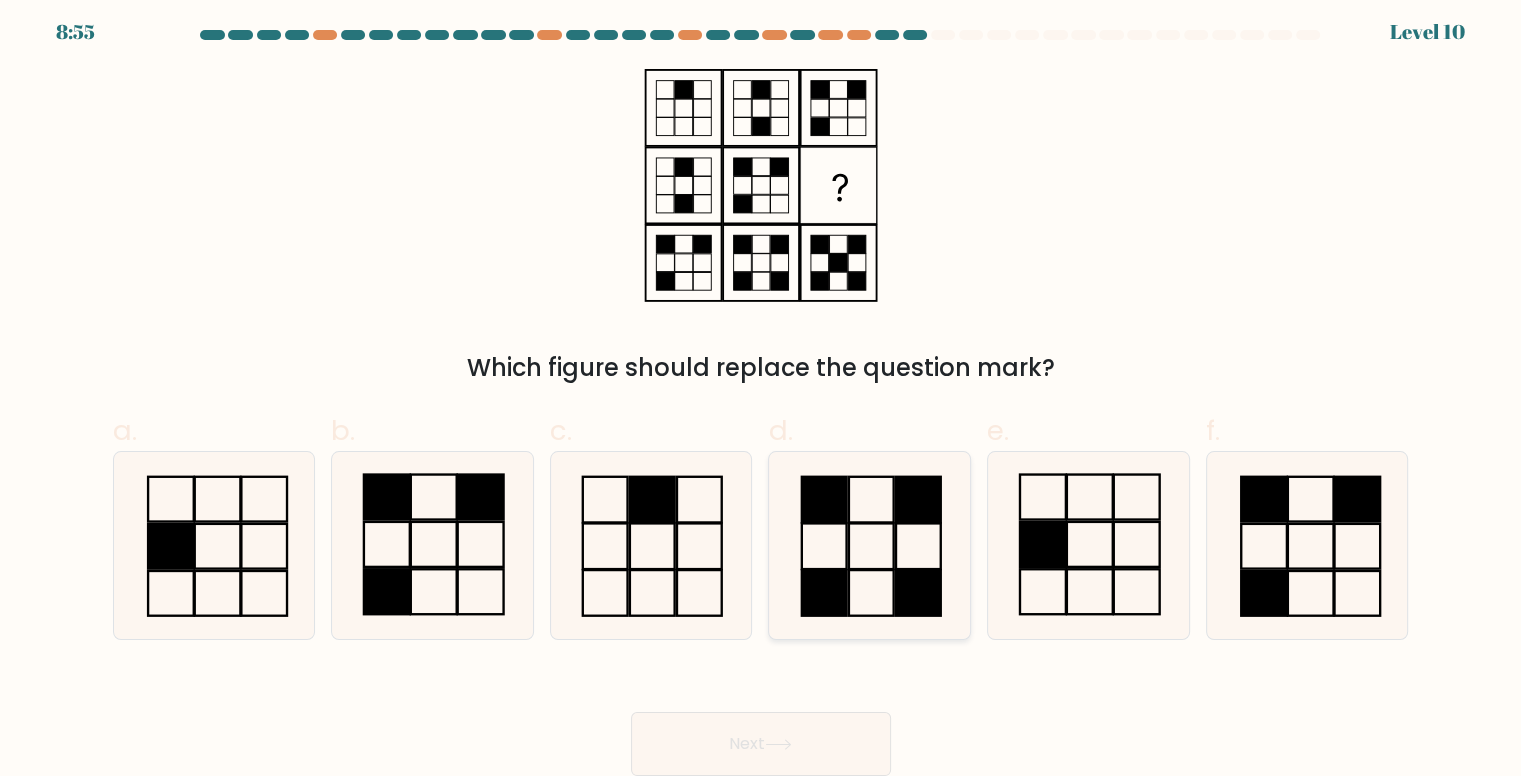 click at bounding box center [870, 545] 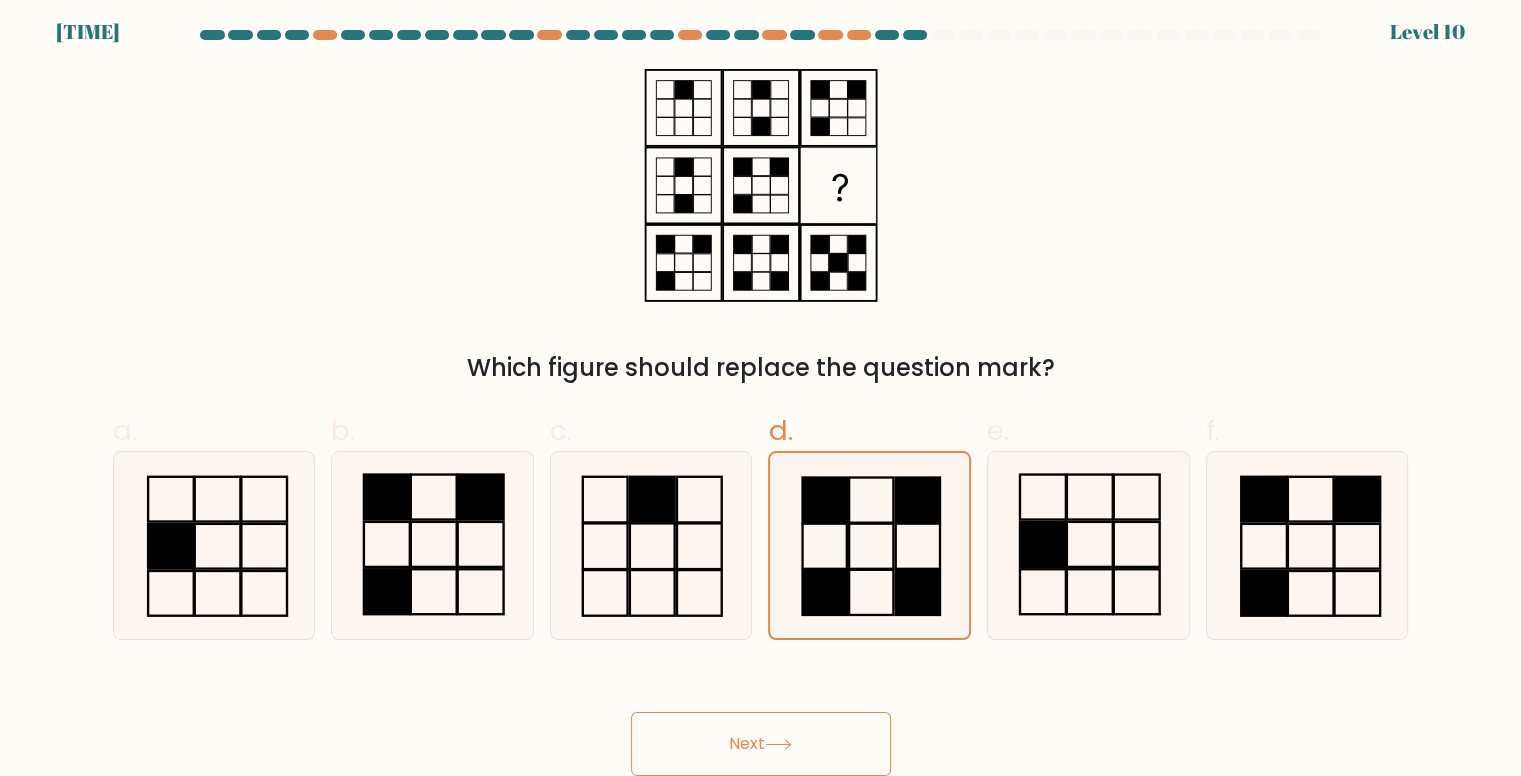 click at bounding box center (778, 744) 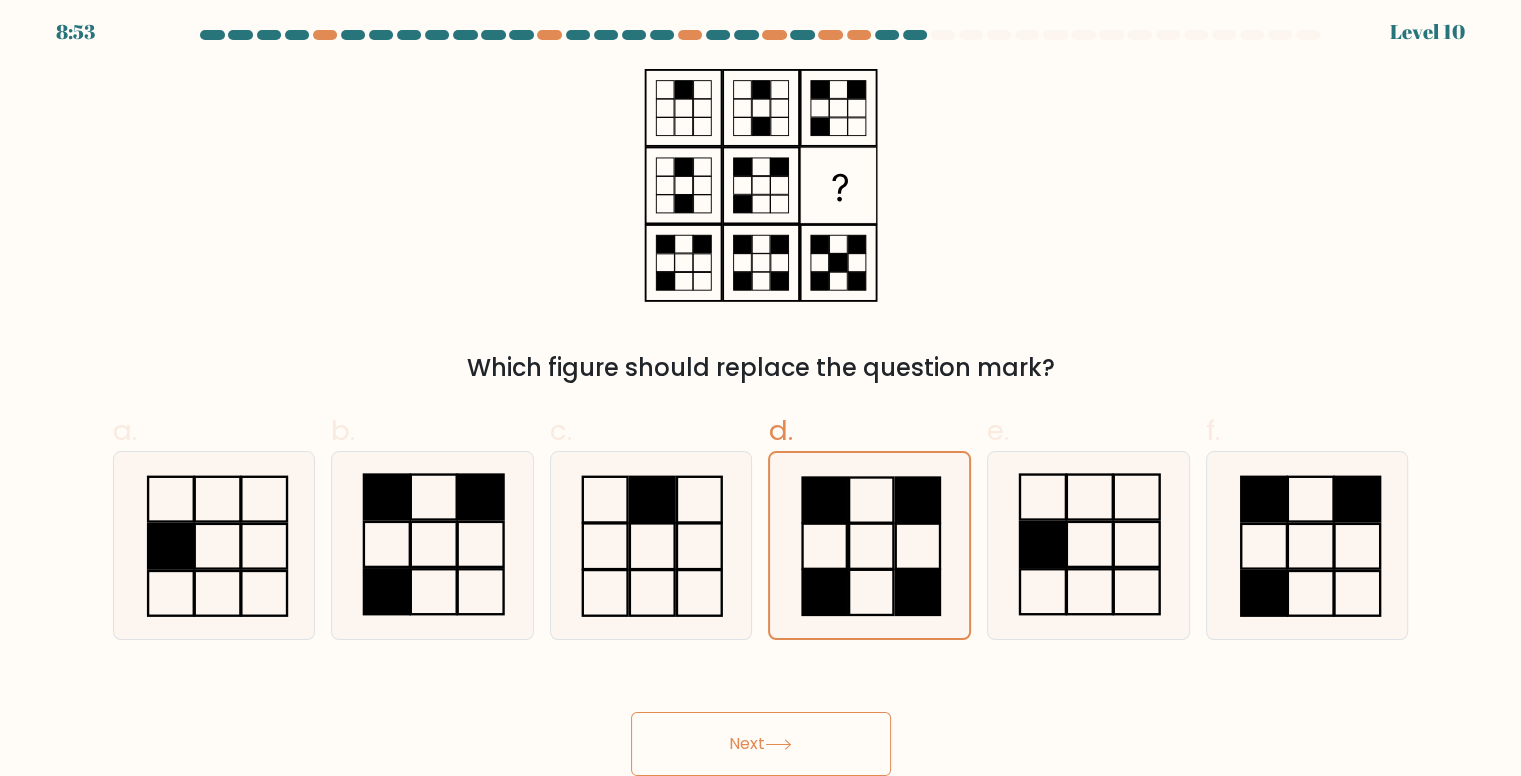 click on "Next" at bounding box center [761, 744] 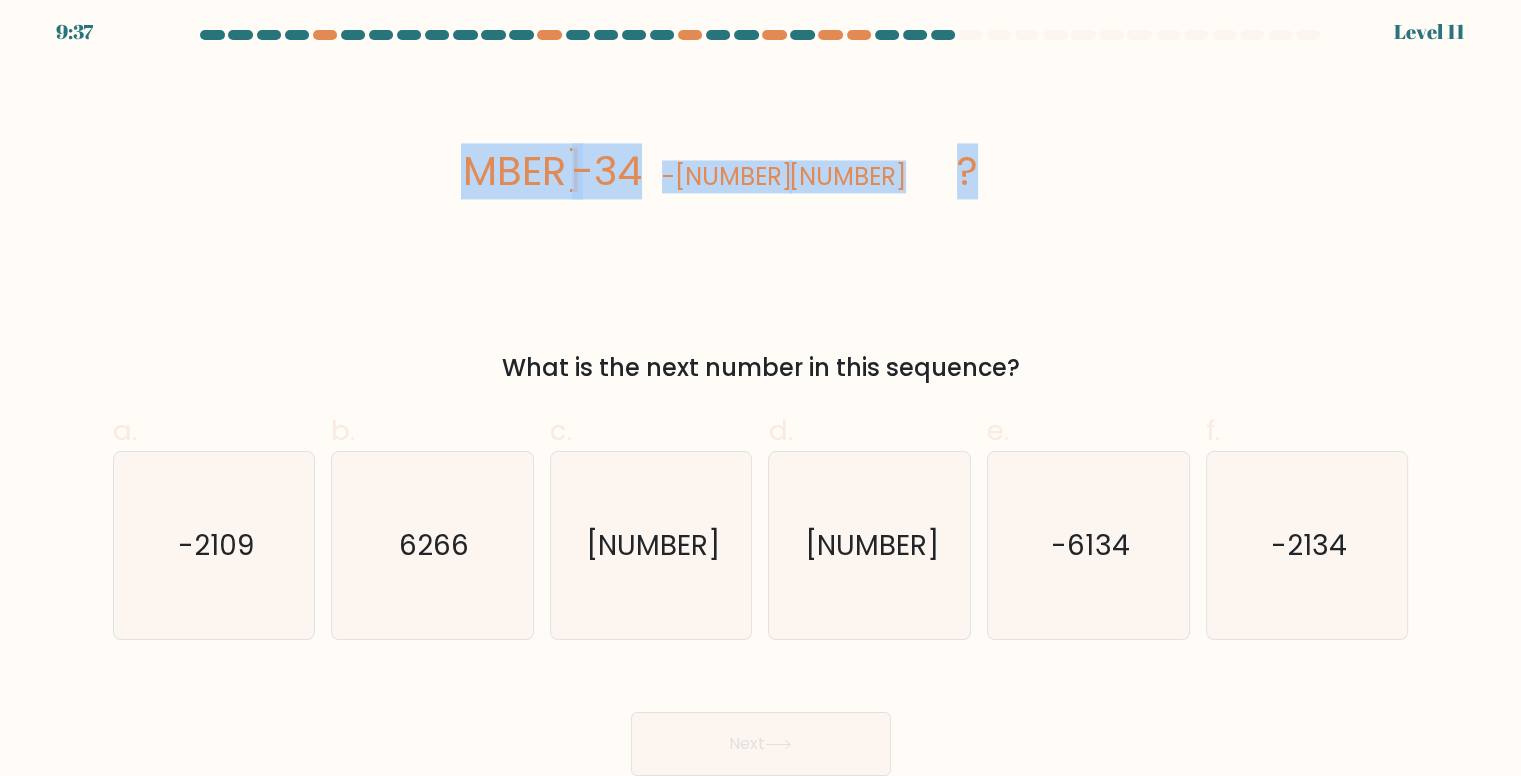 drag, startPoint x: 455, startPoint y: 172, endPoint x: 977, endPoint y: 174, distance: 522.00385 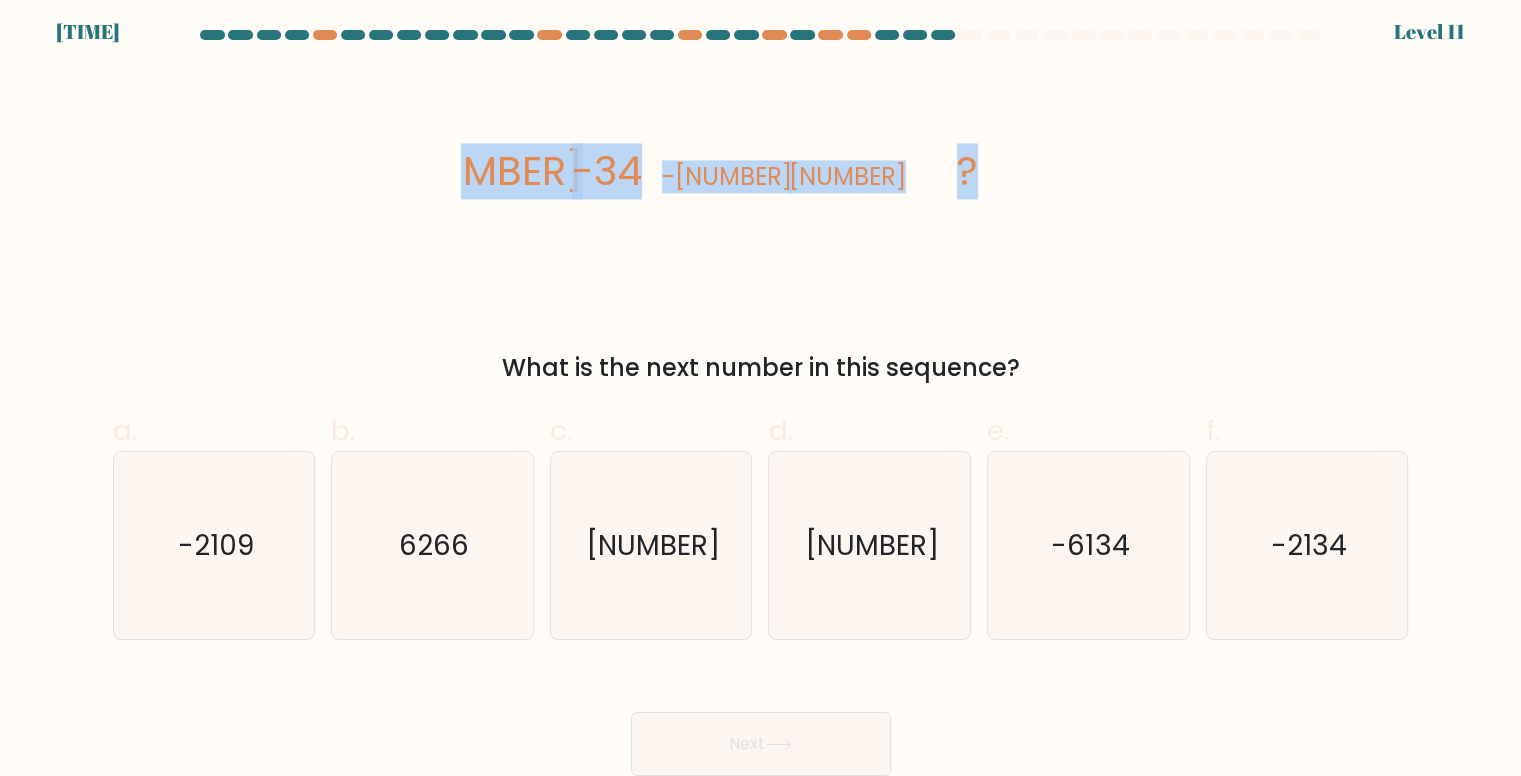 copy on "-9
-34
-134
-534
?" 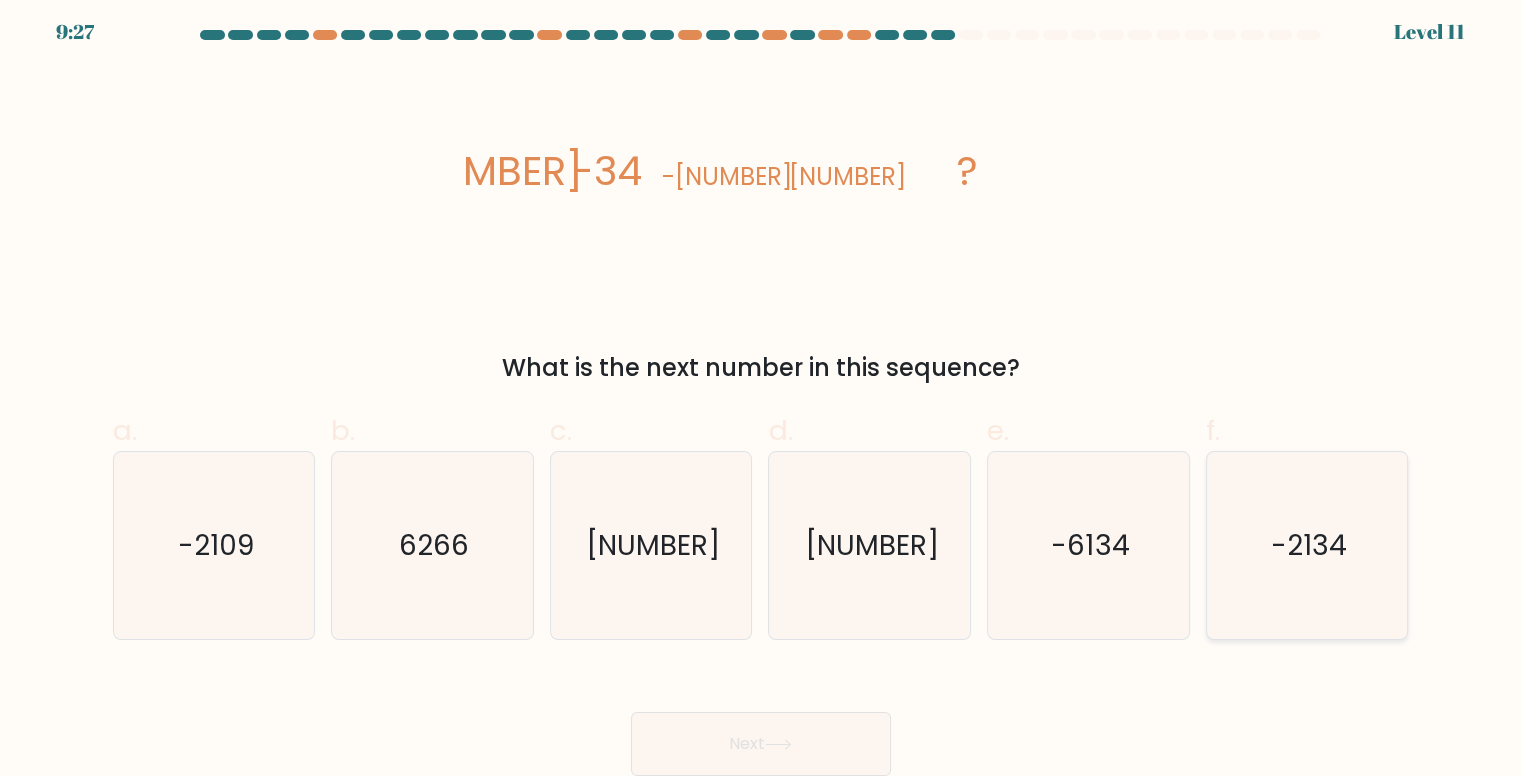 click on "-2134" at bounding box center [1309, 545] 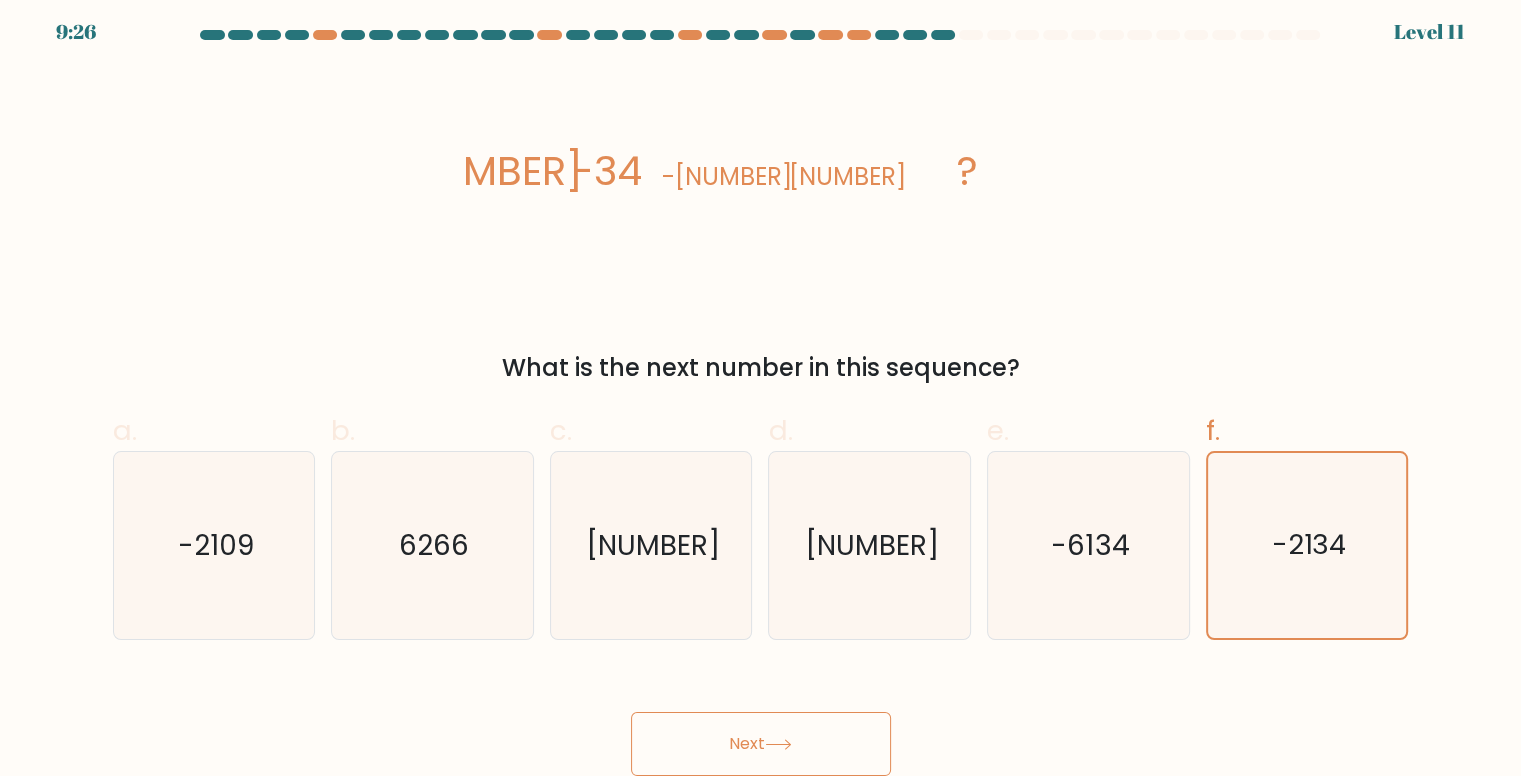 click on "Next" at bounding box center [761, 744] 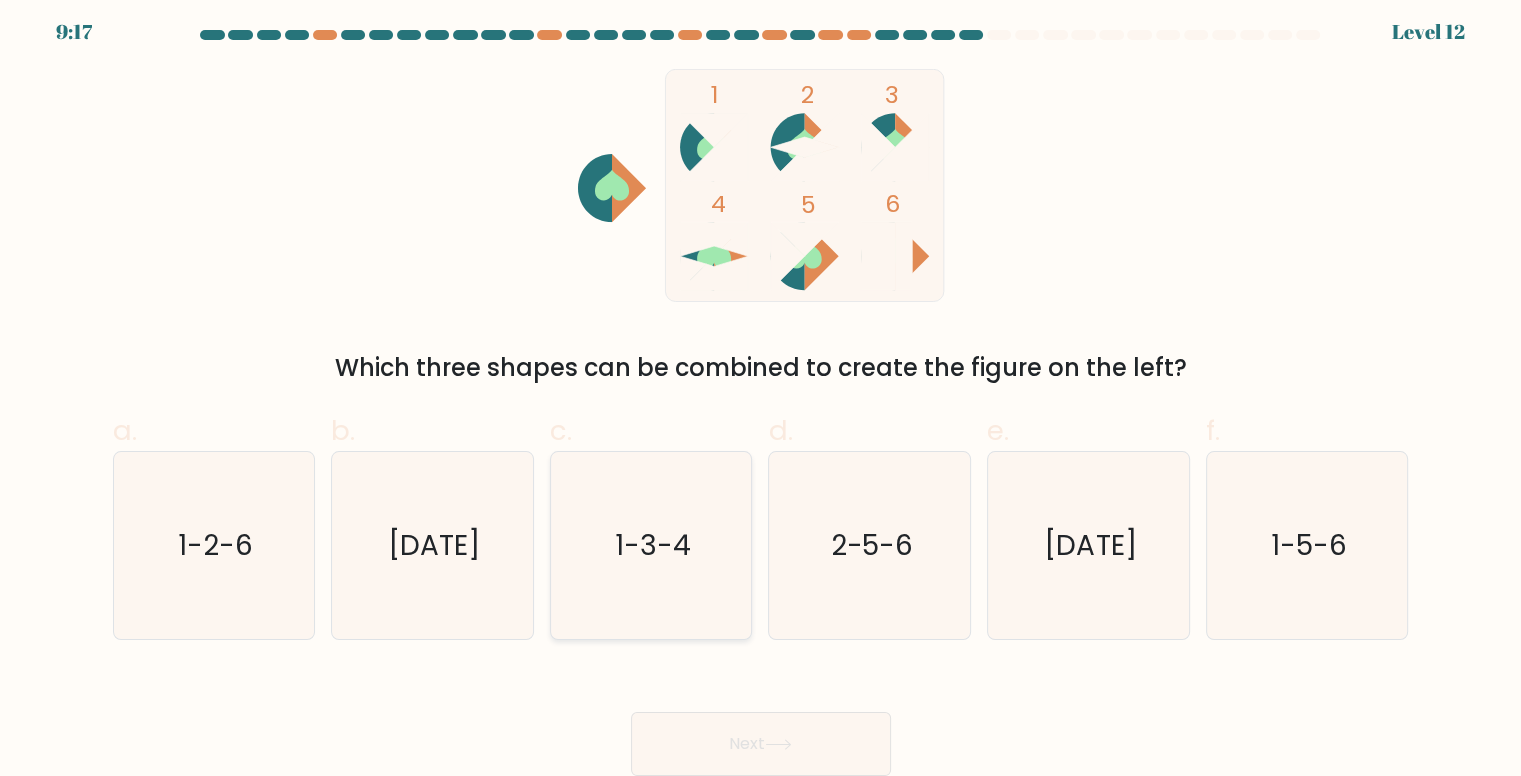 click on "1-3-4" at bounding box center [651, 545] 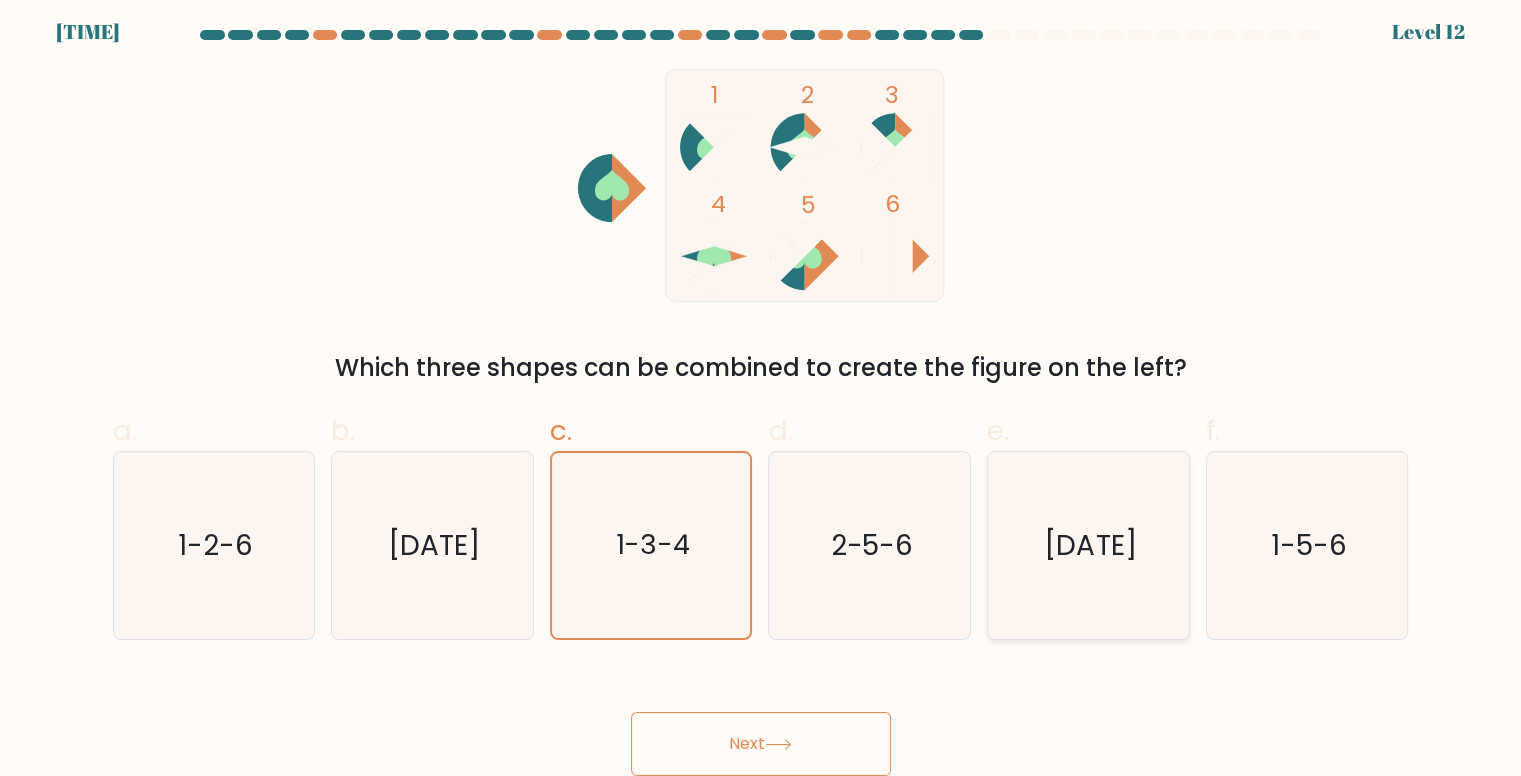 click on "1-3-5" at bounding box center (1090, 545) 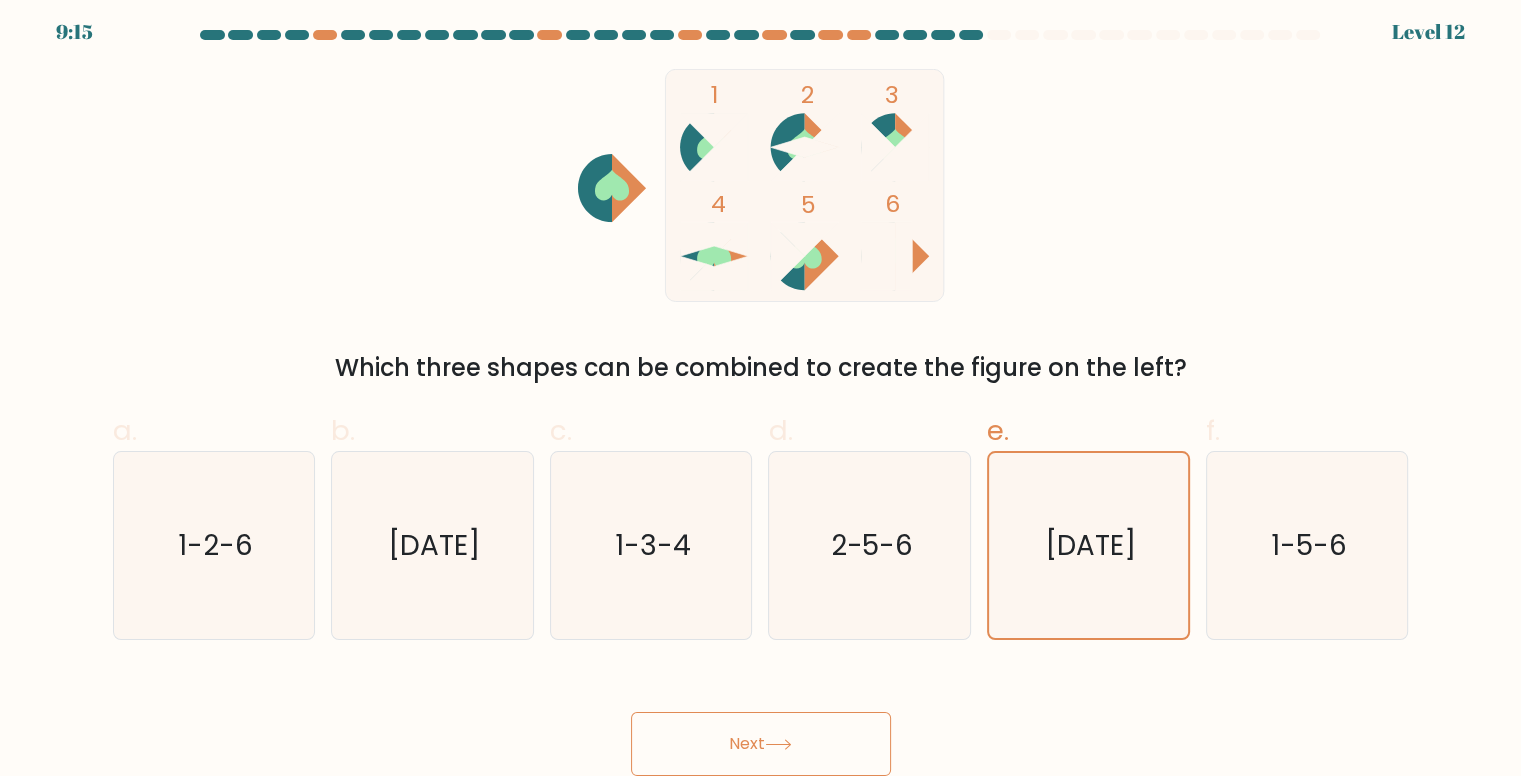 click on "Next" at bounding box center [761, 744] 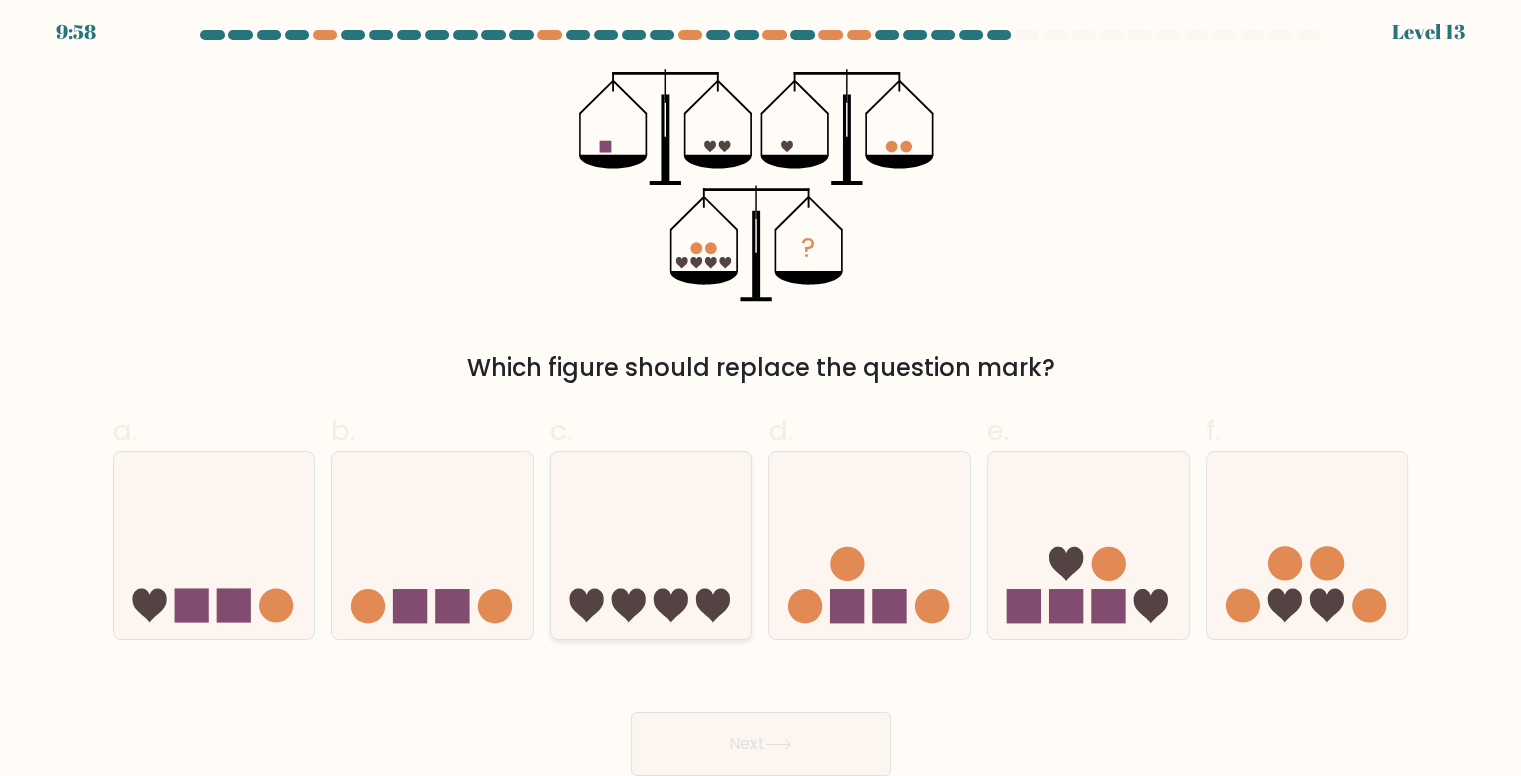 click at bounding box center (651, 545) 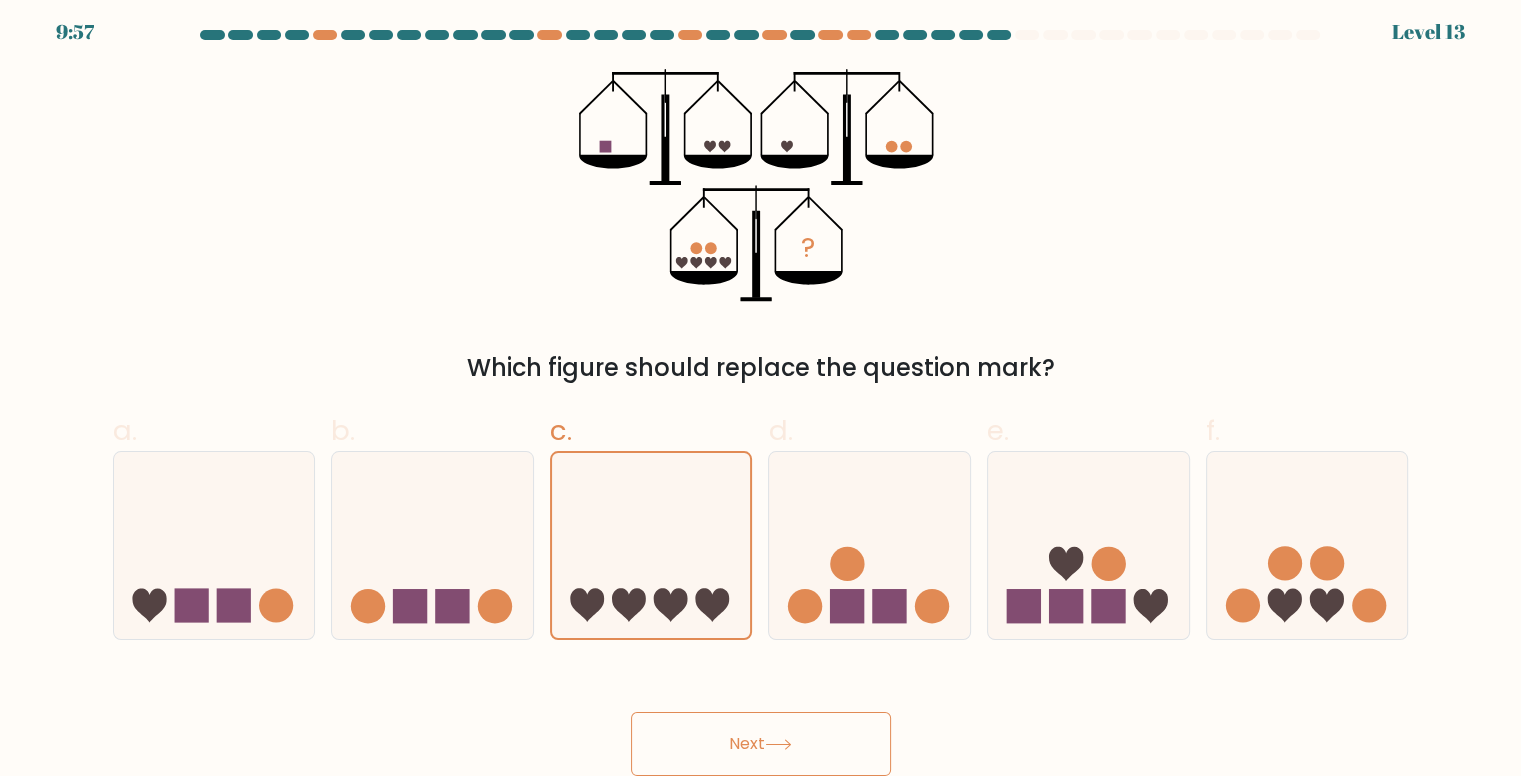 click on "Next" at bounding box center [761, 744] 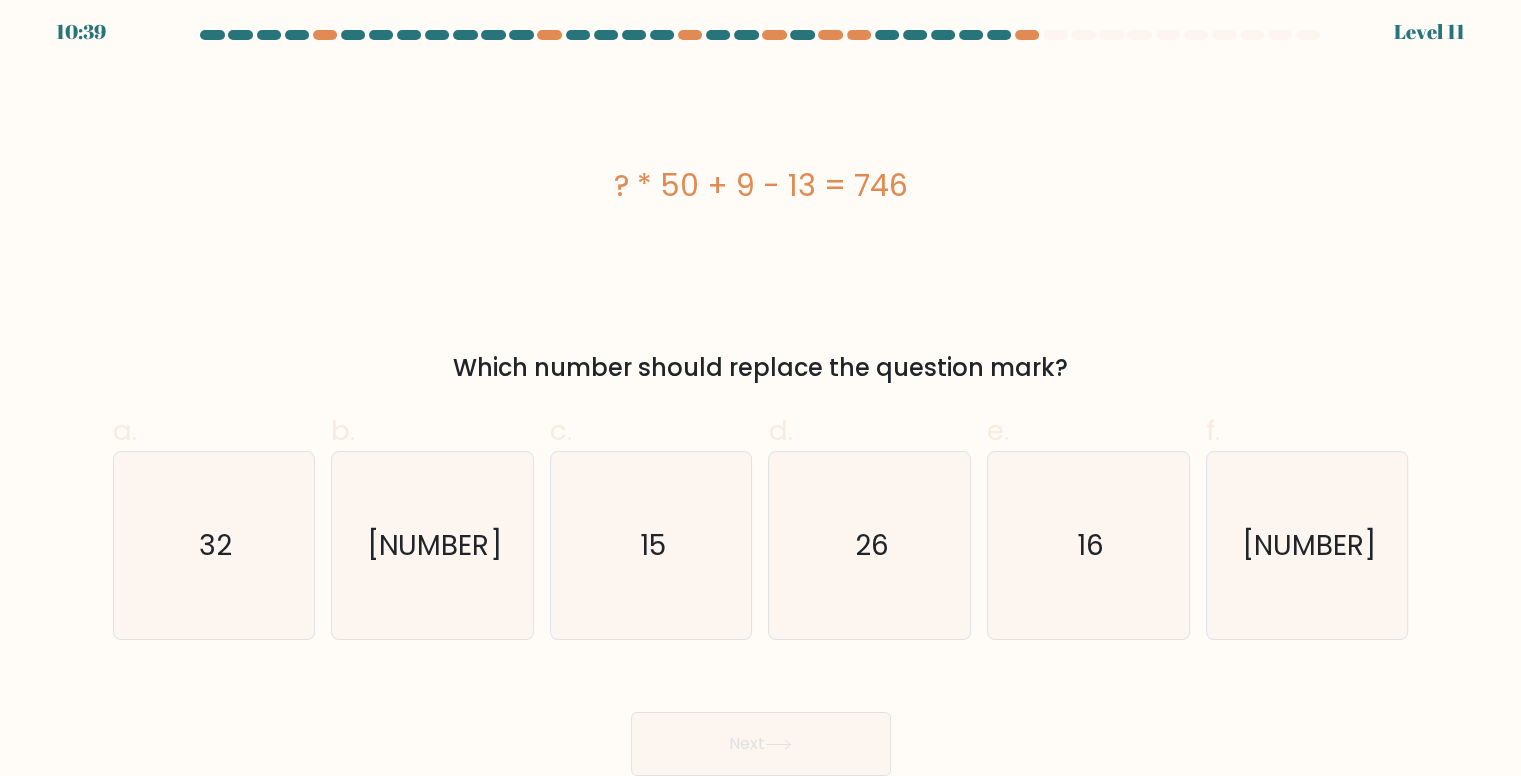 drag, startPoint x: 614, startPoint y: 182, endPoint x: 912, endPoint y: 196, distance: 298.32867 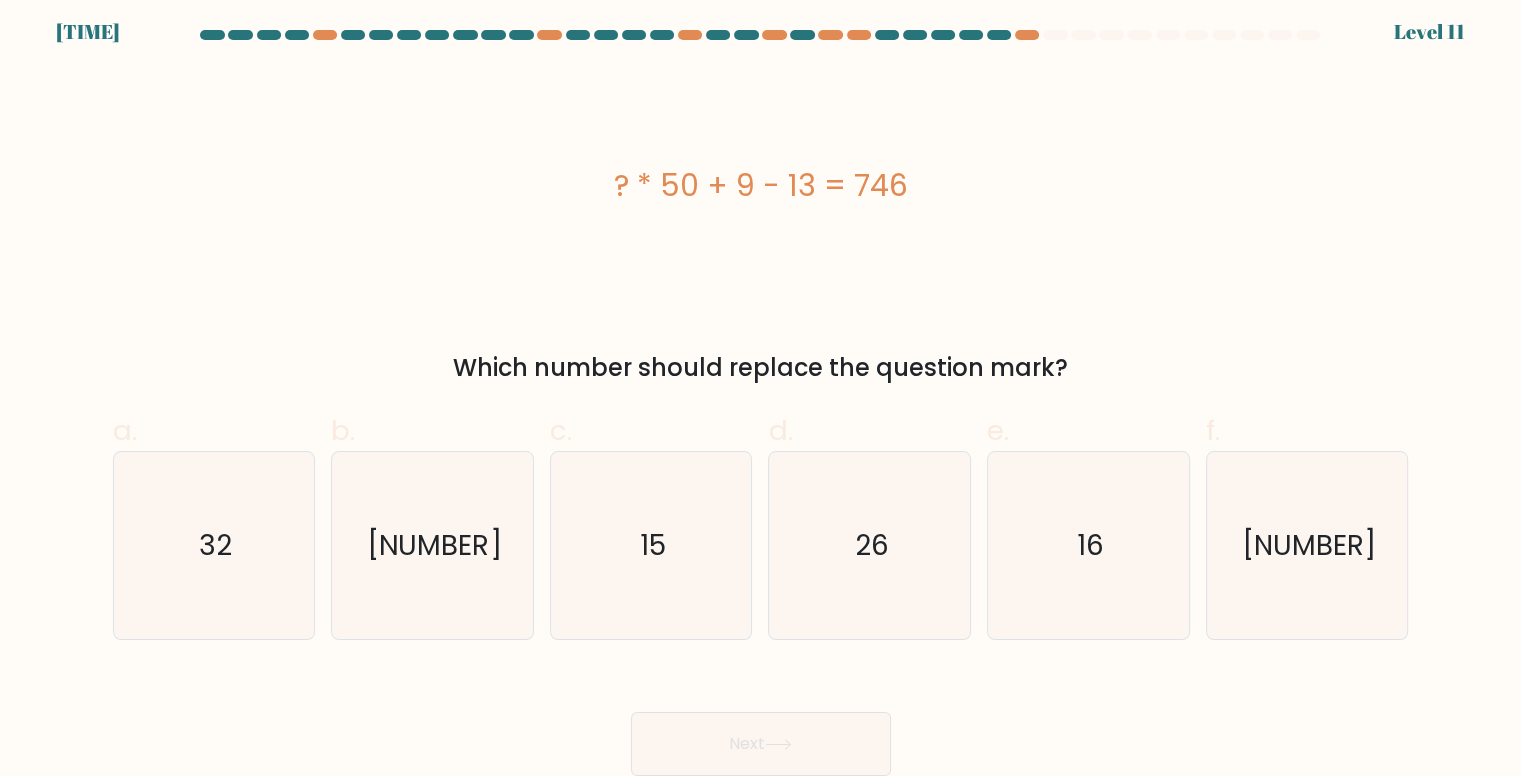 copy on "? * 50 + 9 - 13 = 746" 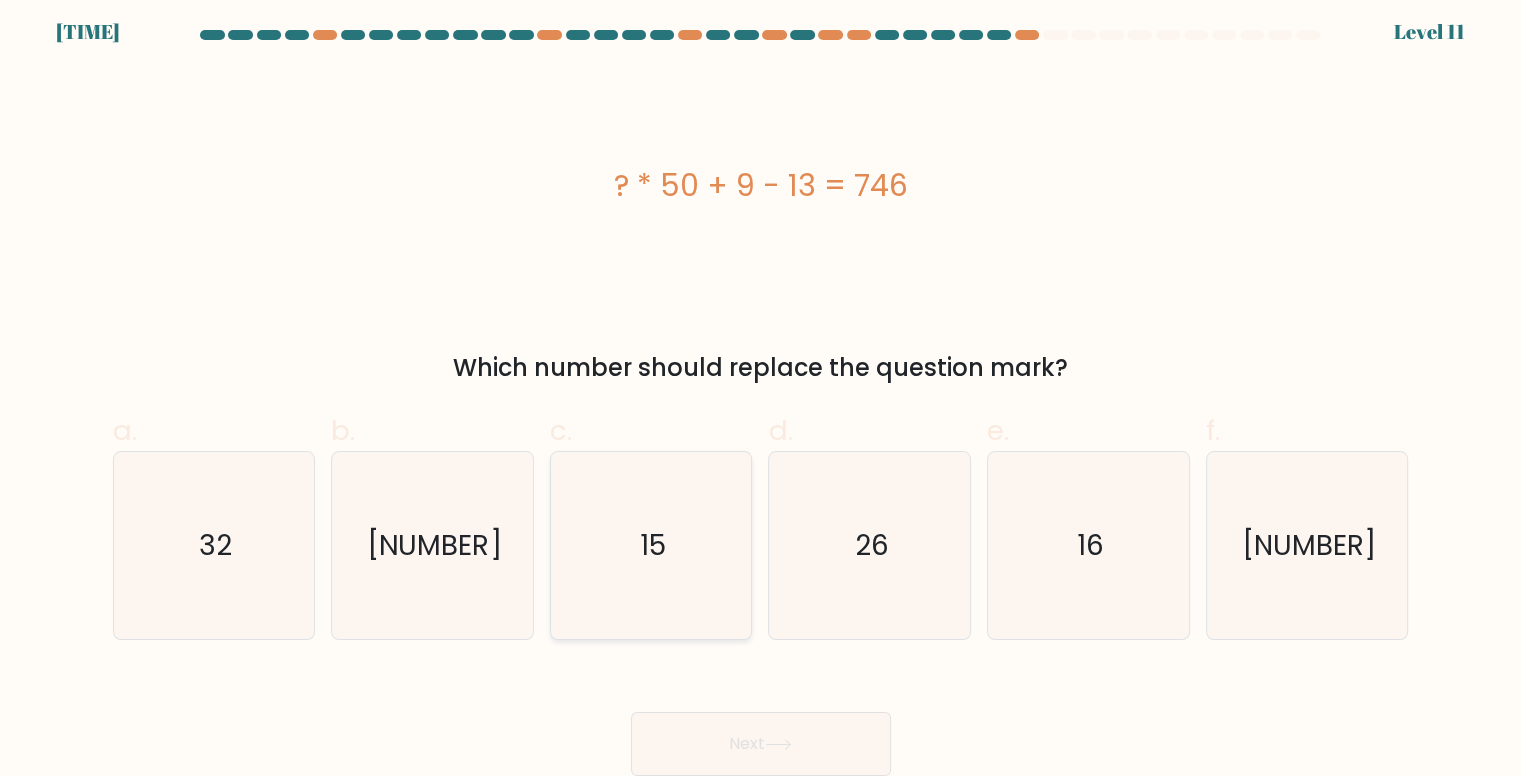 click on "15" at bounding box center (651, 545) 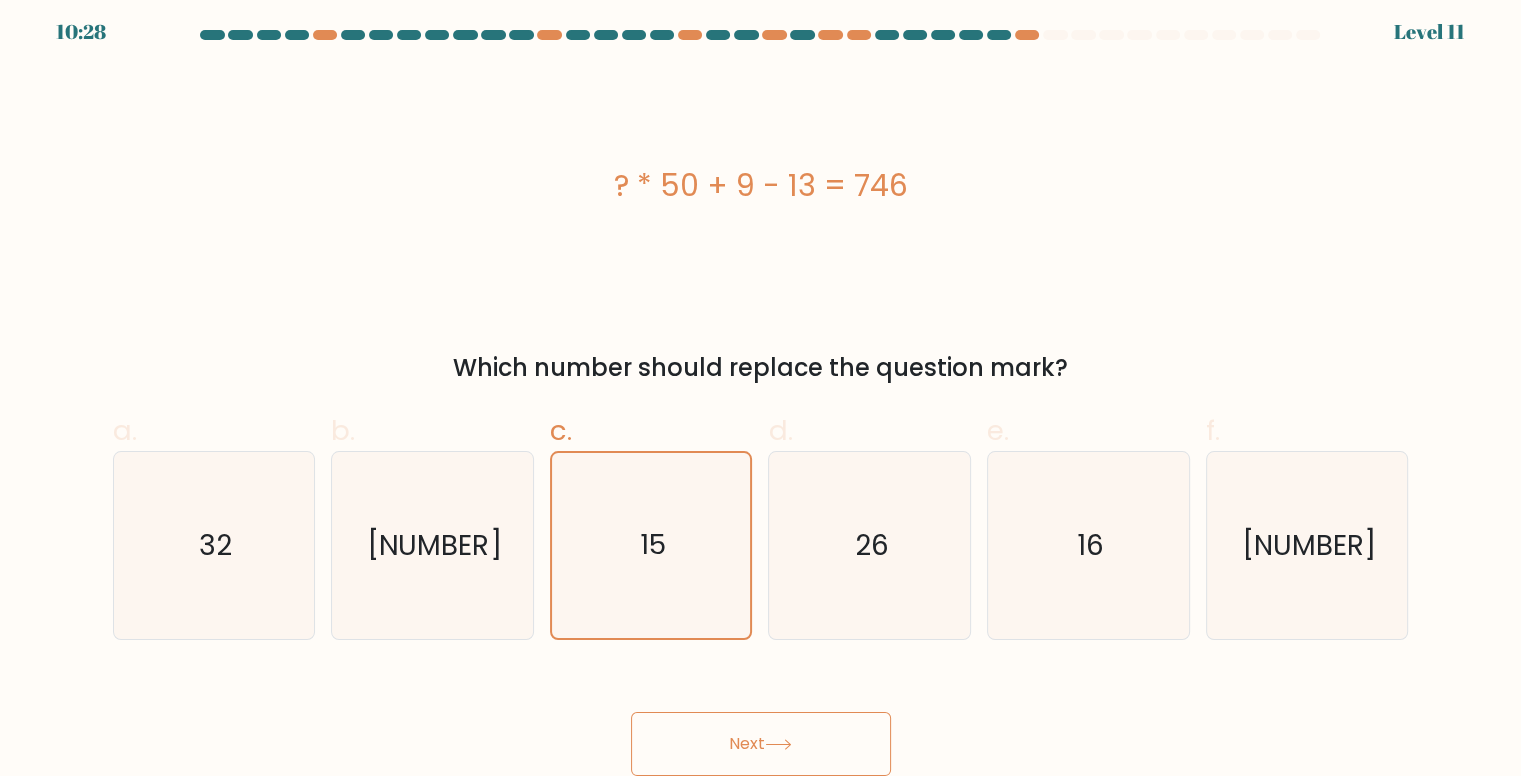 click on "Next" at bounding box center (761, 744) 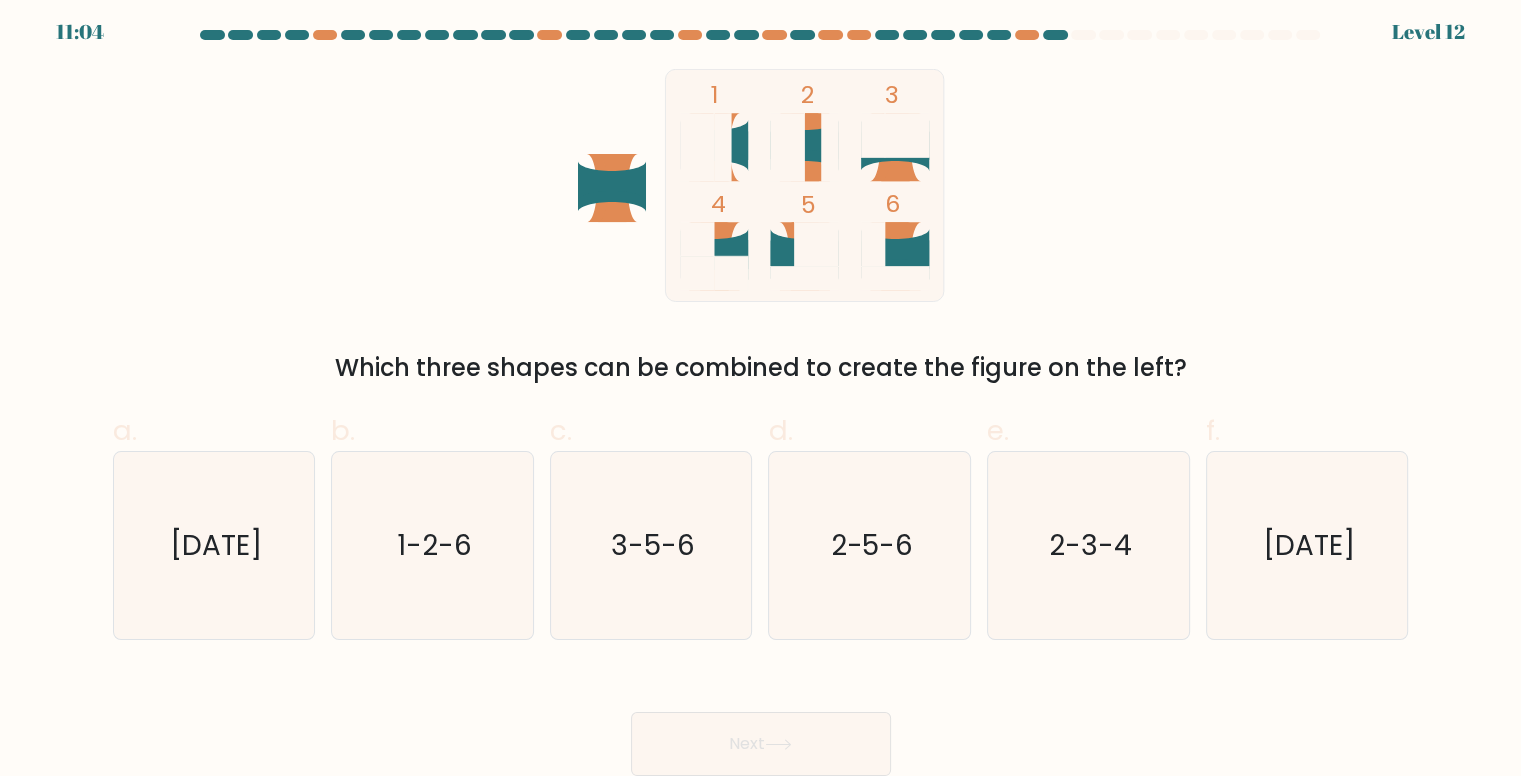 type 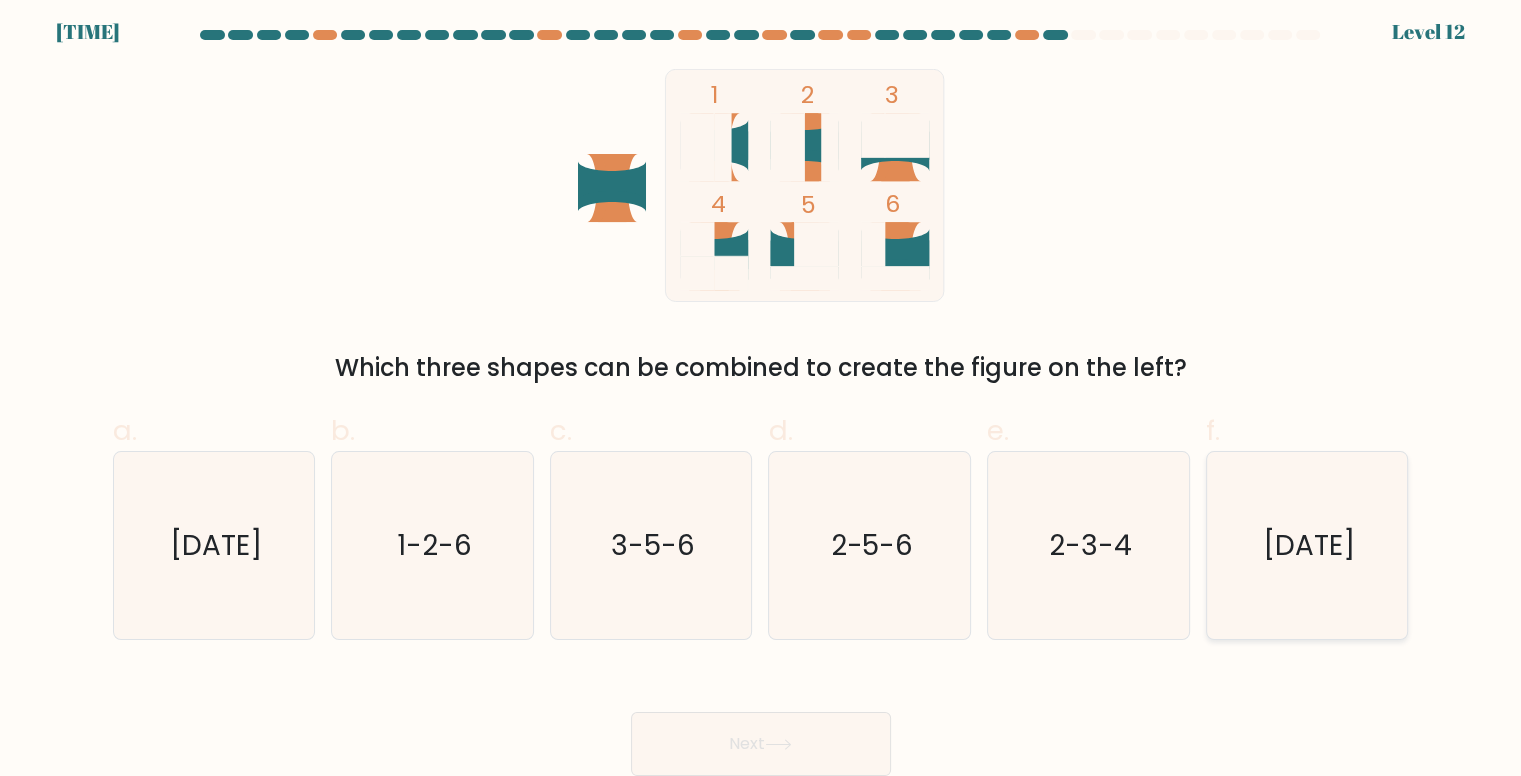 click on "1-4-6" at bounding box center [1309, 545] 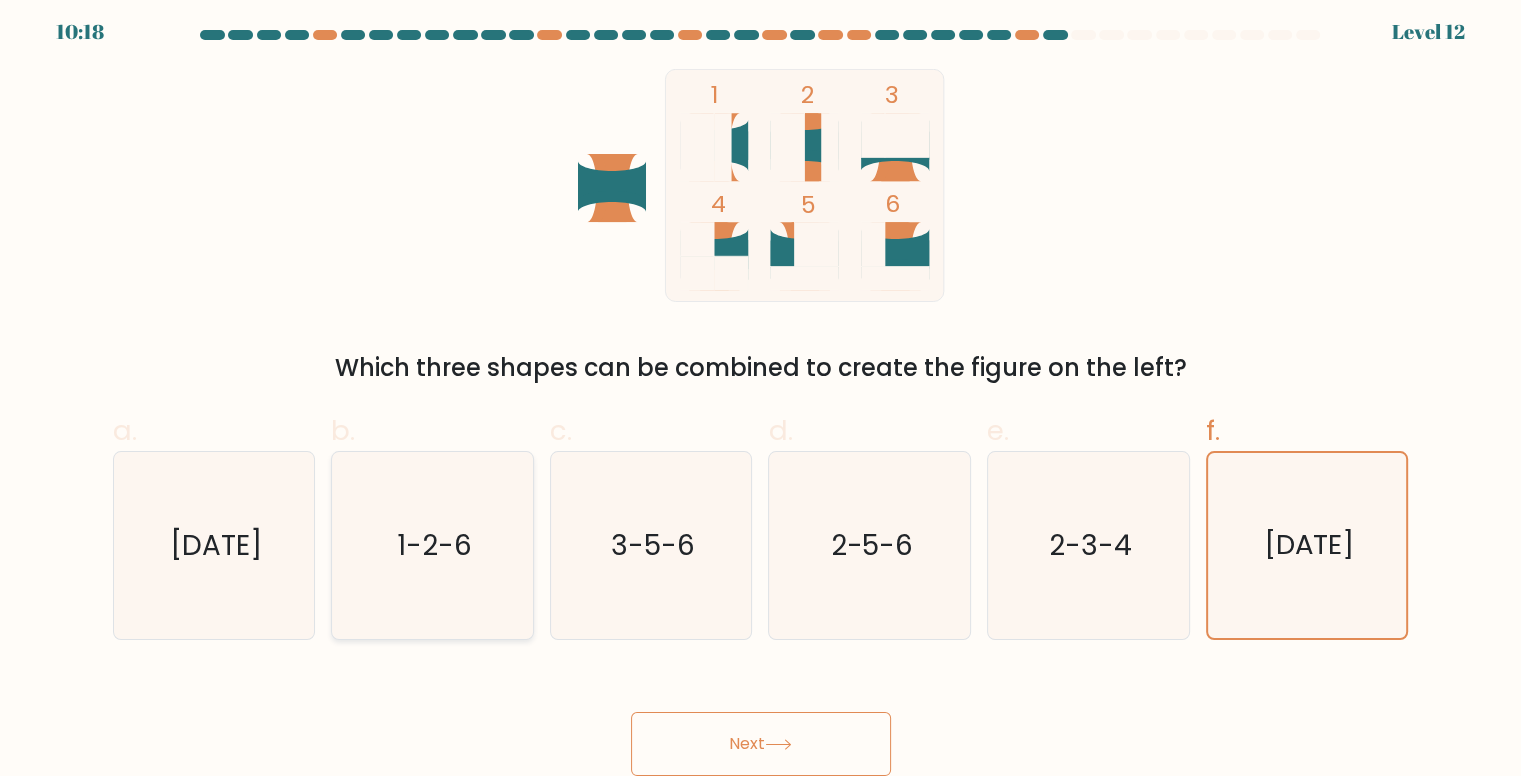 click on "1-2-6" at bounding box center [434, 545] 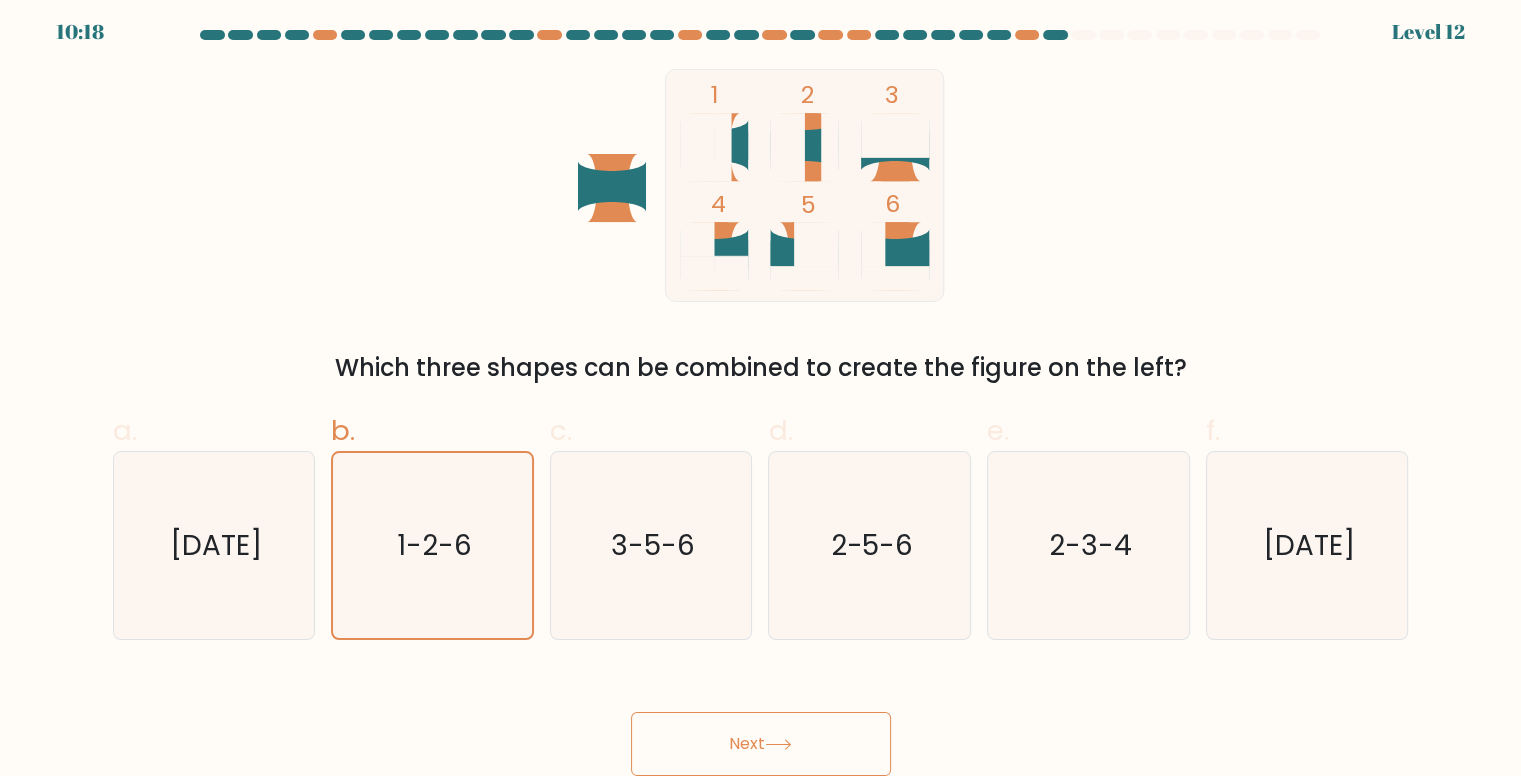 click on "Next" at bounding box center [761, 744] 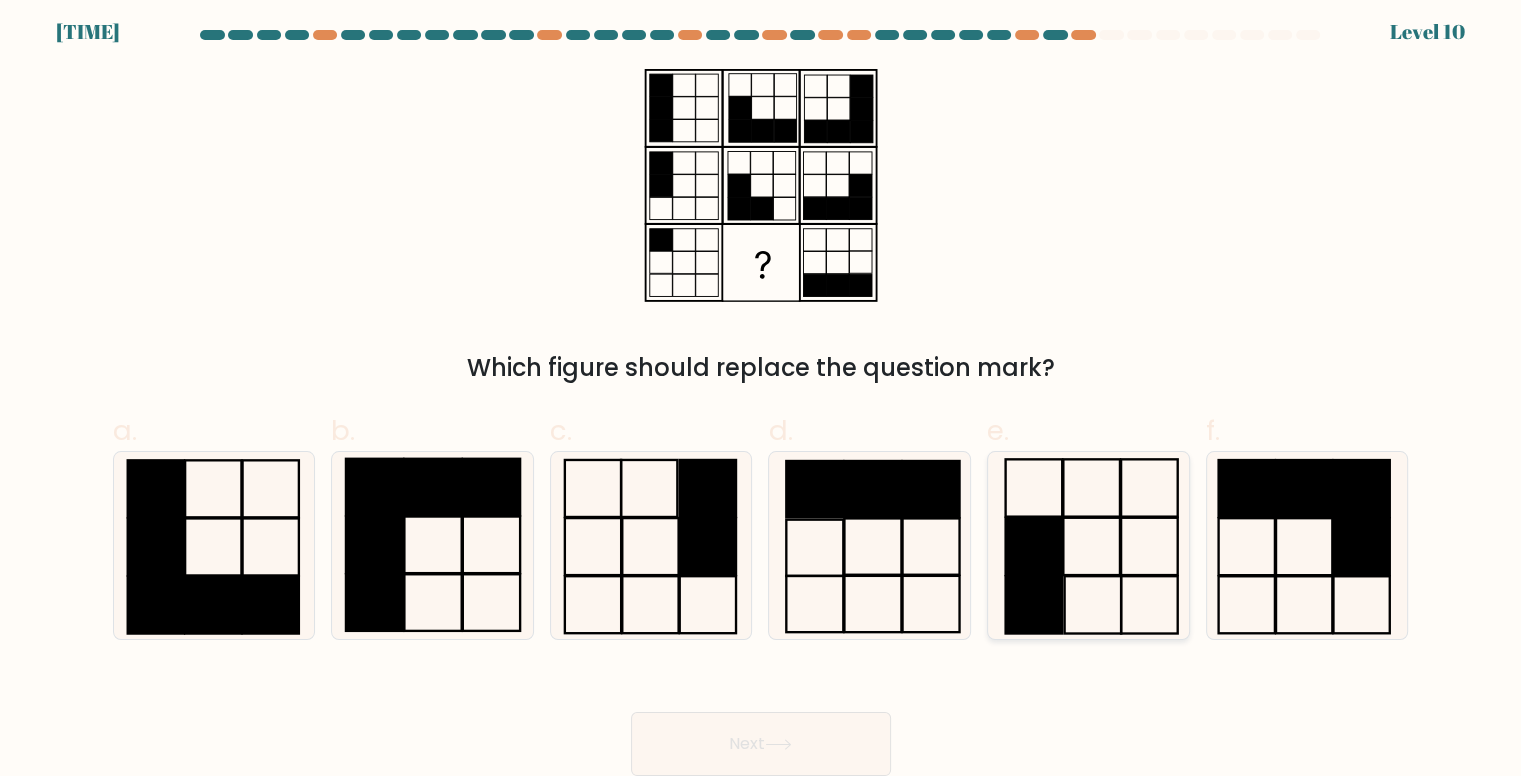 click at bounding box center (1034, 546) 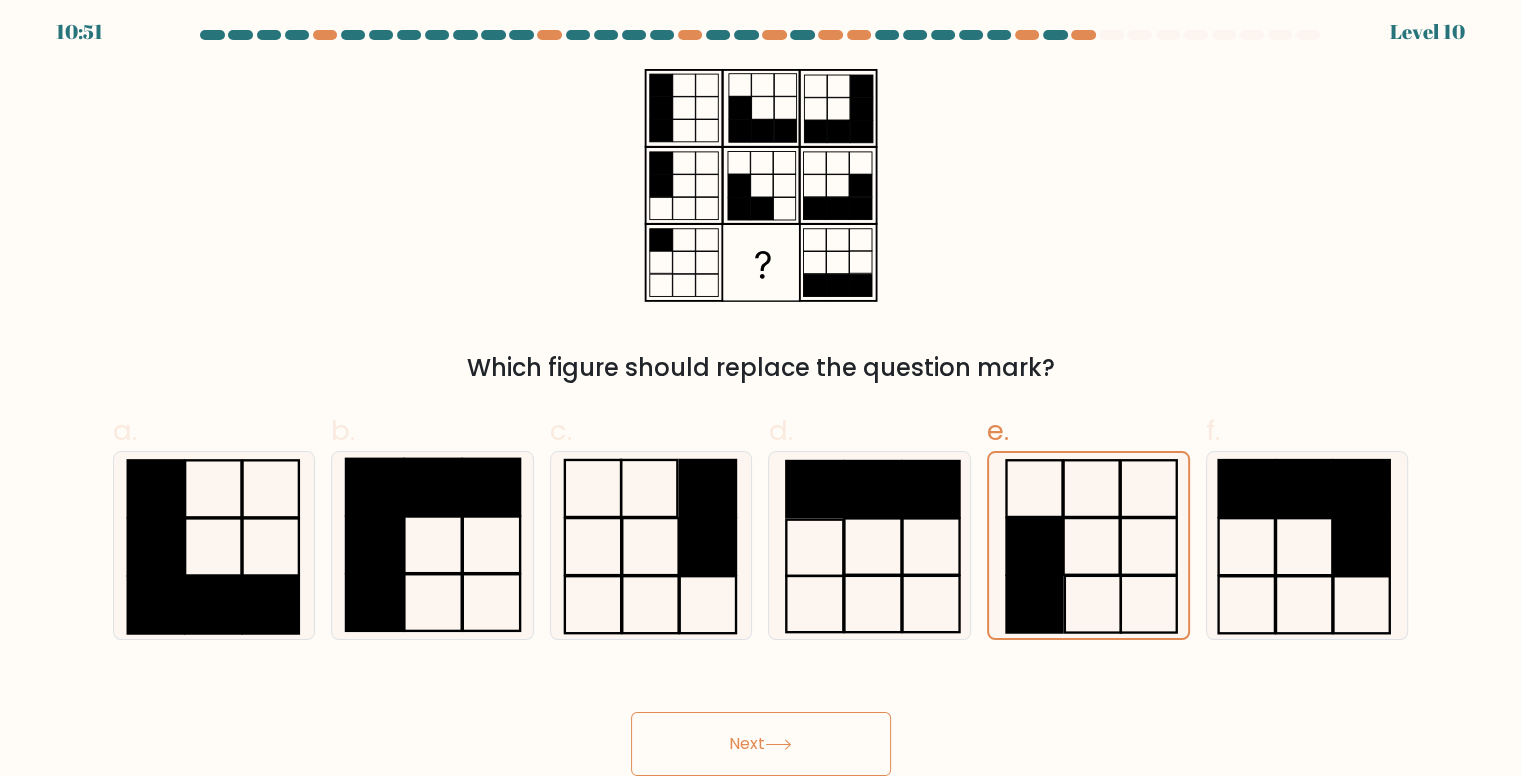 click on "Next" at bounding box center (761, 744) 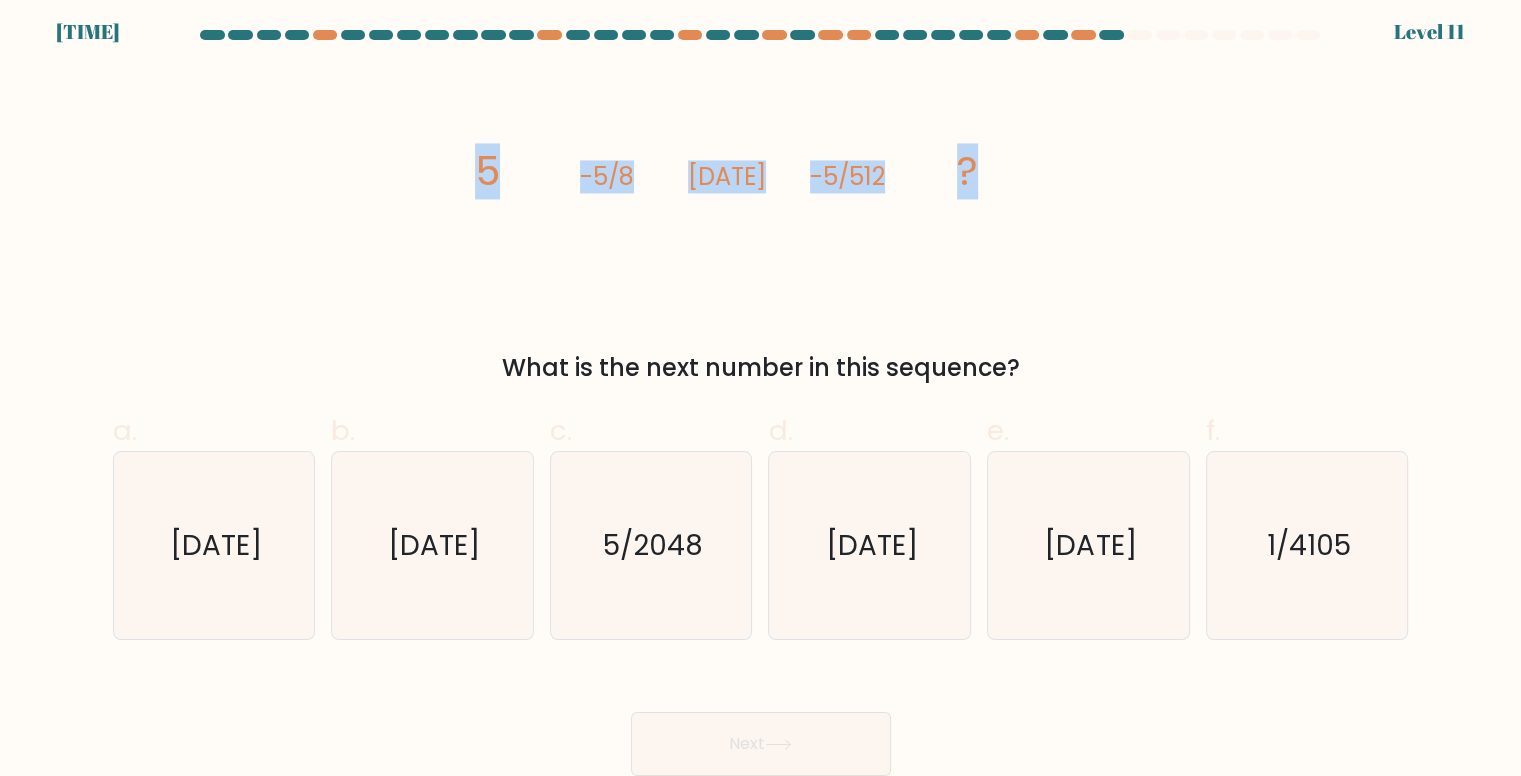 drag, startPoint x: 476, startPoint y: 161, endPoint x: 980, endPoint y: 141, distance: 504.39667 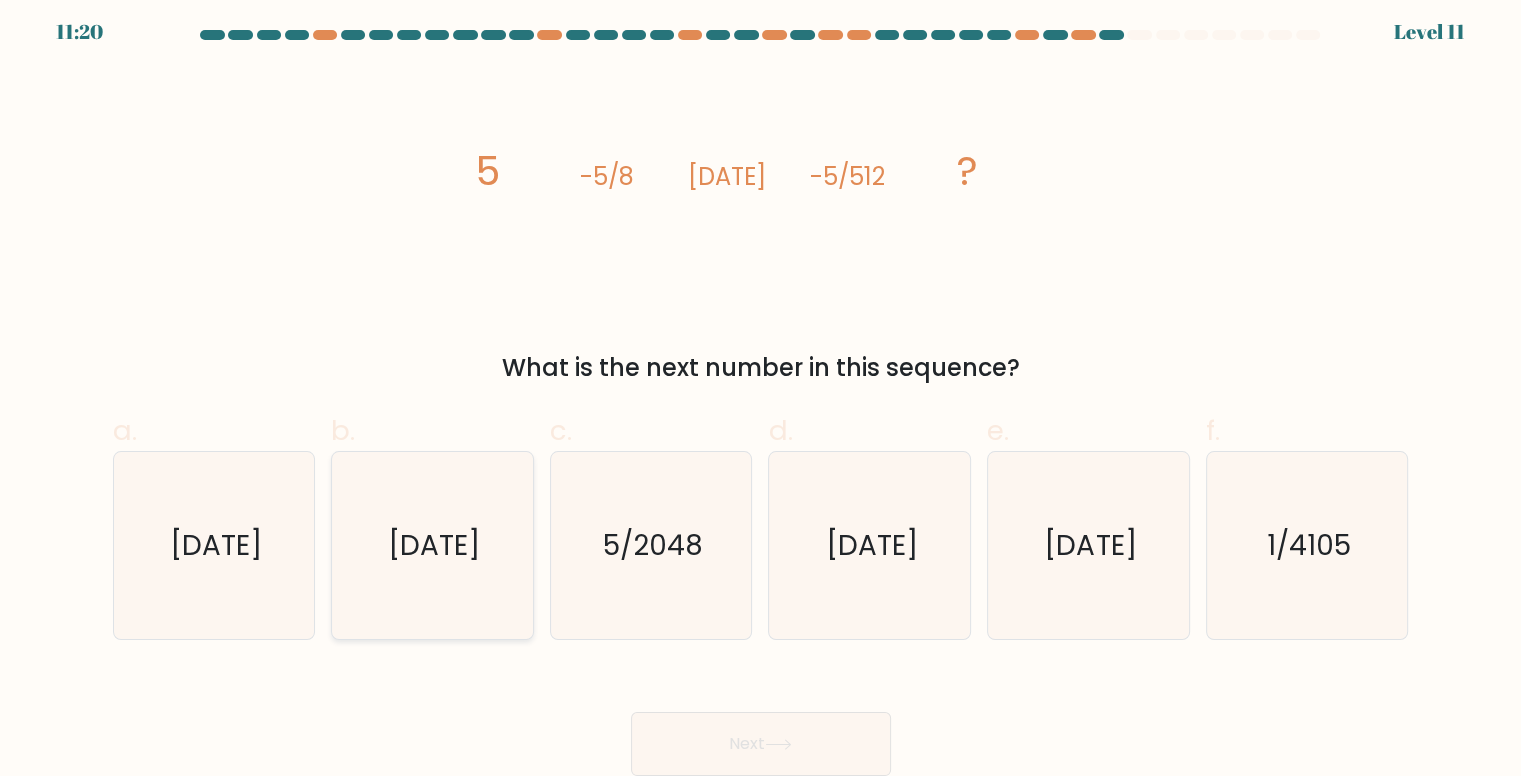 click on "5/4096" at bounding box center [432, 545] 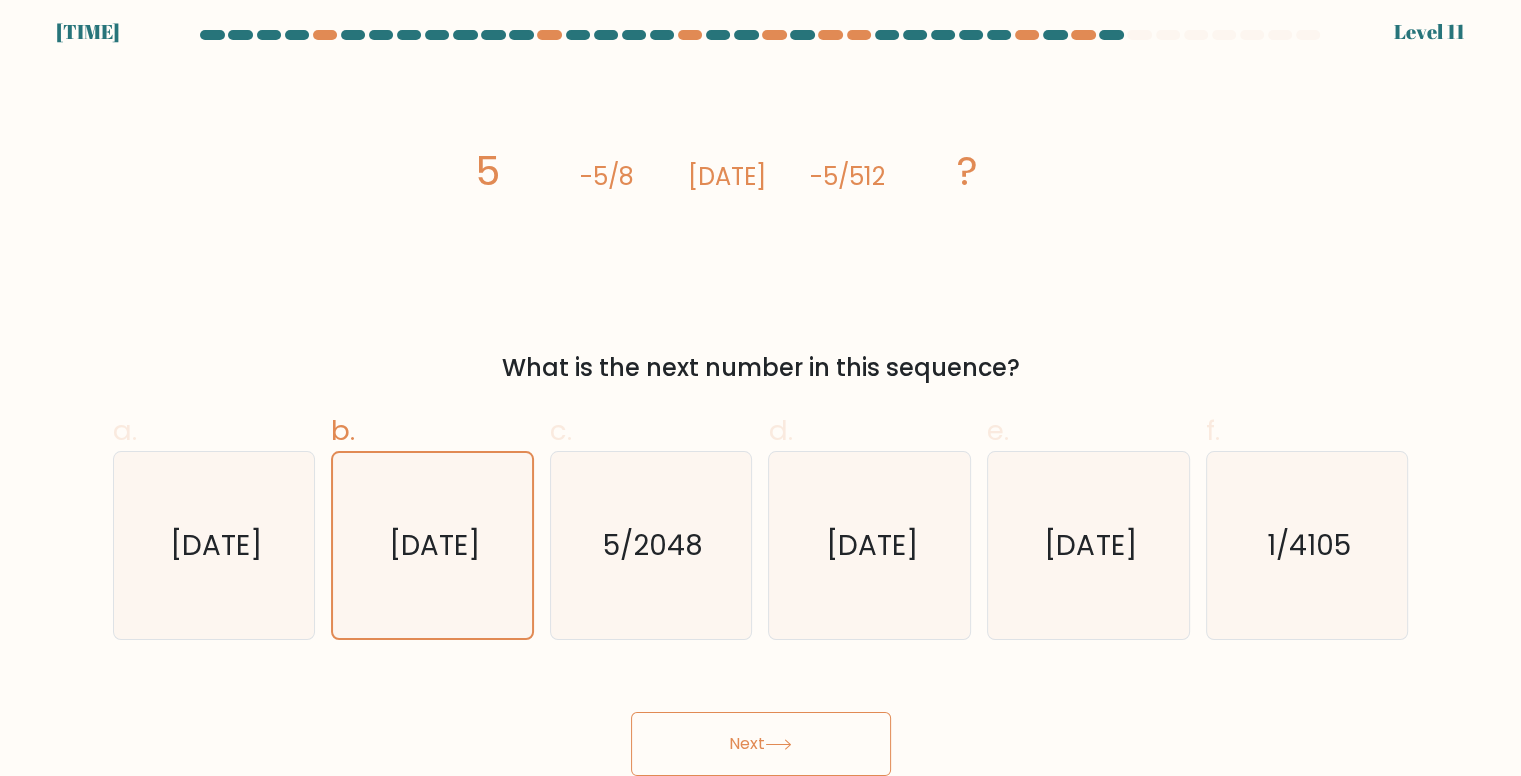 click on "Next" at bounding box center (761, 744) 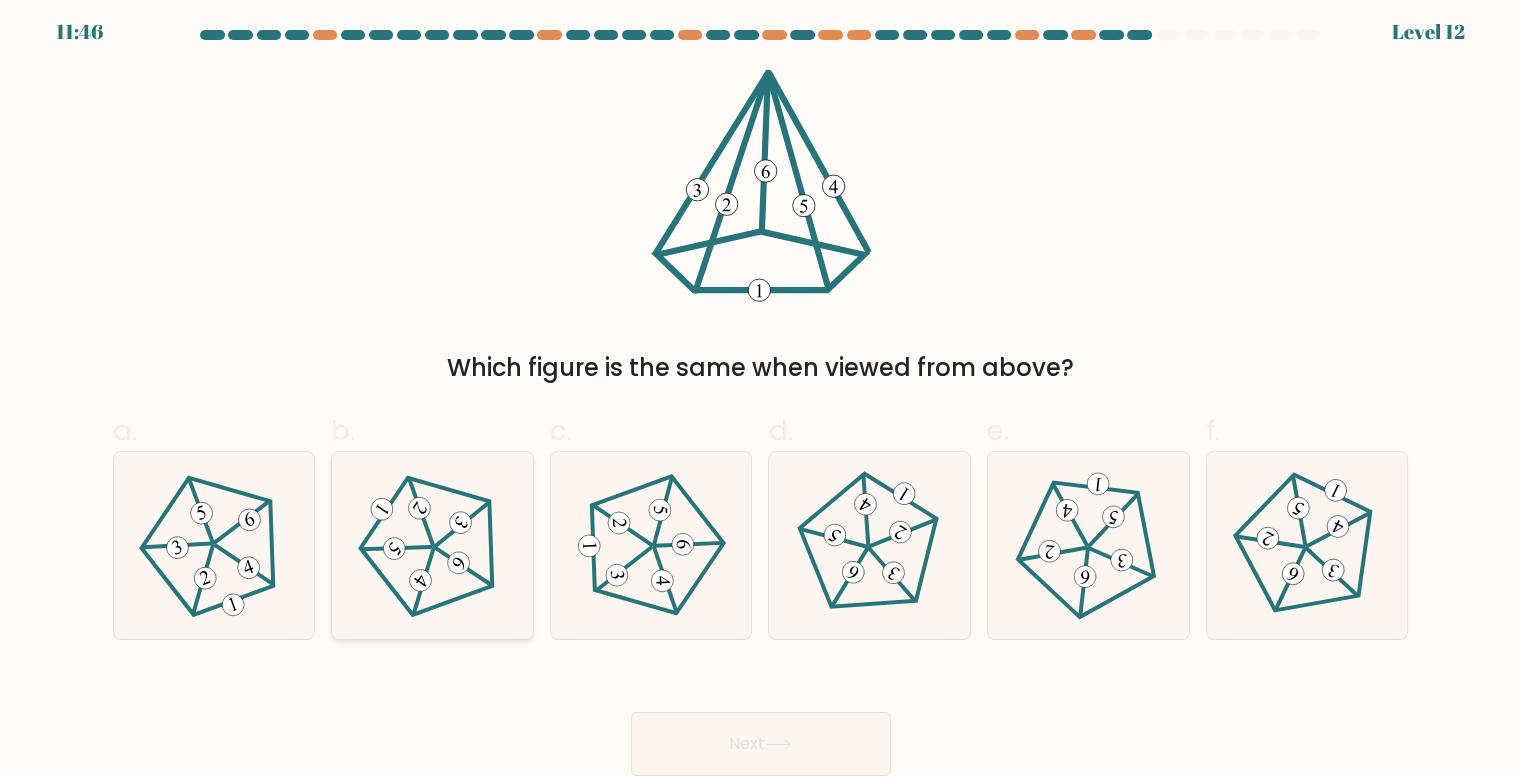 click at bounding box center [432, 545] 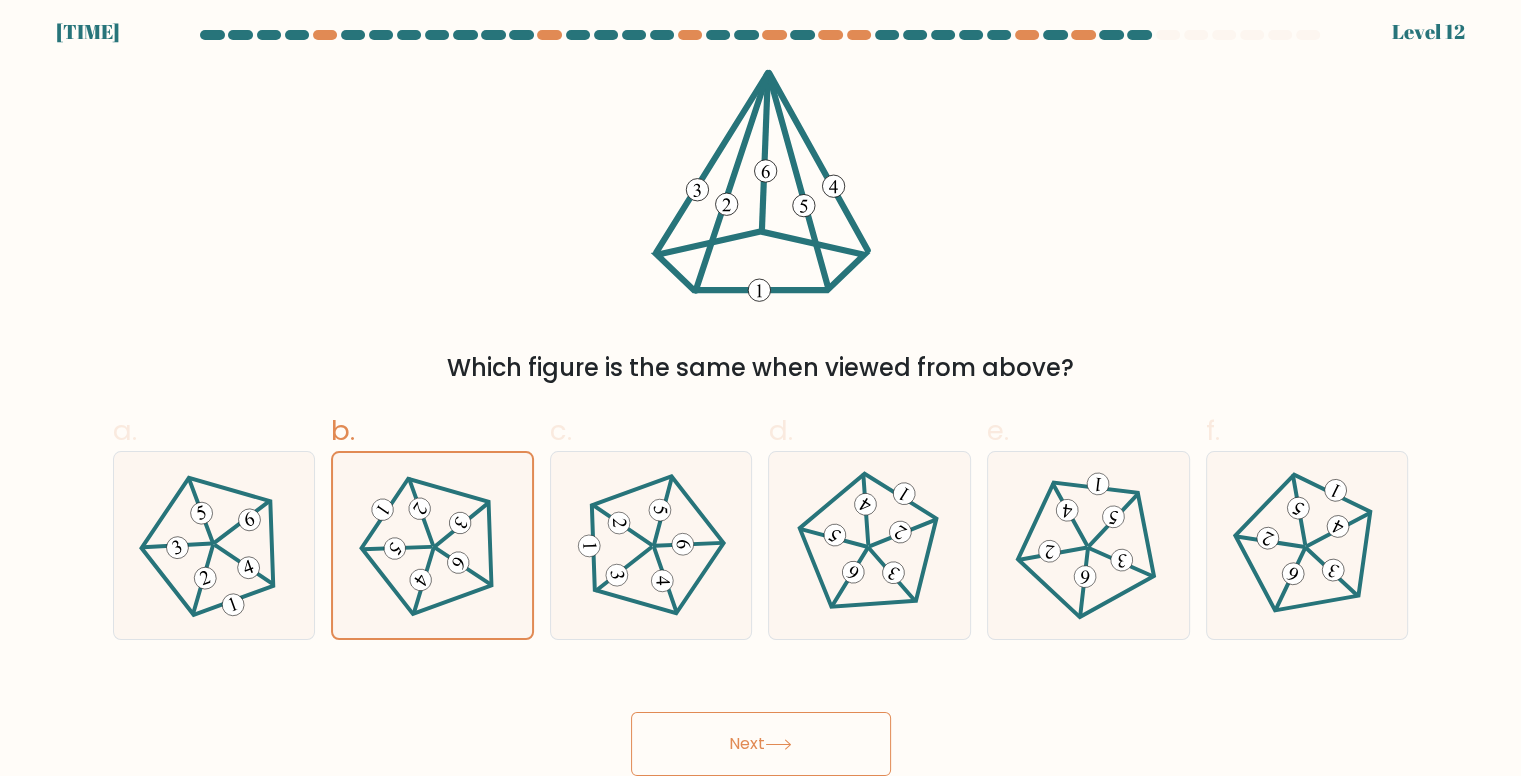 click on "Next" at bounding box center (761, 744) 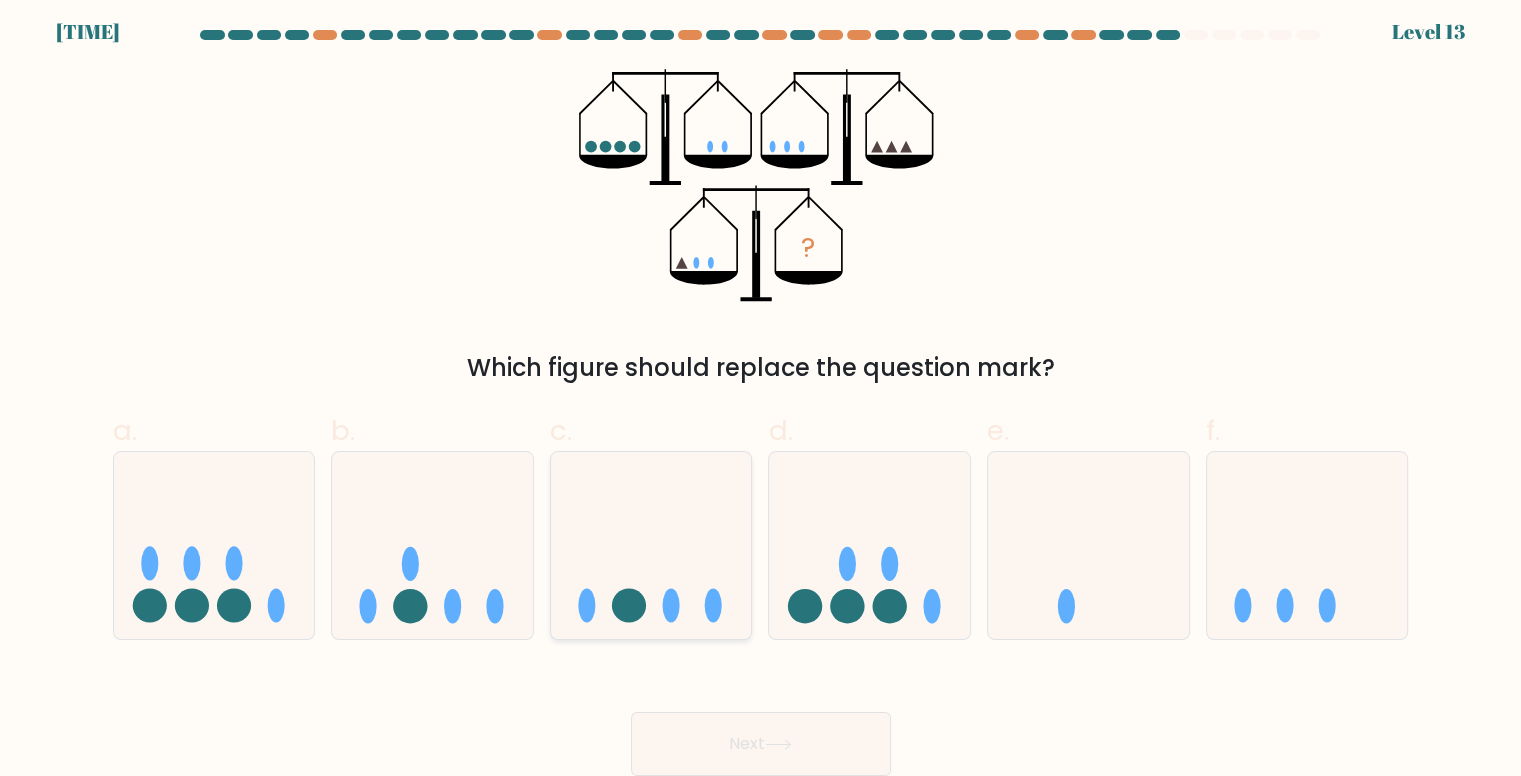 click at bounding box center [651, 545] 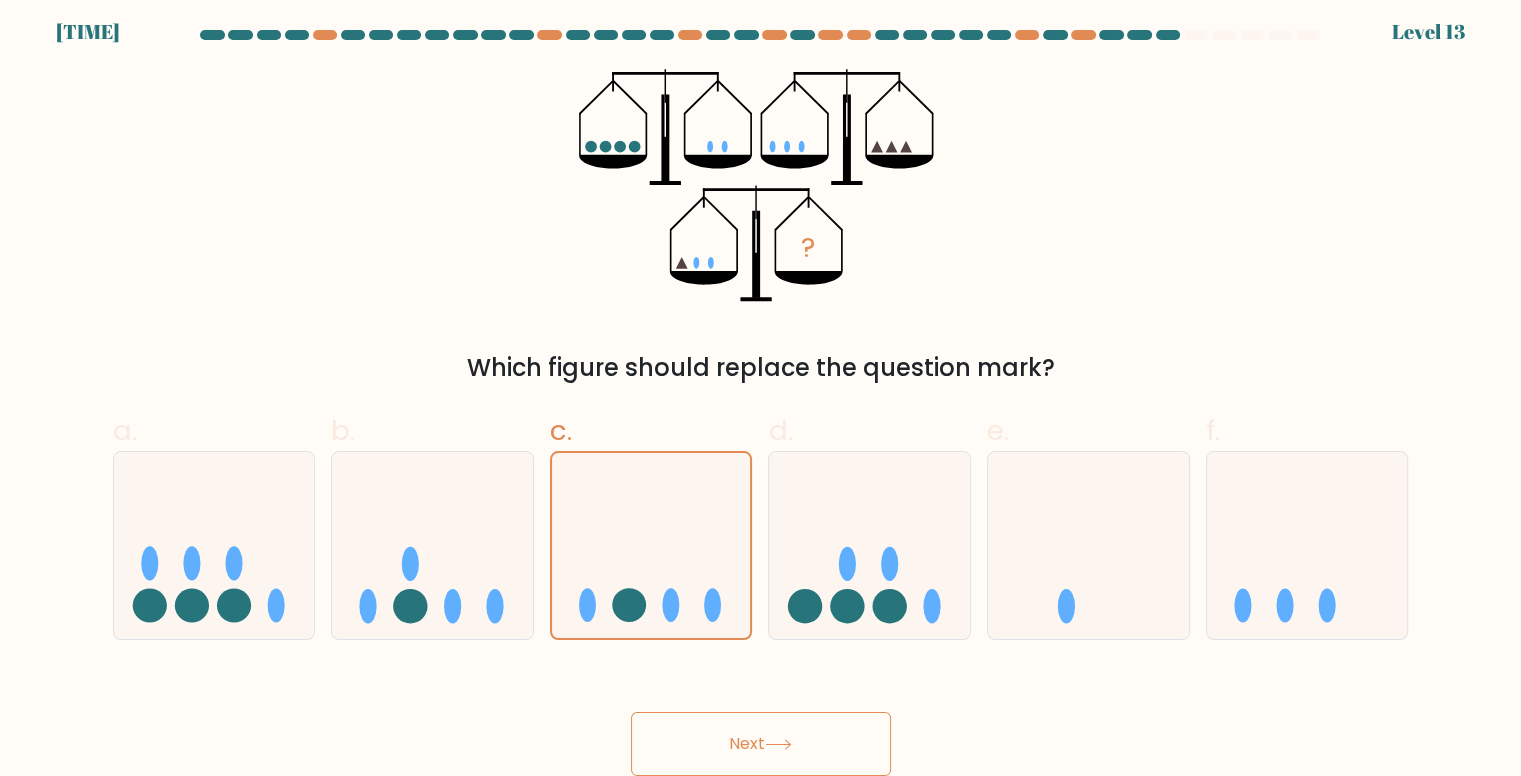 click on "Next" at bounding box center (761, 744) 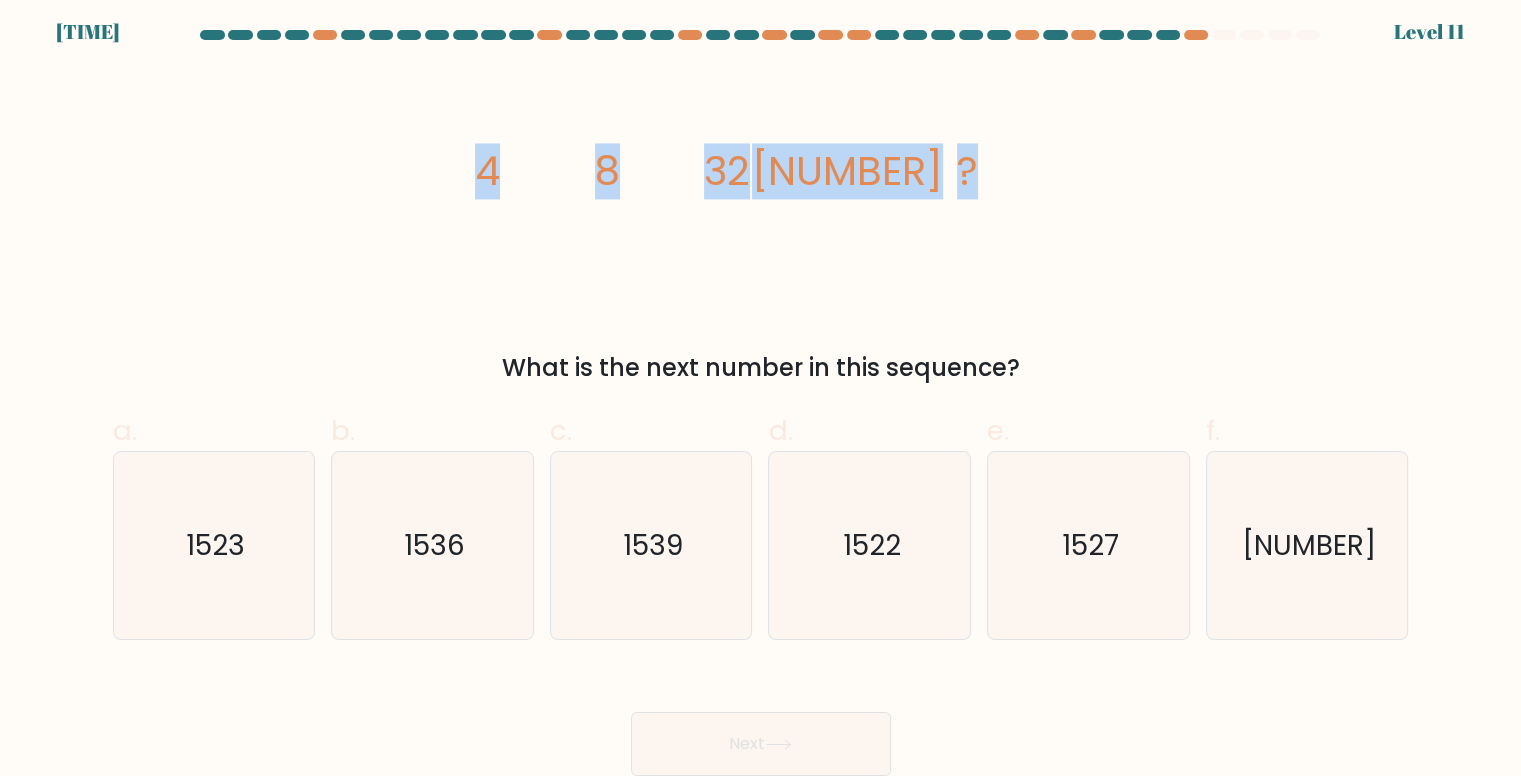 drag, startPoint x: 486, startPoint y: 173, endPoint x: 1008, endPoint y: 200, distance: 522.6978 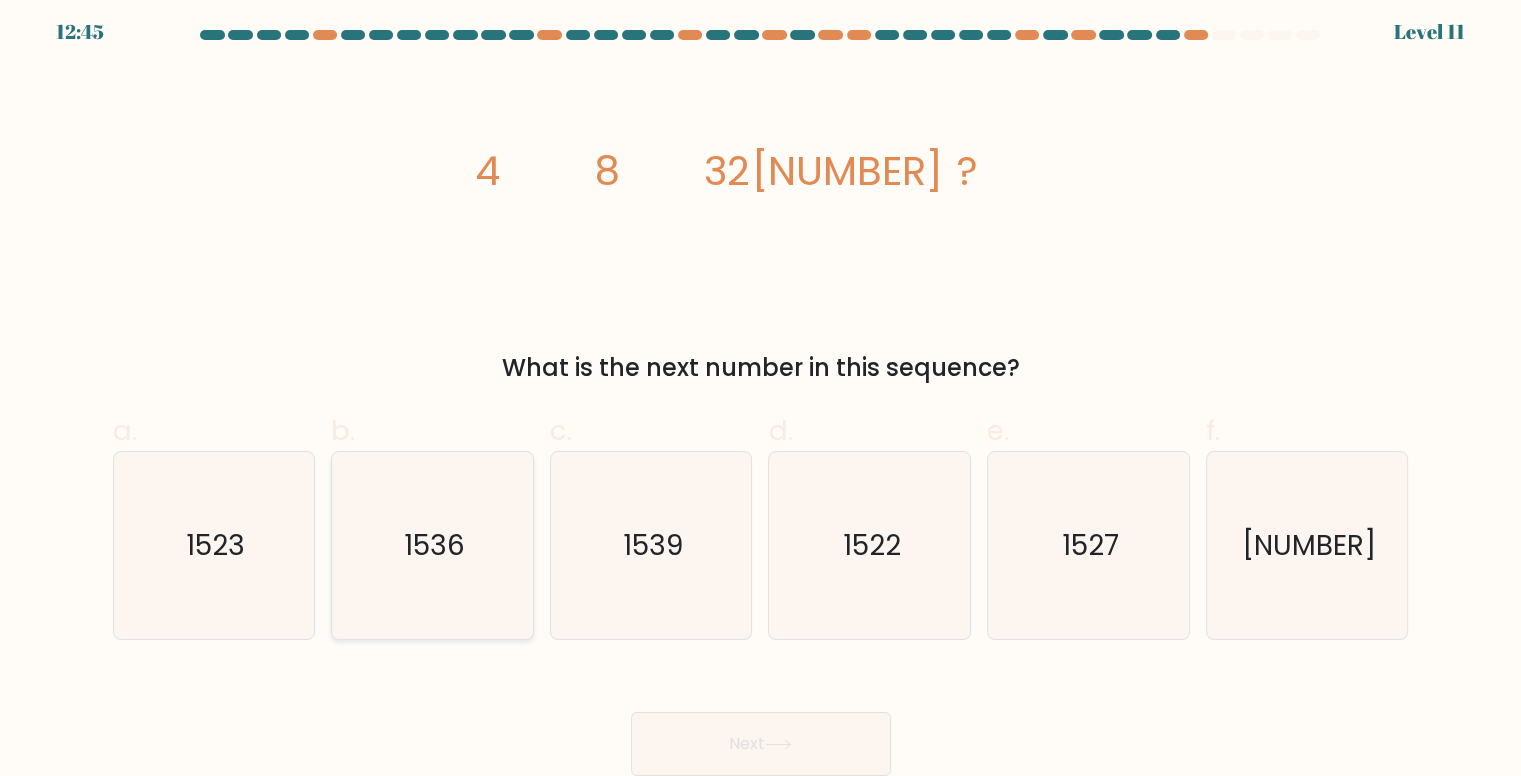 click on "1536" at bounding box center [432, 545] 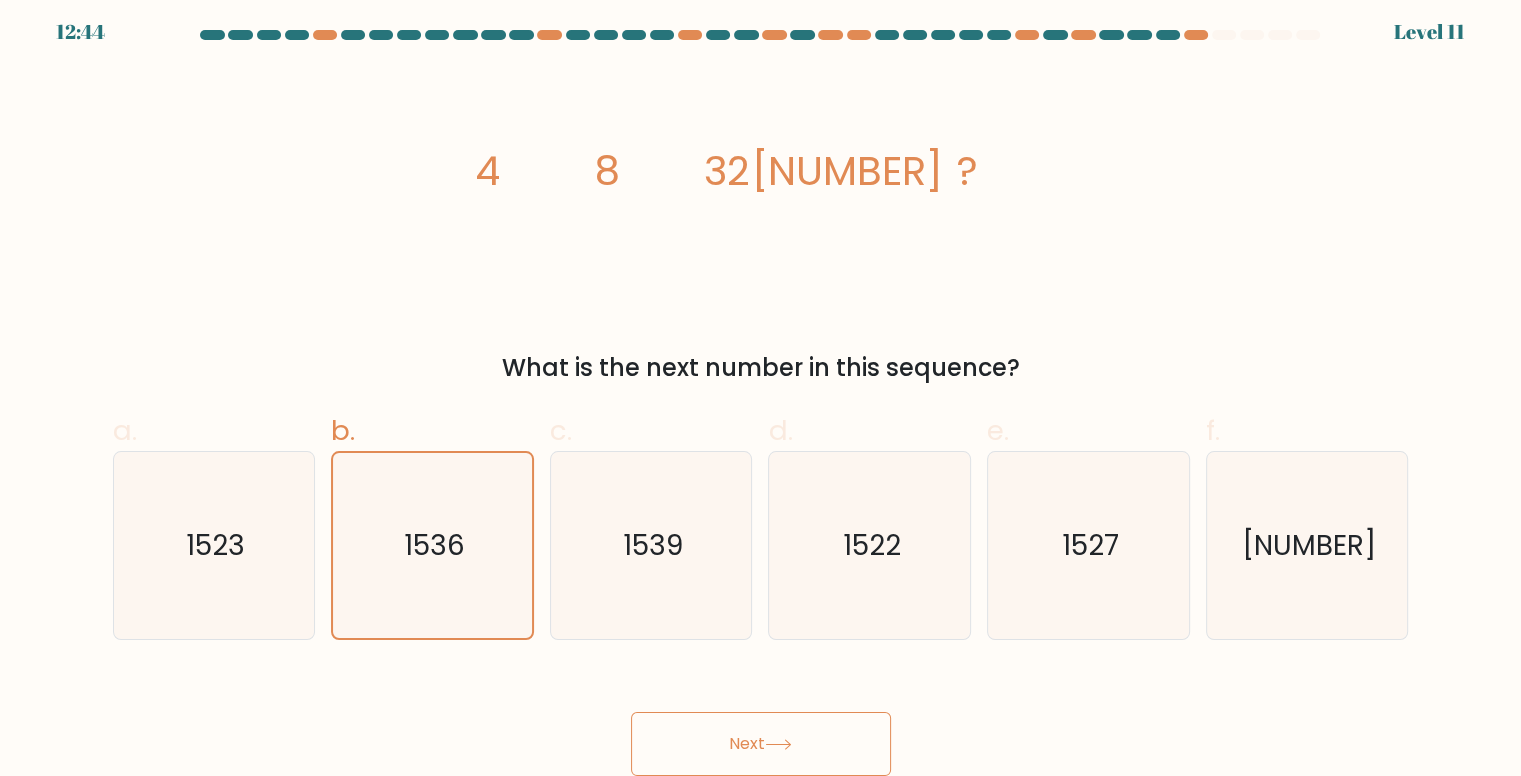click on "Next" at bounding box center [761, 744] 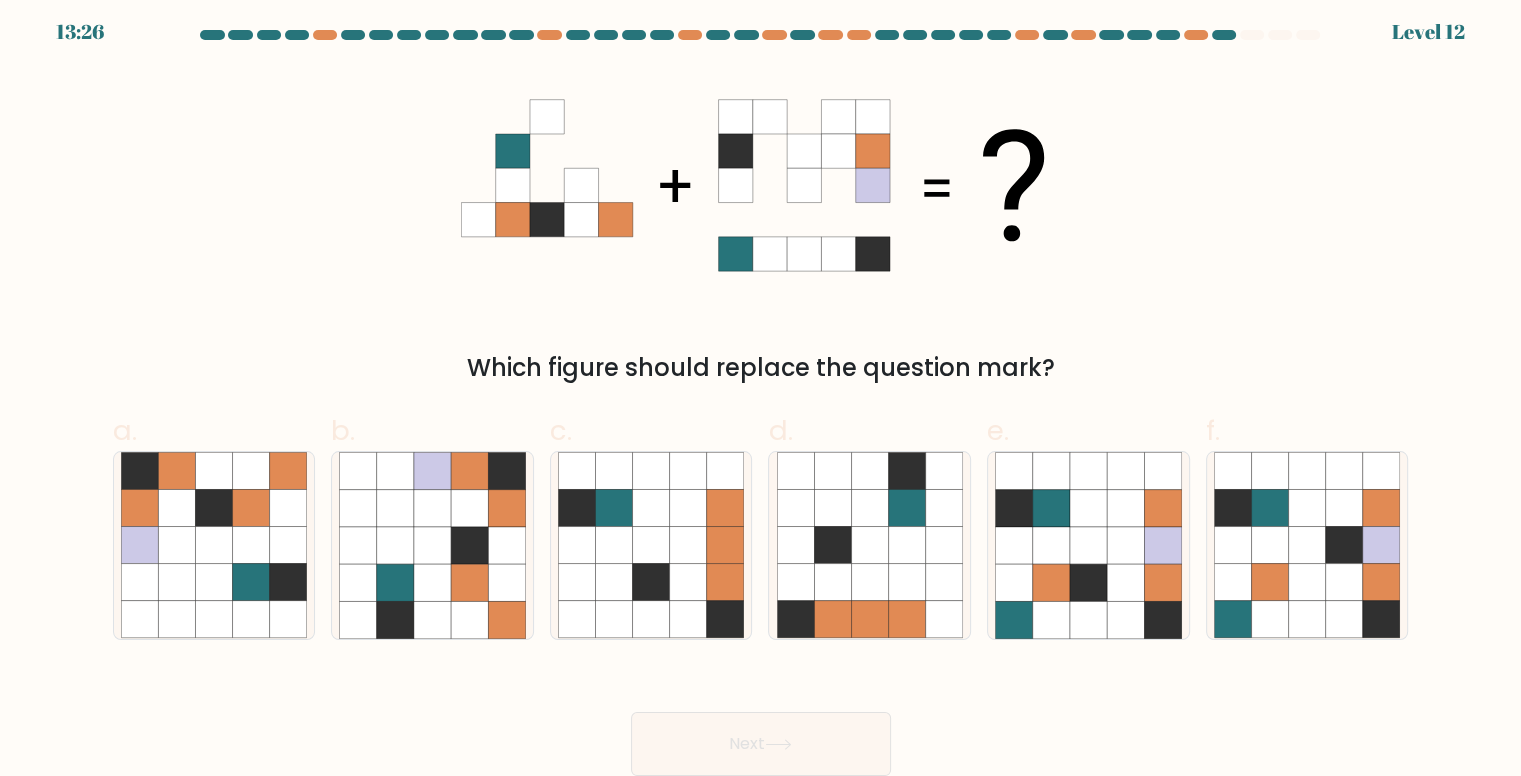 type 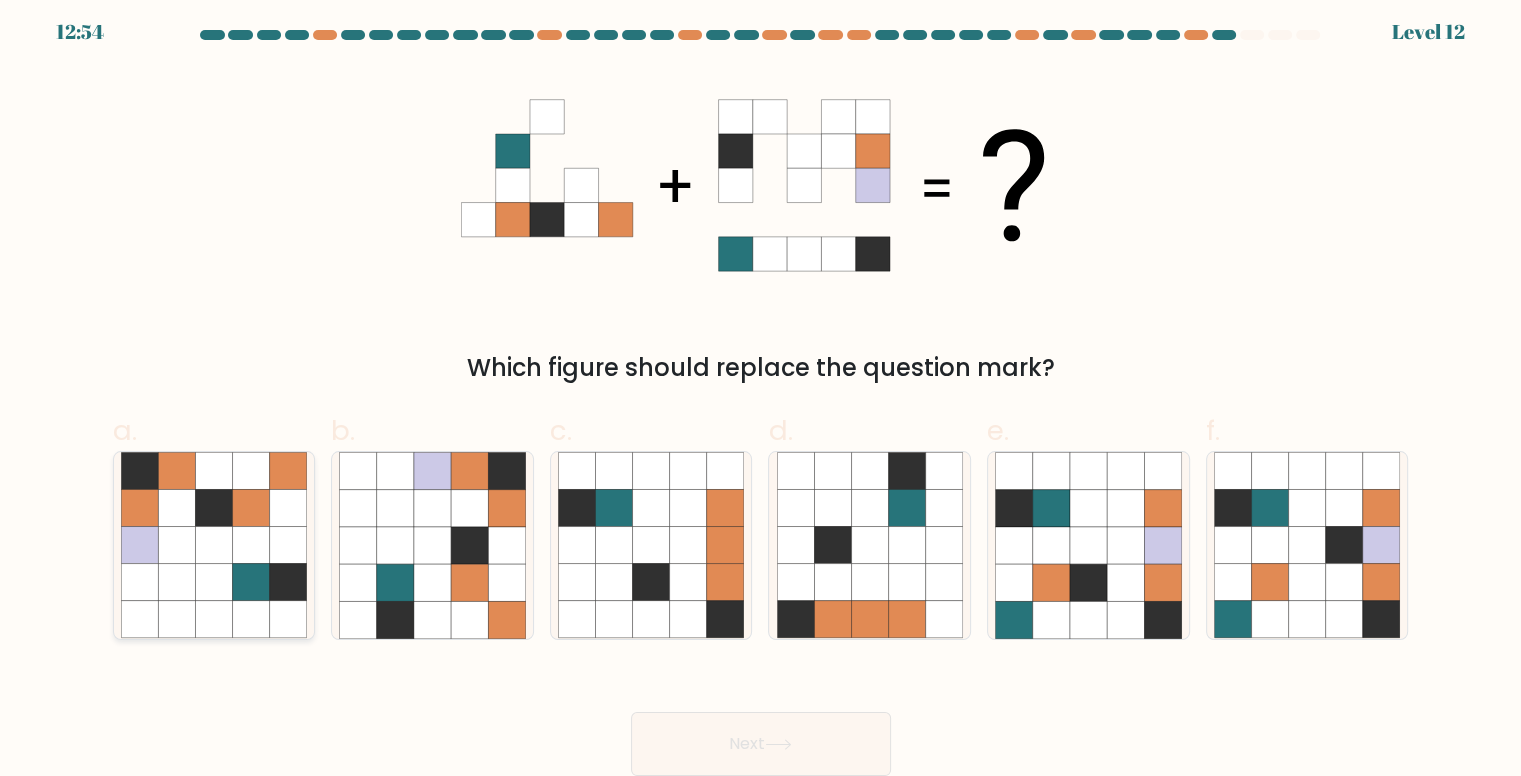click at bounding box center [176, 582] 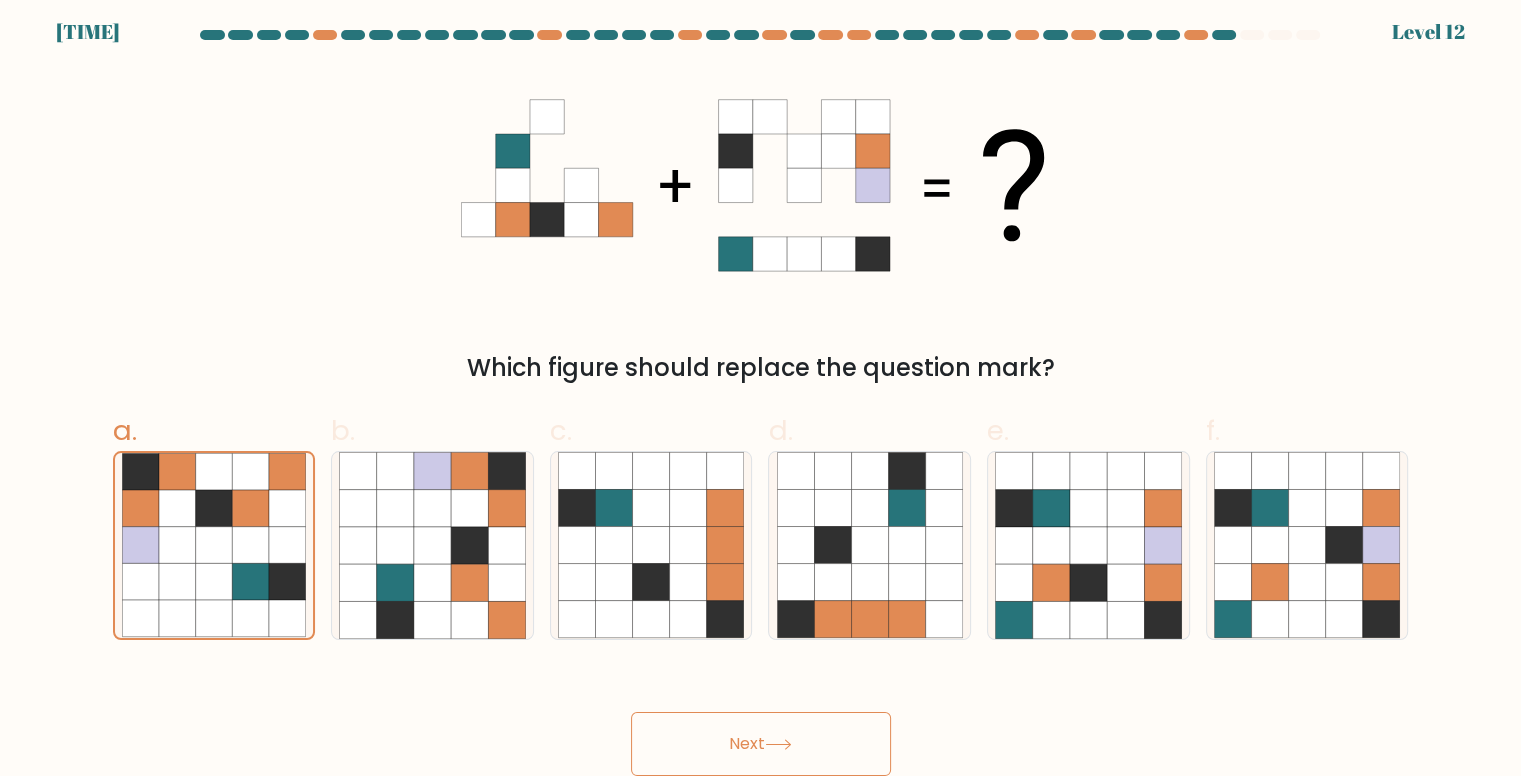 click at bounding box center [778, 744] 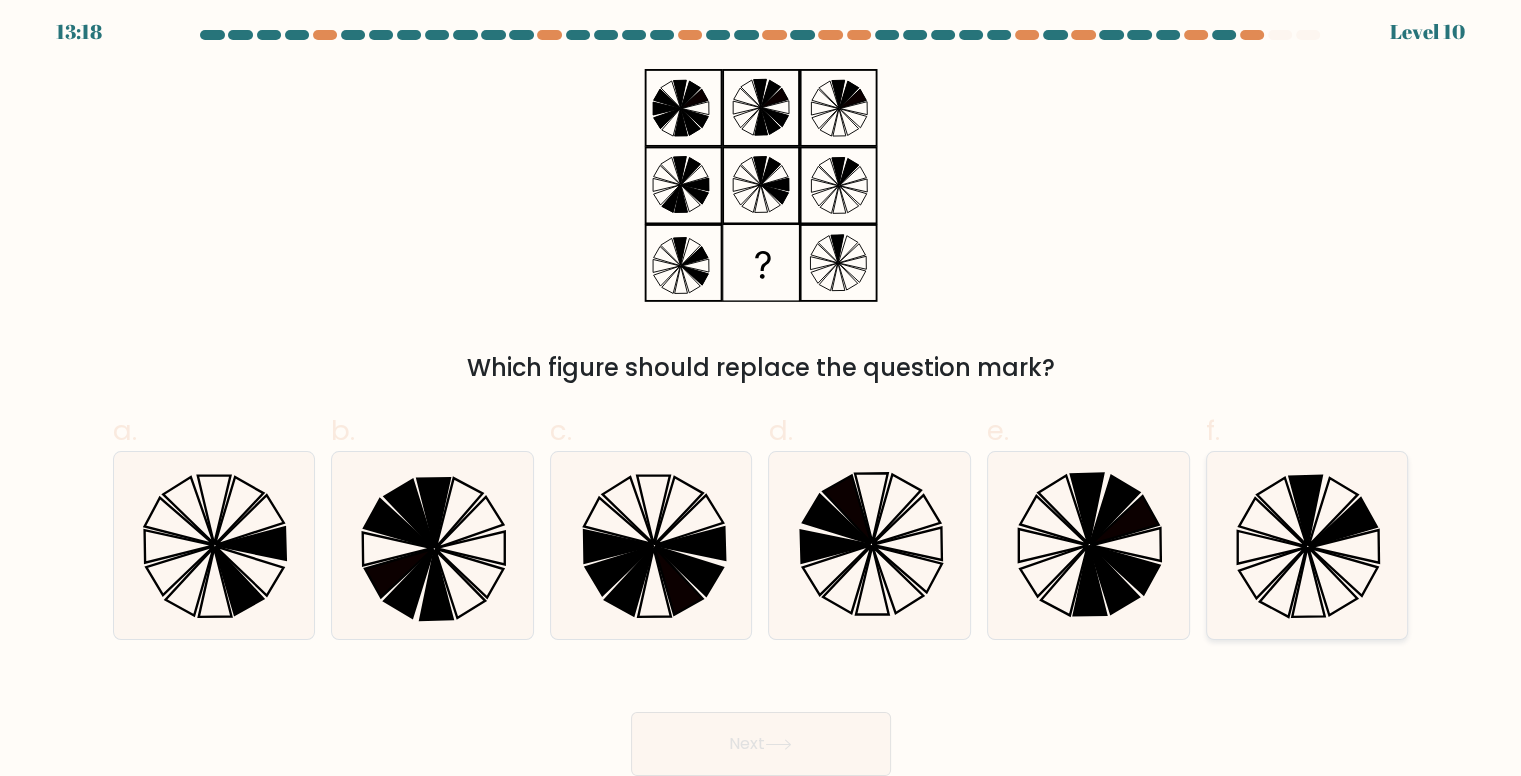 click at bounding box center [1307, 545] 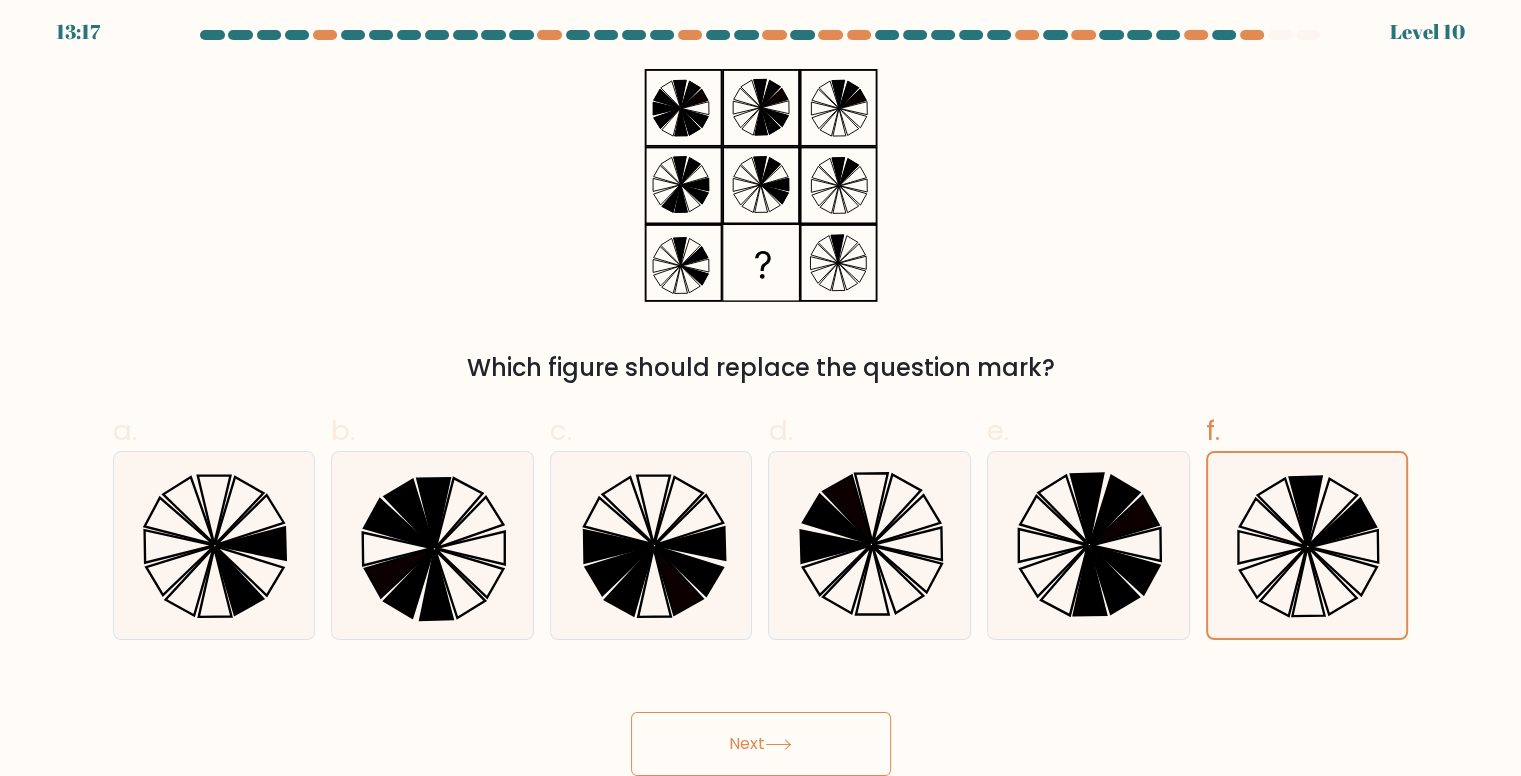 click on "Next" at bounding box center [761, 744] 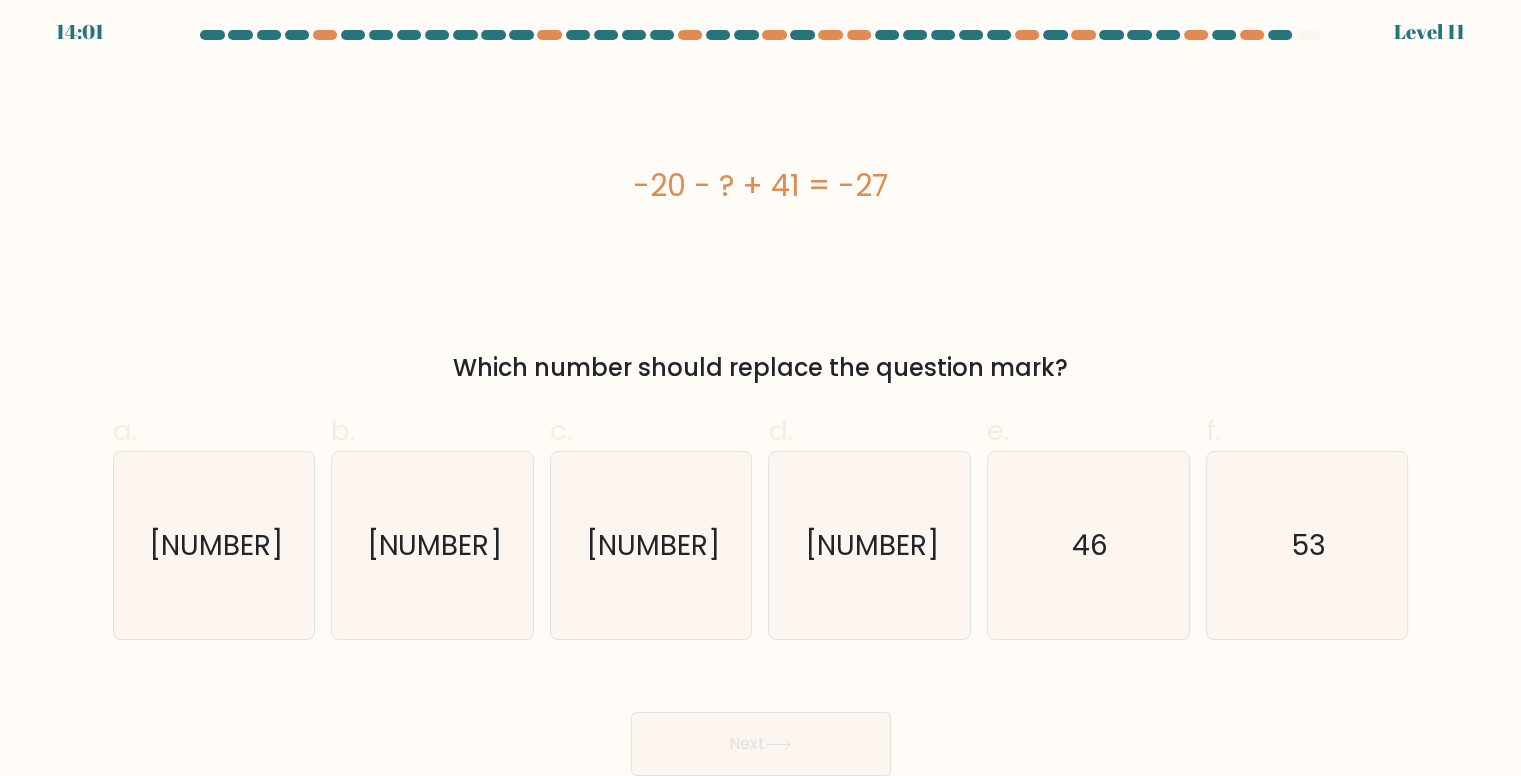 drag, startPoint x: 634, startPoint y: 179, endPoint x: 900, endPoint y: 186, distance: 266.0921 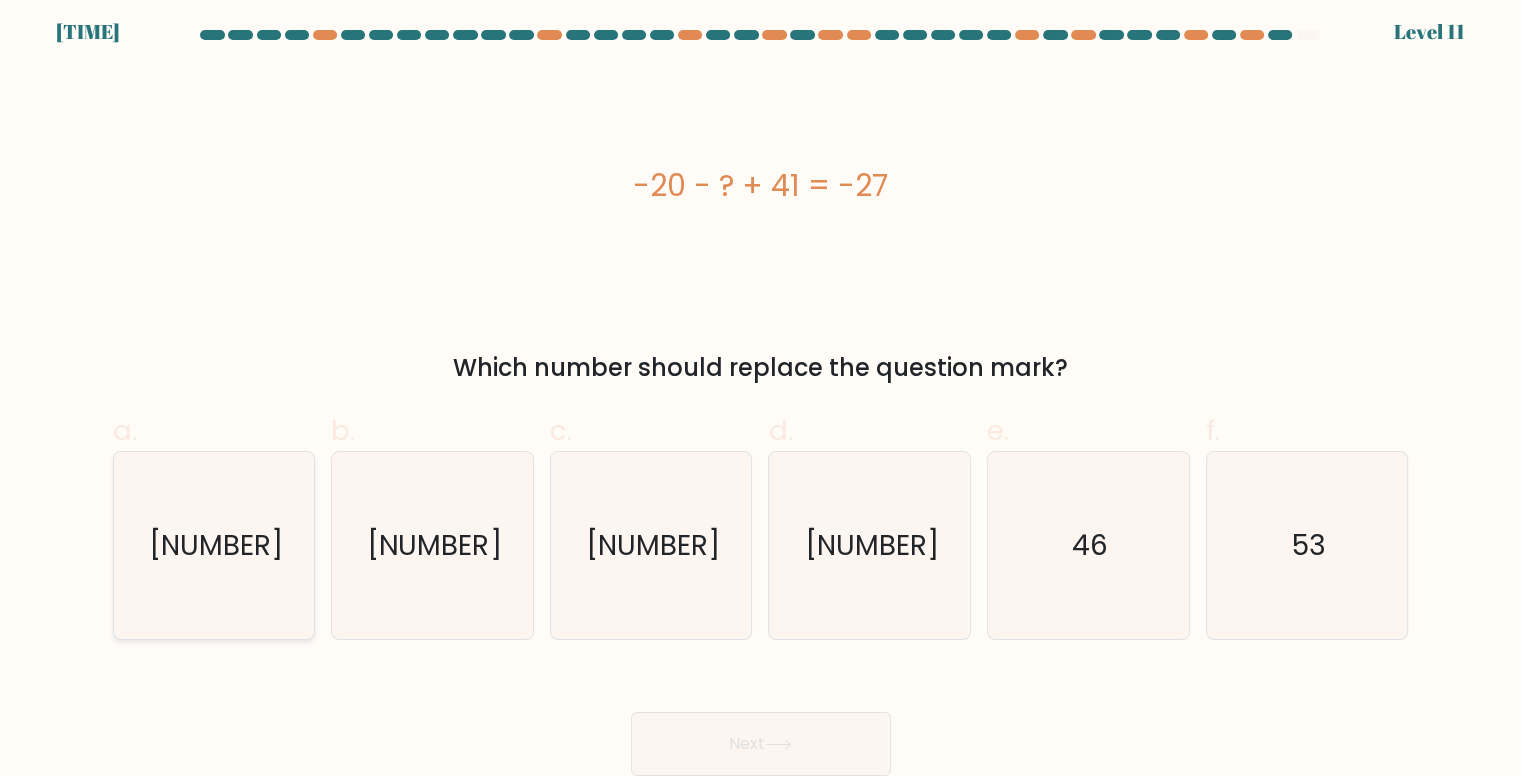 click on "48" at bounding box center [214, 545] 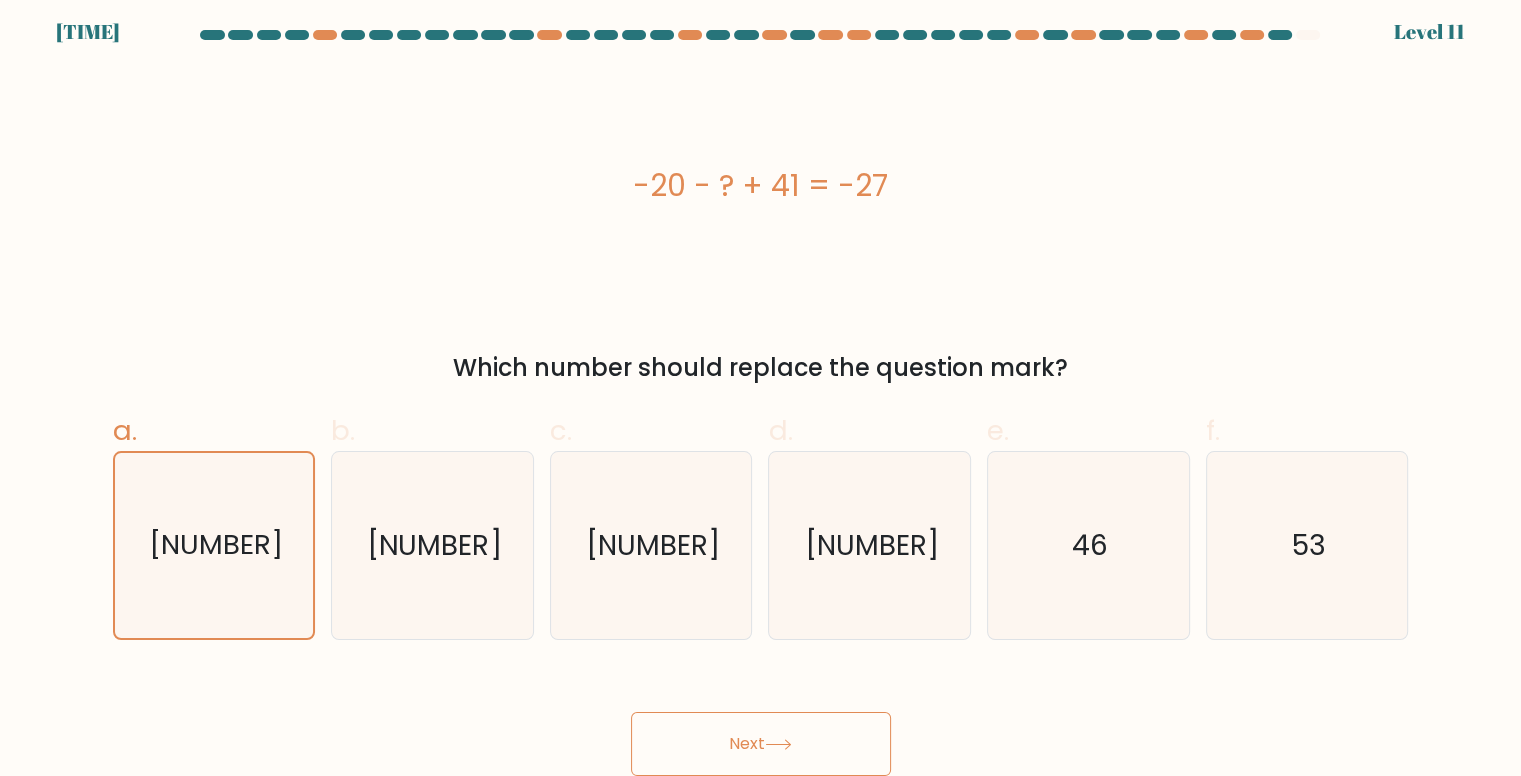 click on "Next" at bounding box center [761, 744] 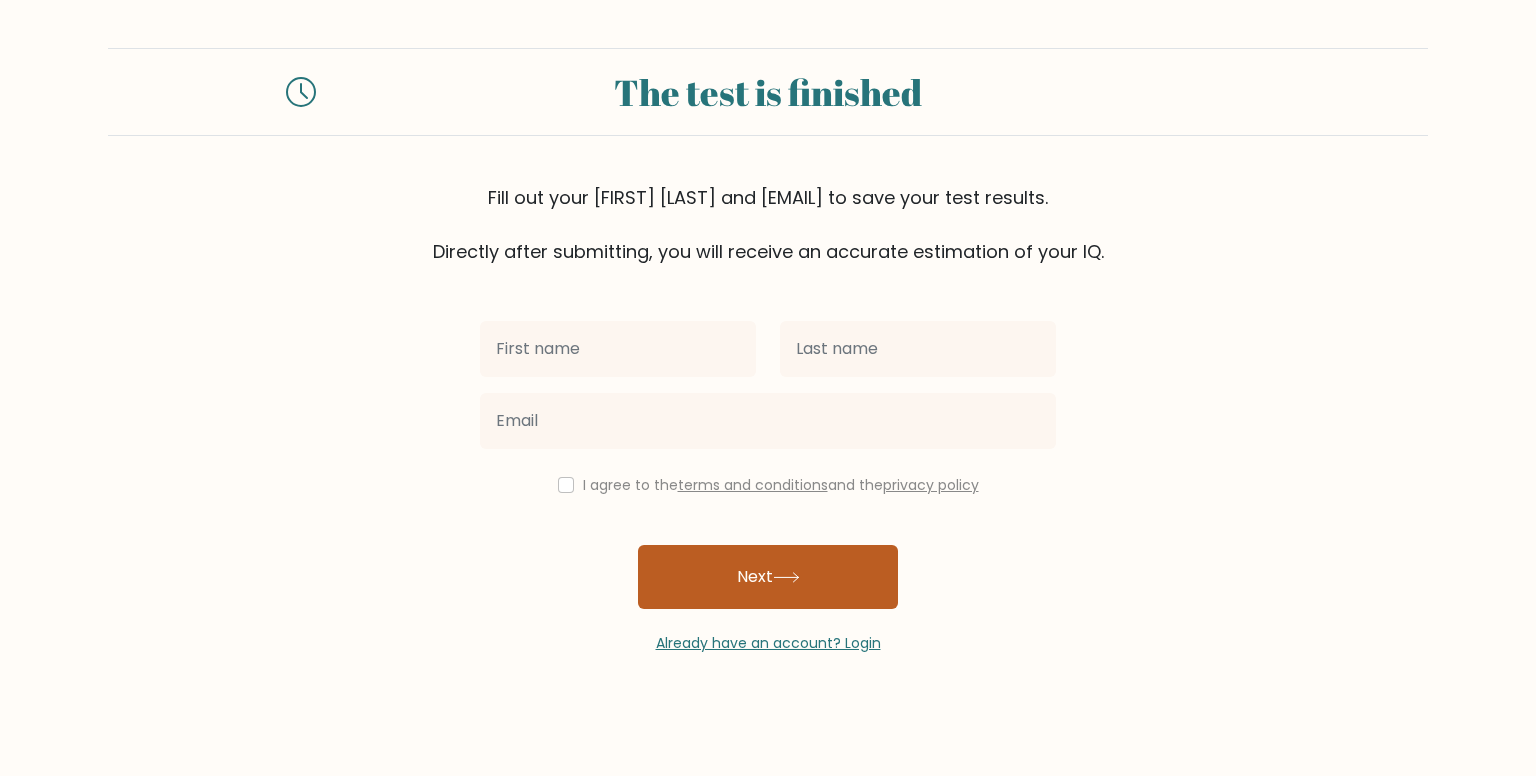 scroll, scrollTop: 0, scrollLeft: 0, axis: both 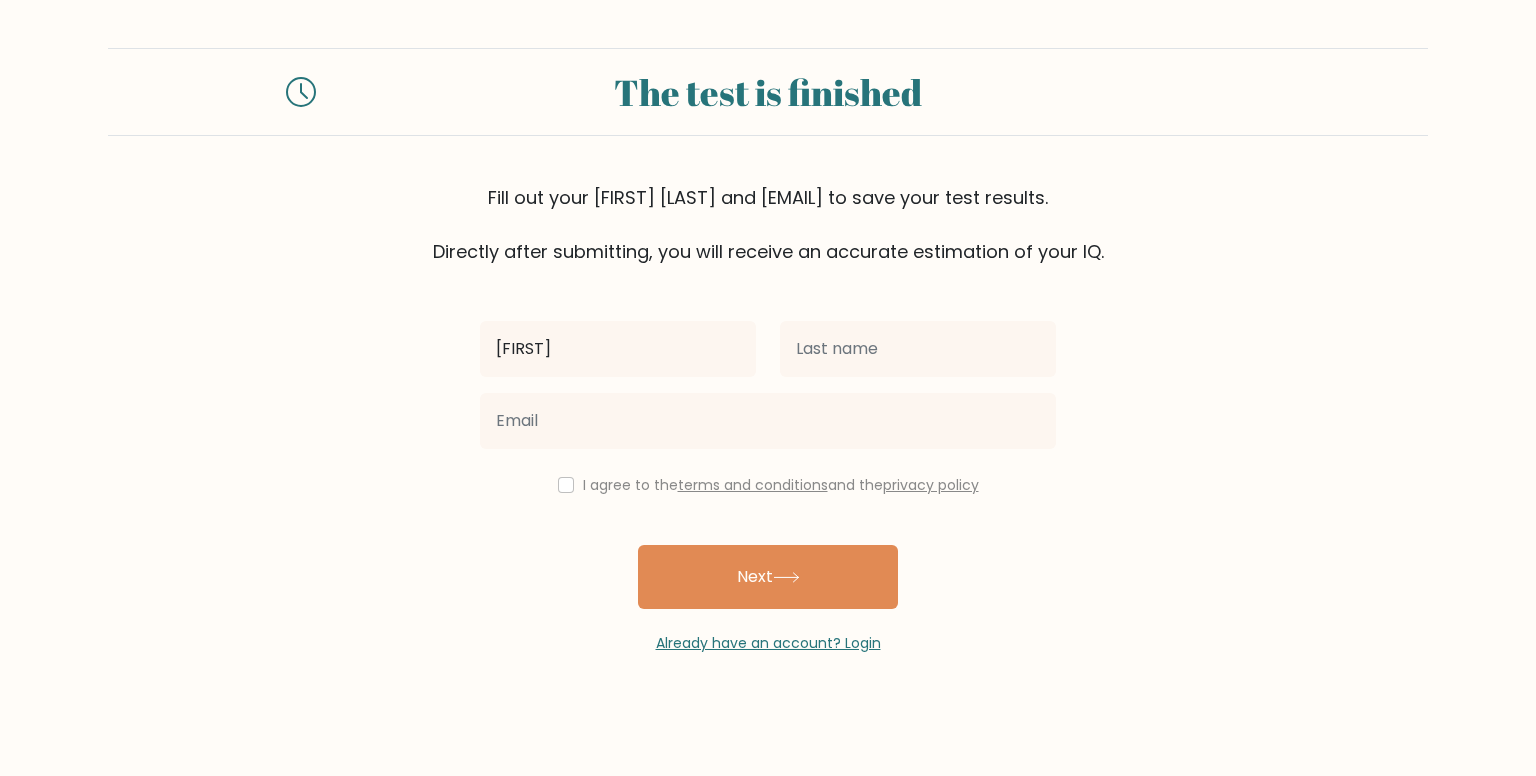 type on "[FIRST]" 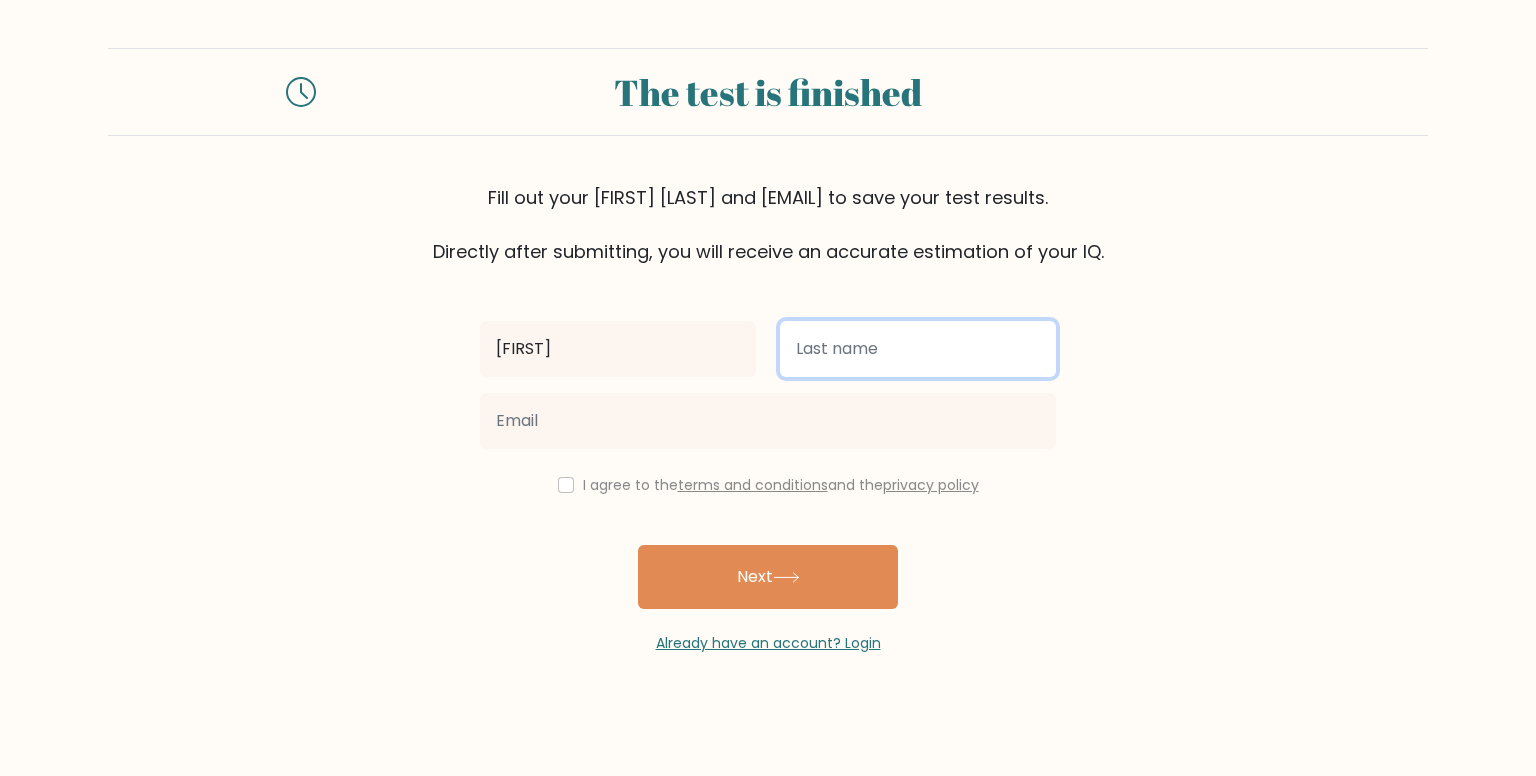 click at bounding box center (918, 349) 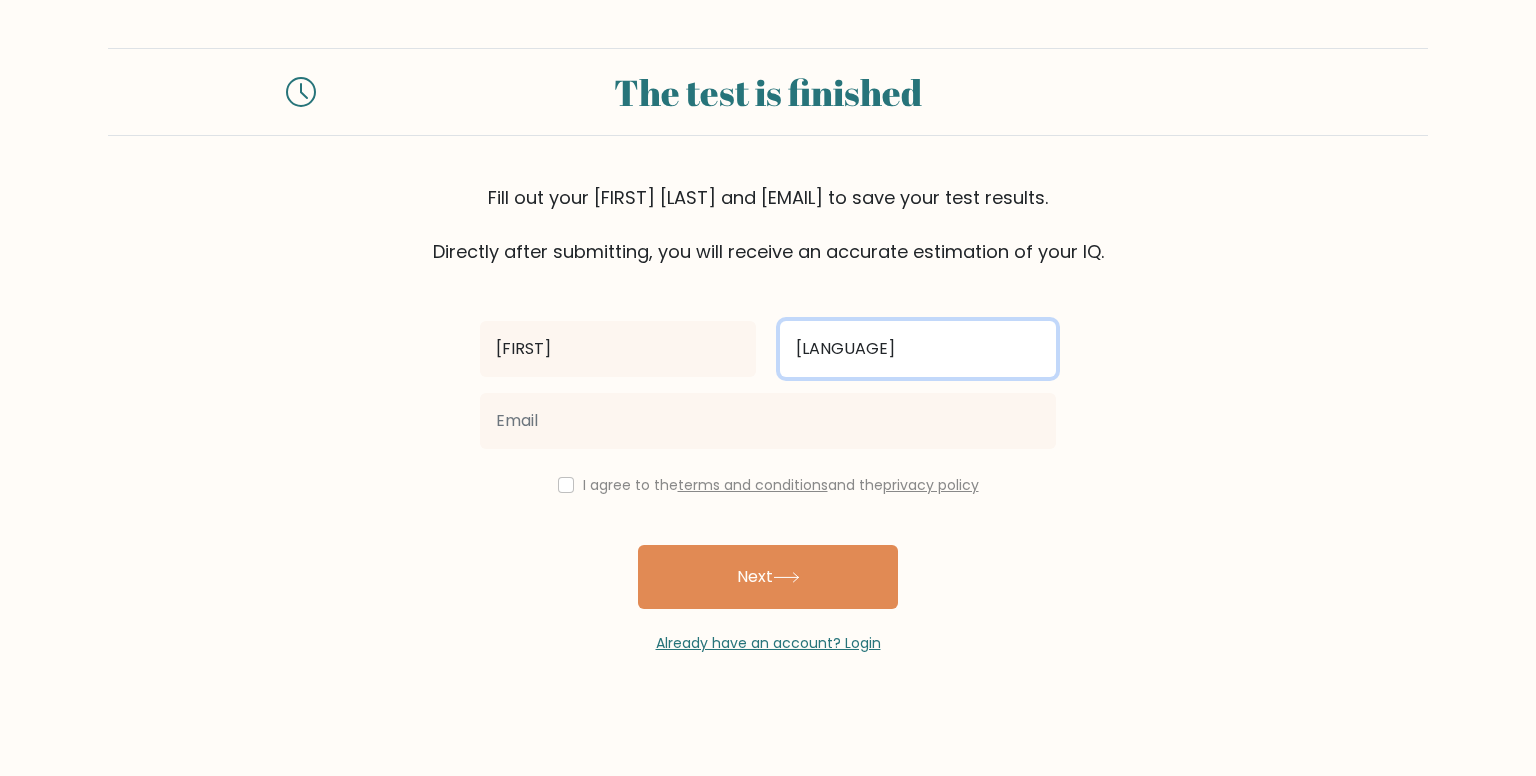 type on "[LANGUAGE]" 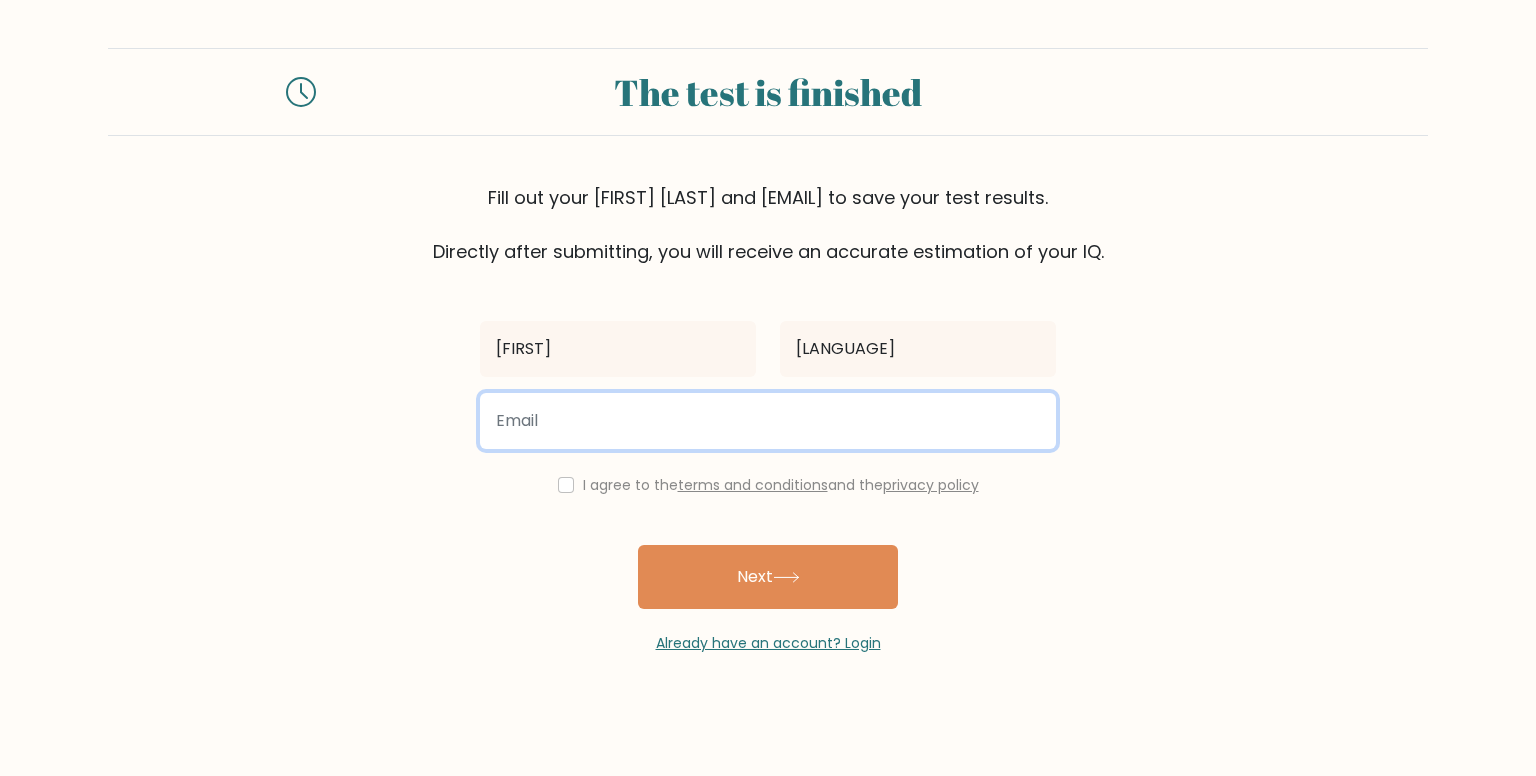 click at bounding box center [768, 421] 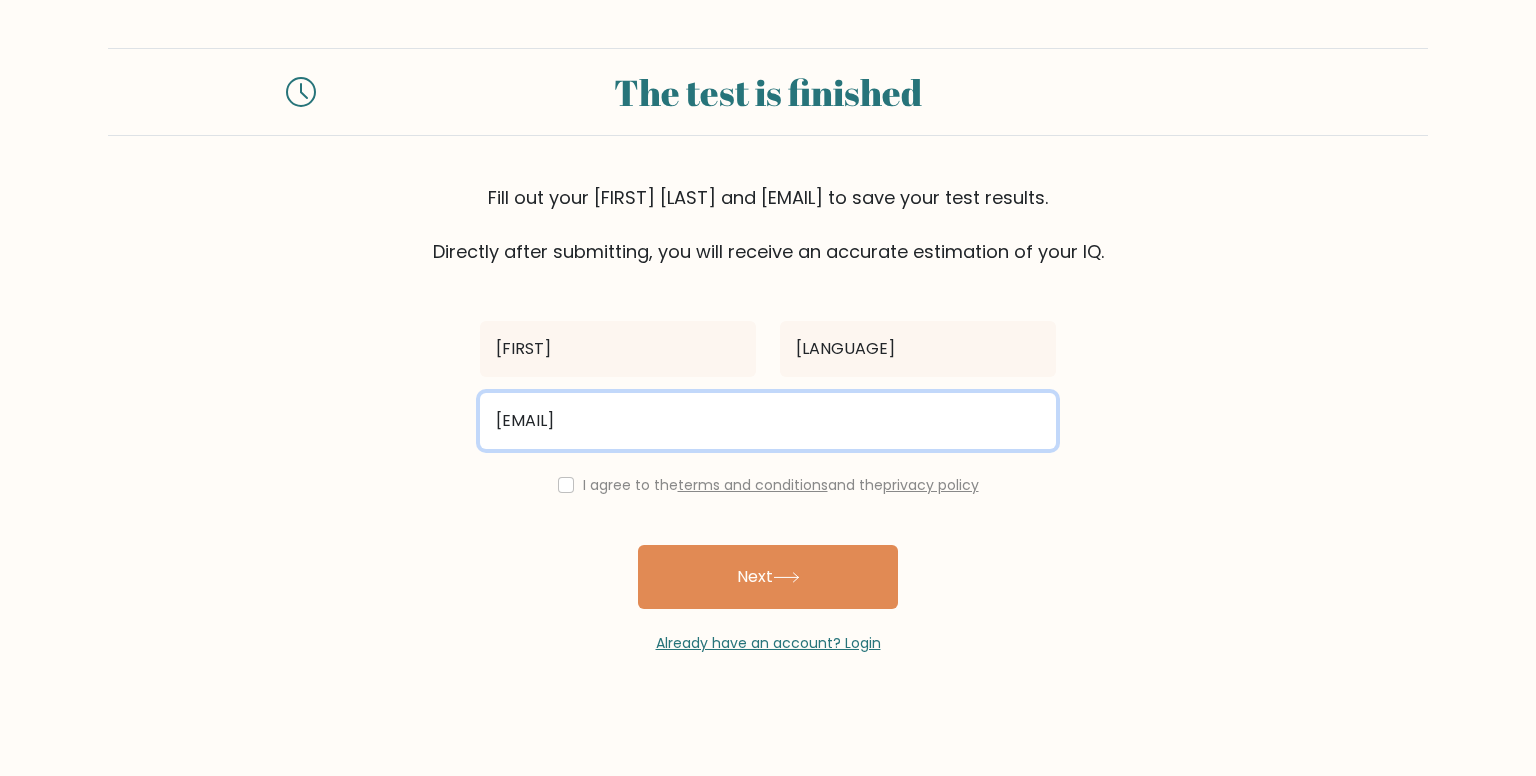 type on "[EMAIL]" 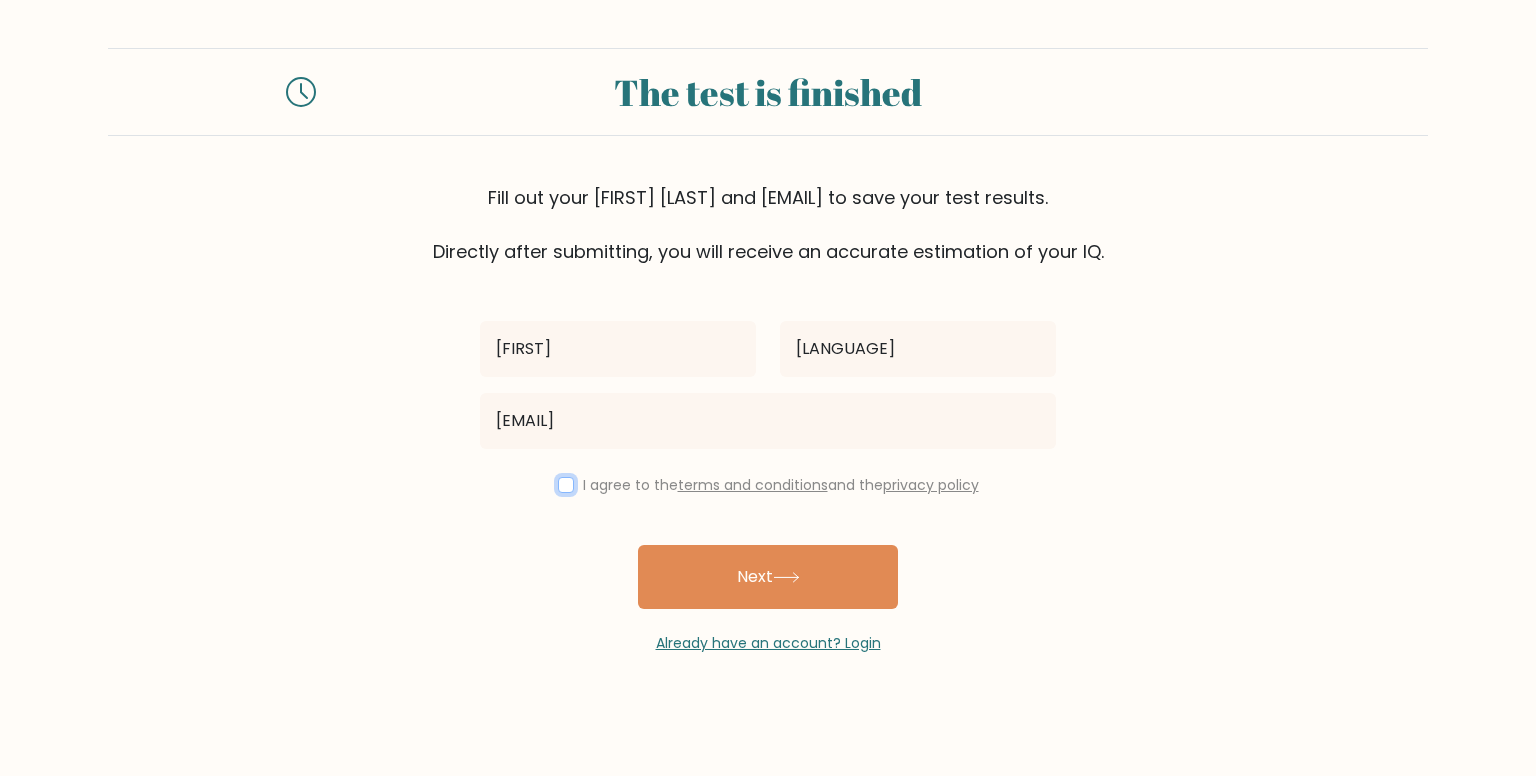 click at bounding box center (566, 485) 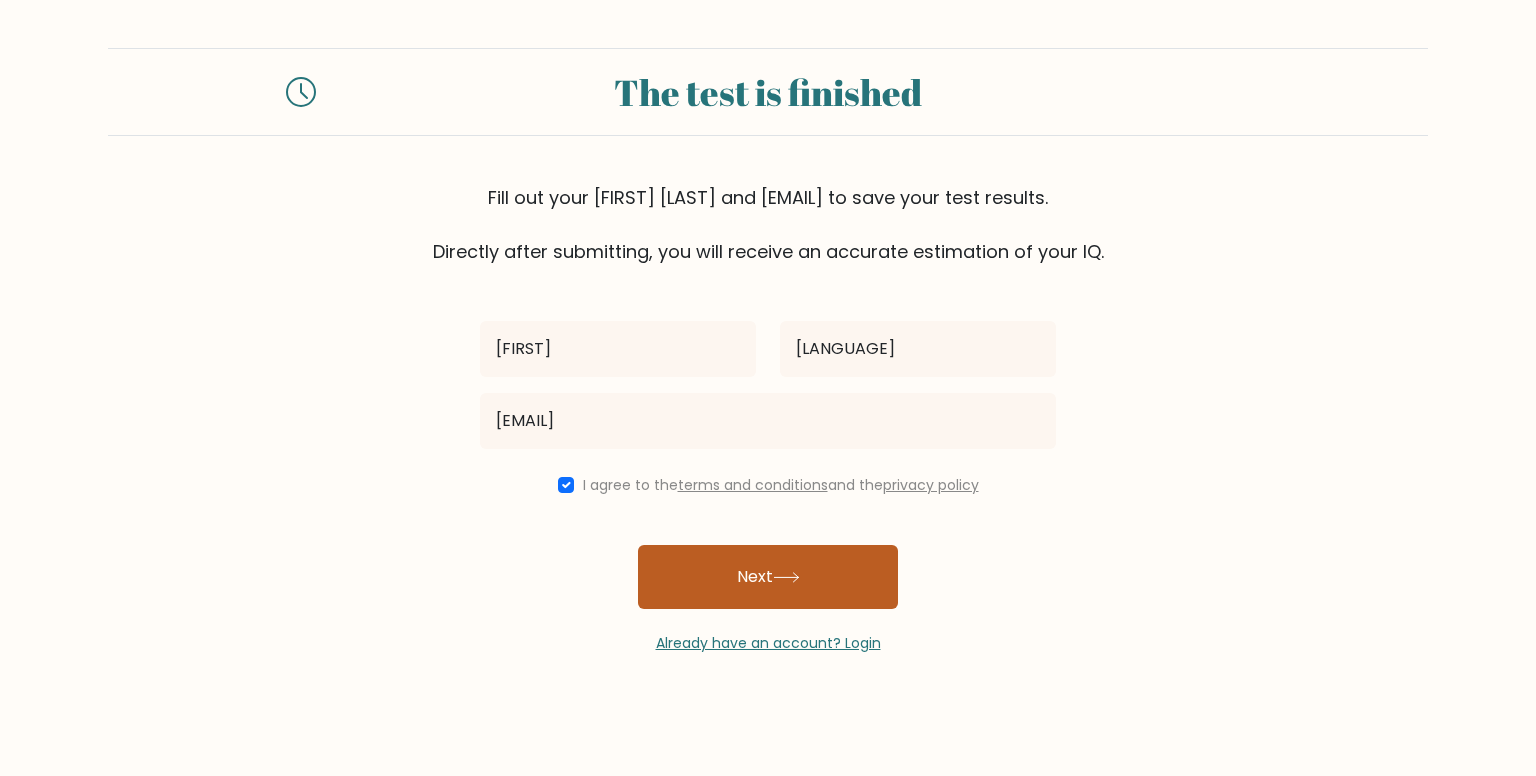 click on "Next" at bounding box center [768, 577] 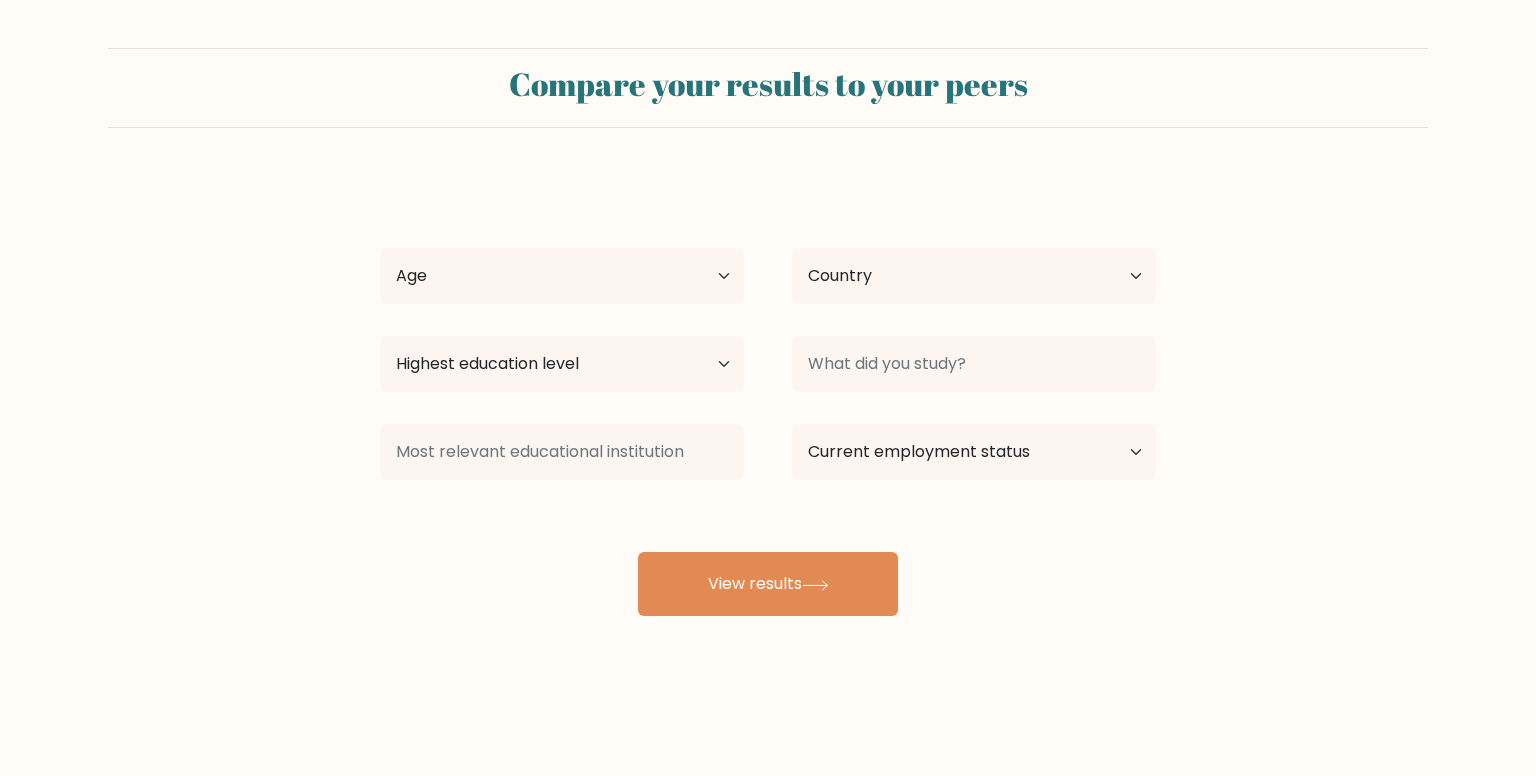 scroll, scrollTop: 0, scrollLeft: 0, axis: both 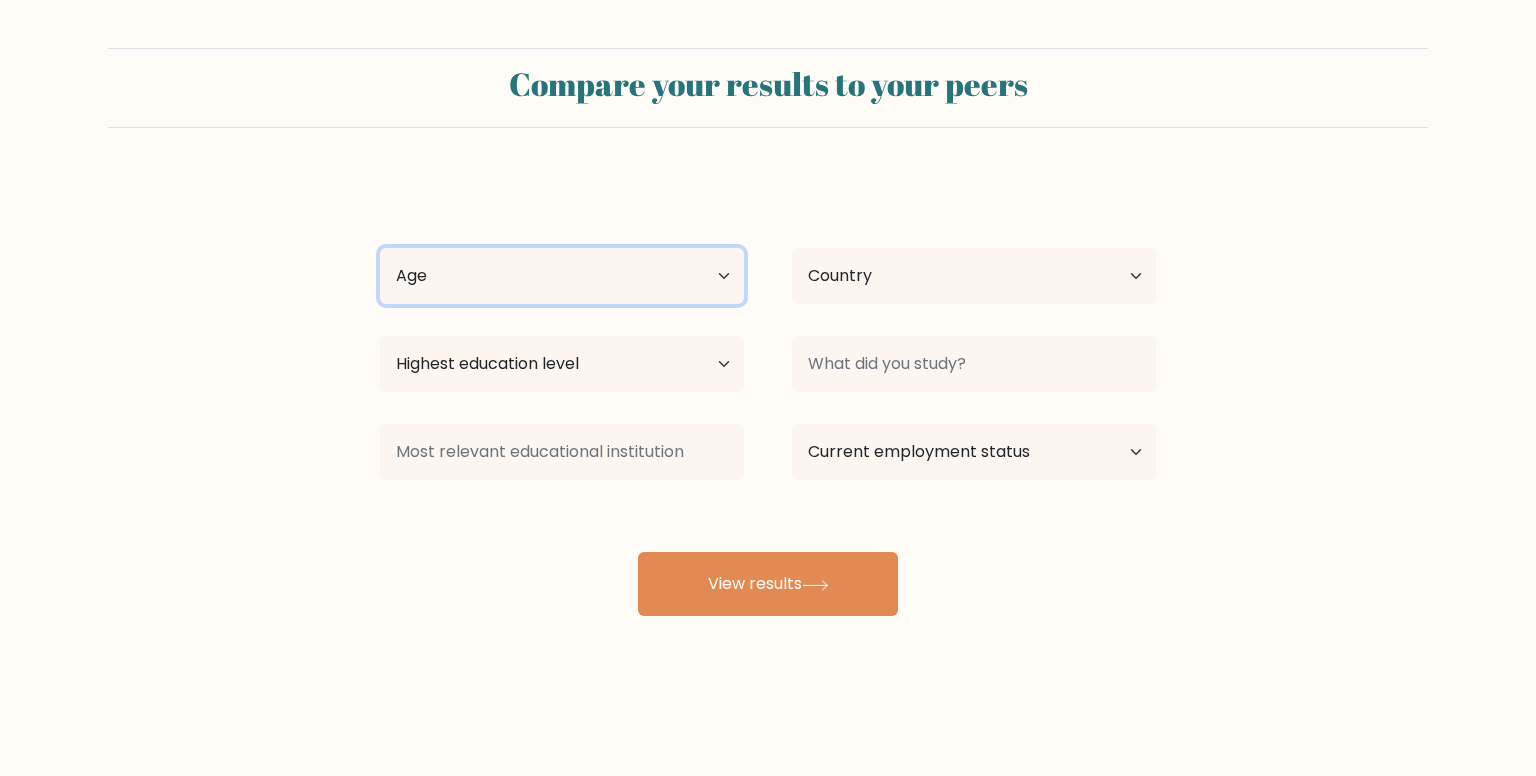 click on "Age
Under [AGE] years old
[AGE]-[AGE] years old
[AGE]-[AGE] years old
[AGE]-[AGE] years old
[AGE]-[AGE] years old
[AGE]-[AGE] years old
[AGE] years old and above" at bounding box center (562, 276) 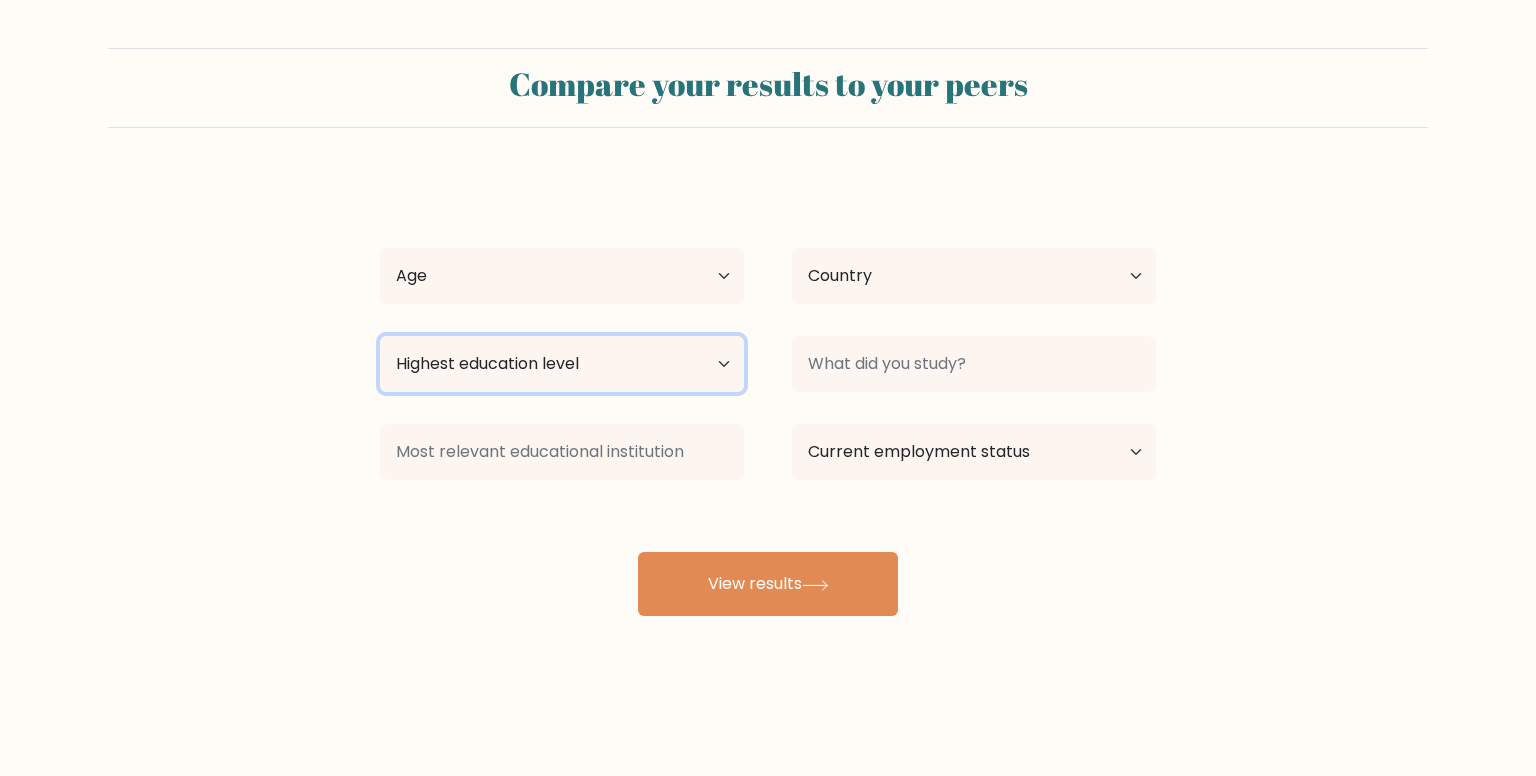 click on "Highest education level
No schooling
Primary
Lower Secondary
Upper Secondary
Occupation Specific
Bachelor's degree
Master's degree
Doctoral degree" at bounding box center (562, 364) 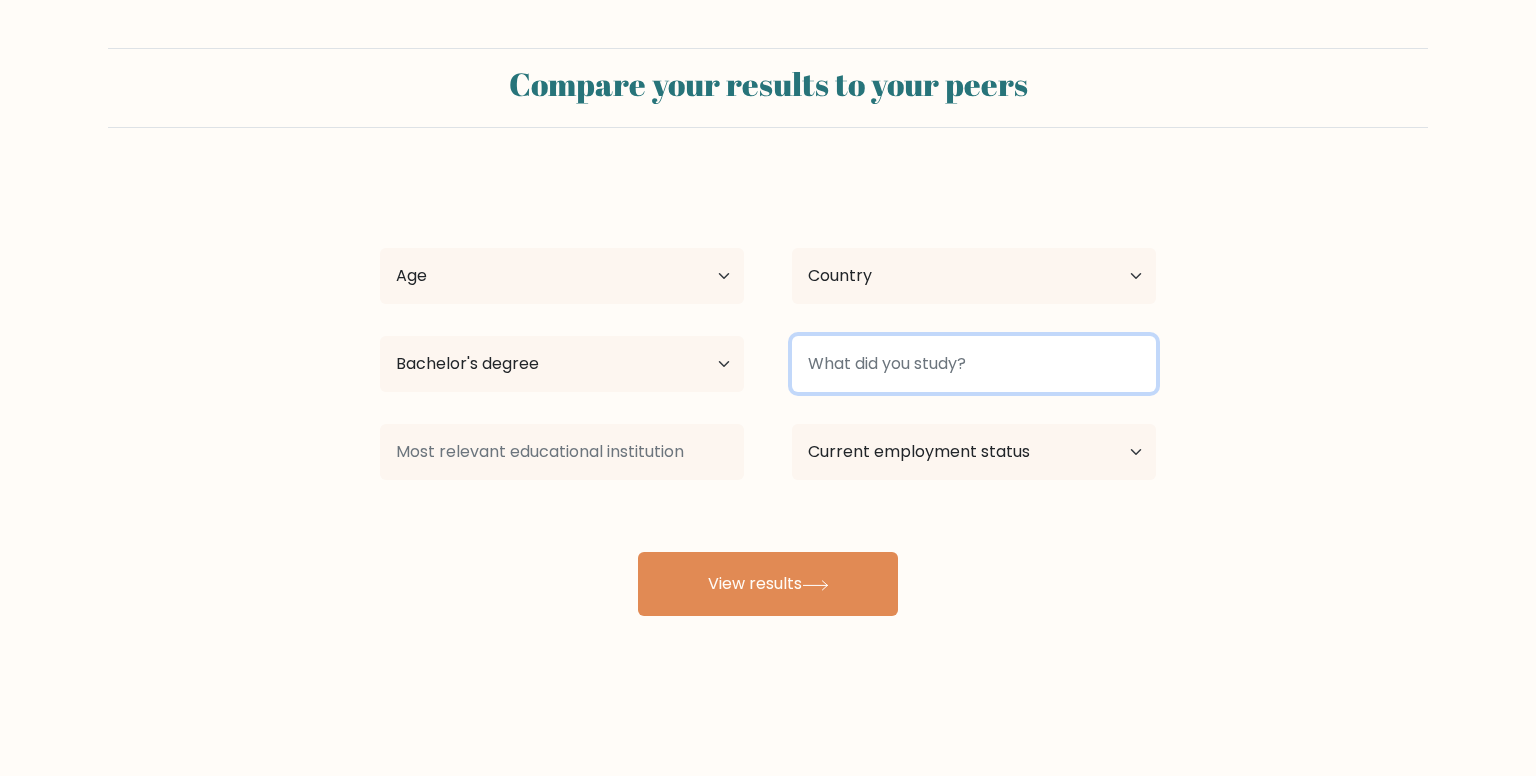click at bounding box center [974, 364] 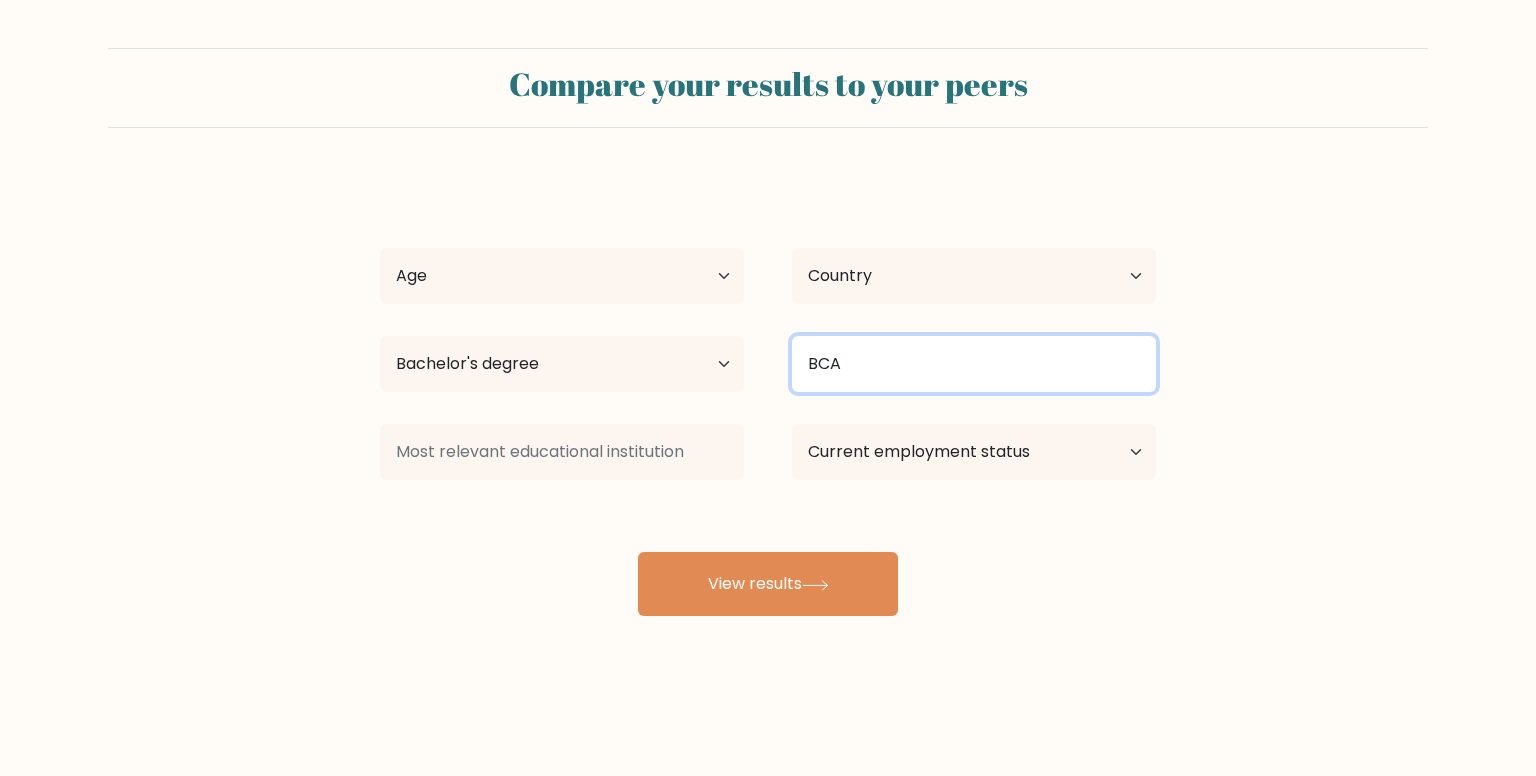 type on "BCA" 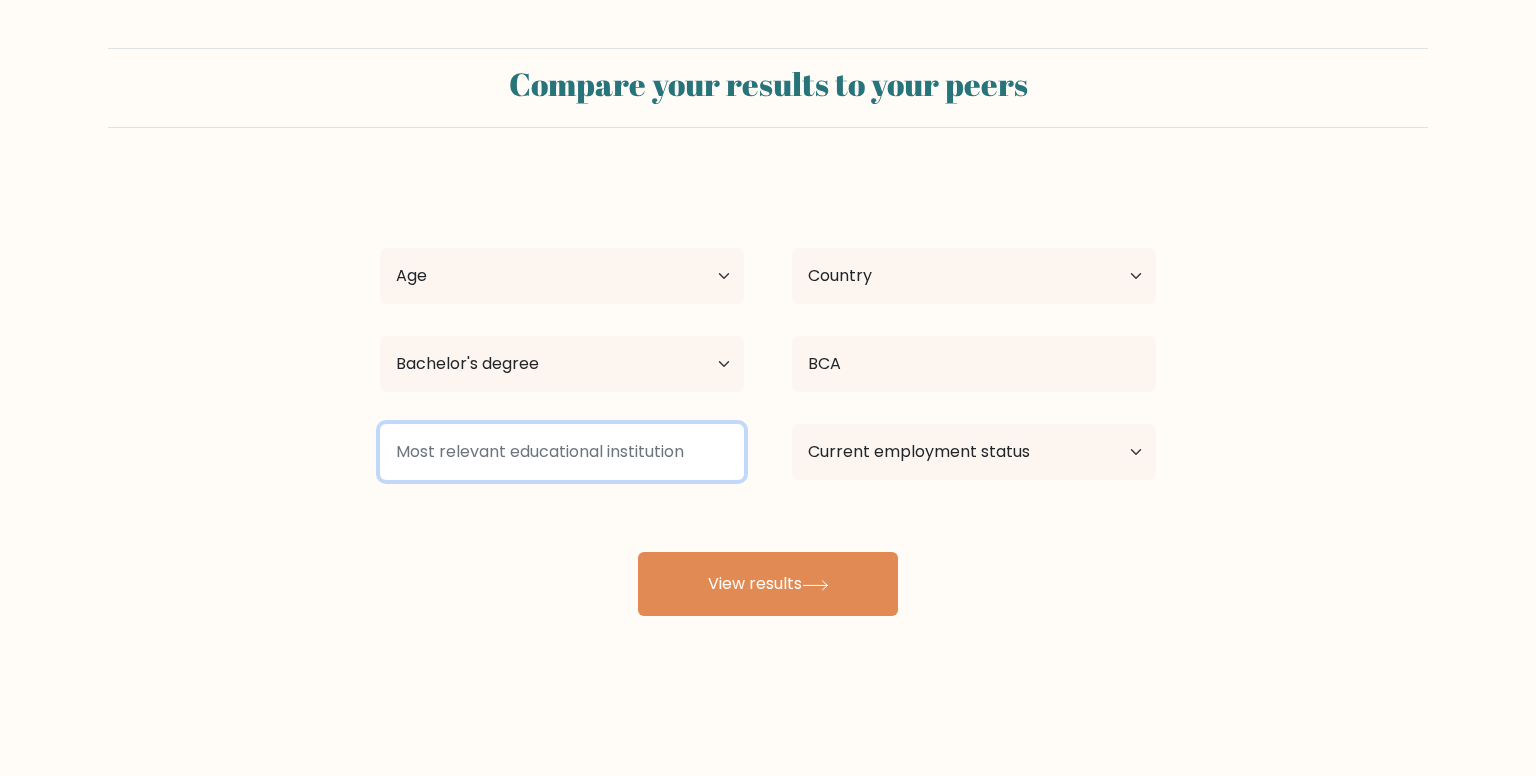 click at bounding box center (562, 452) 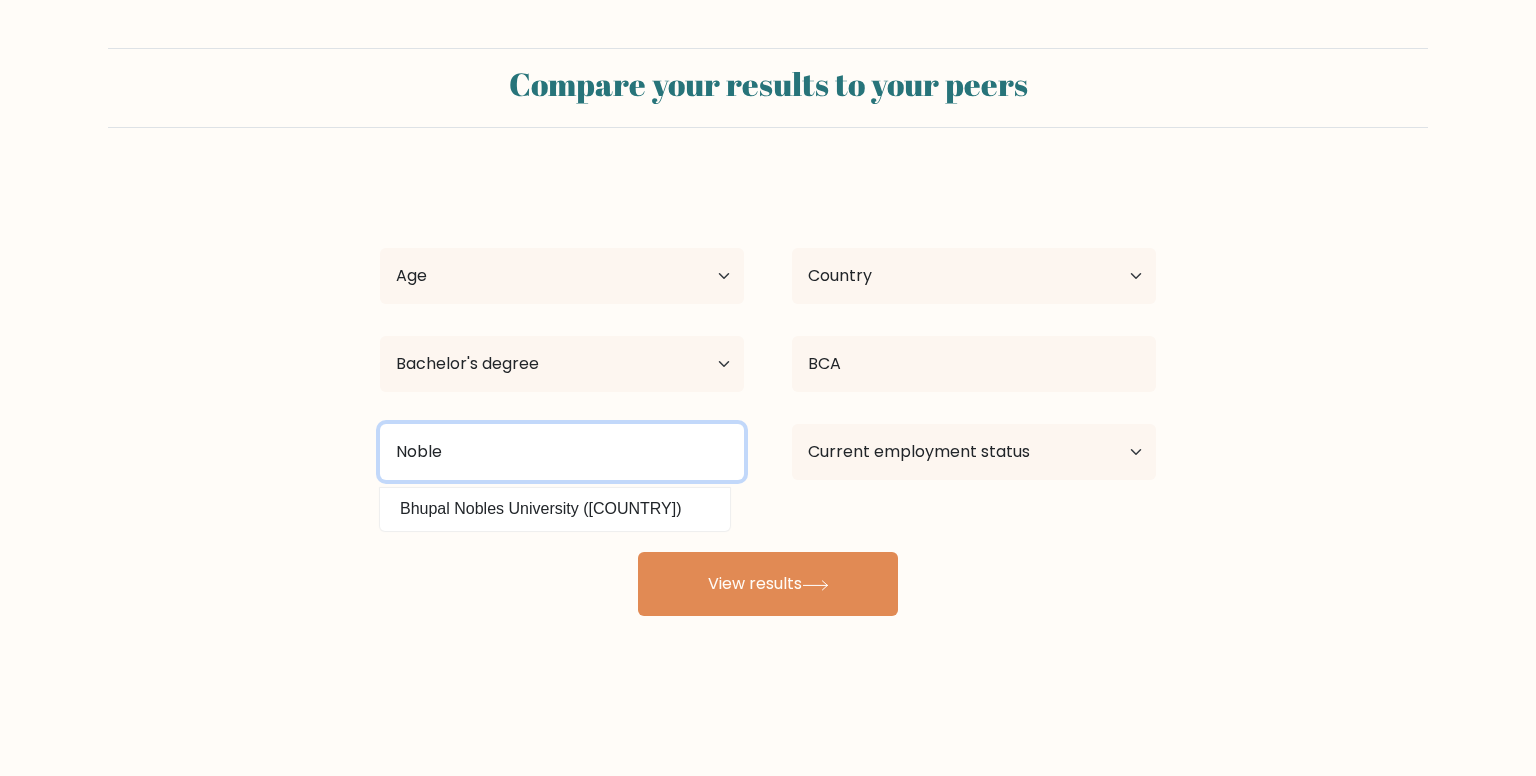 click on "Noble" at bounding box center [562, 452] 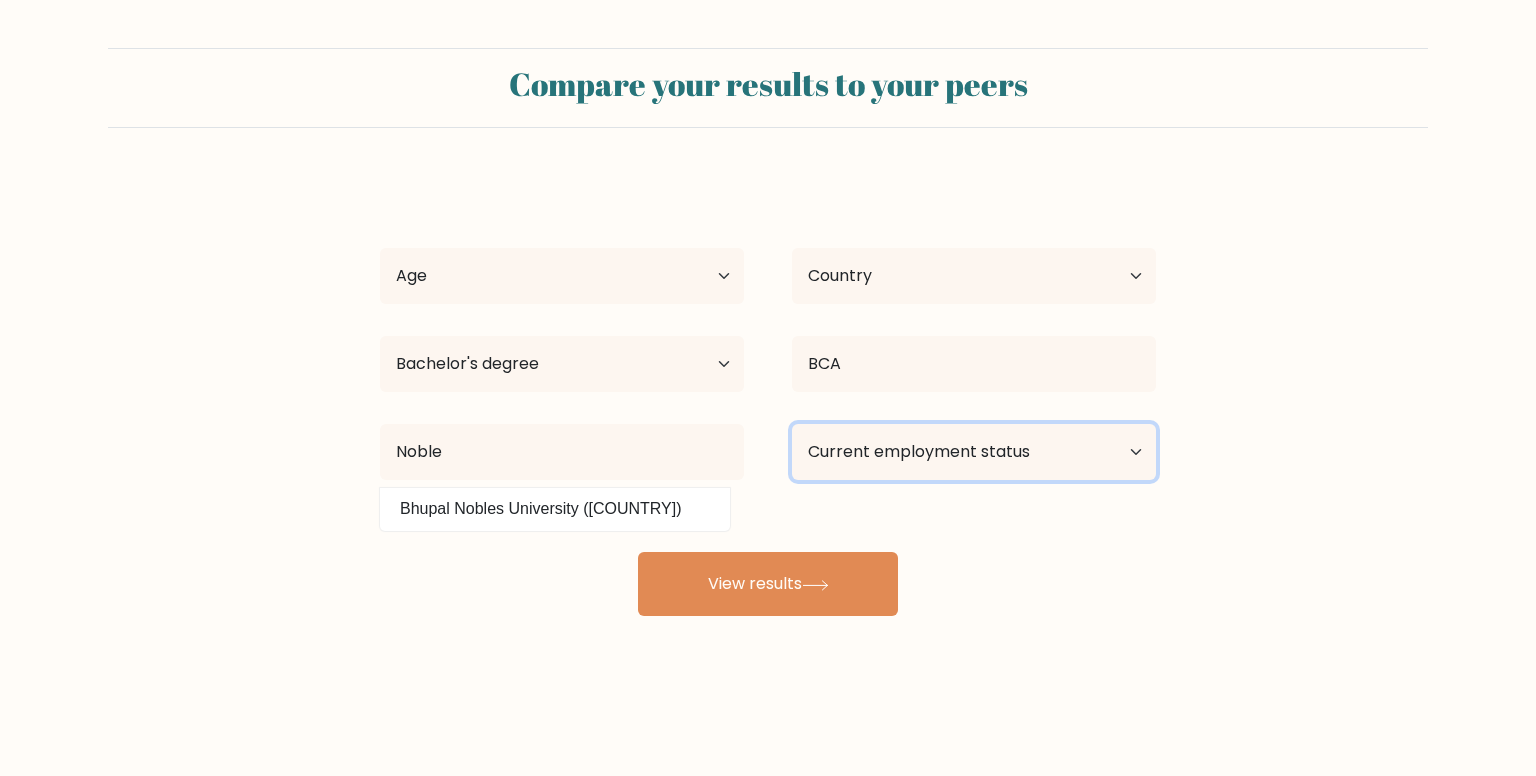 click on "Current employment status
Employed
Student
Retired
Other / prefer not to answer" at bounding box center (974, 452) 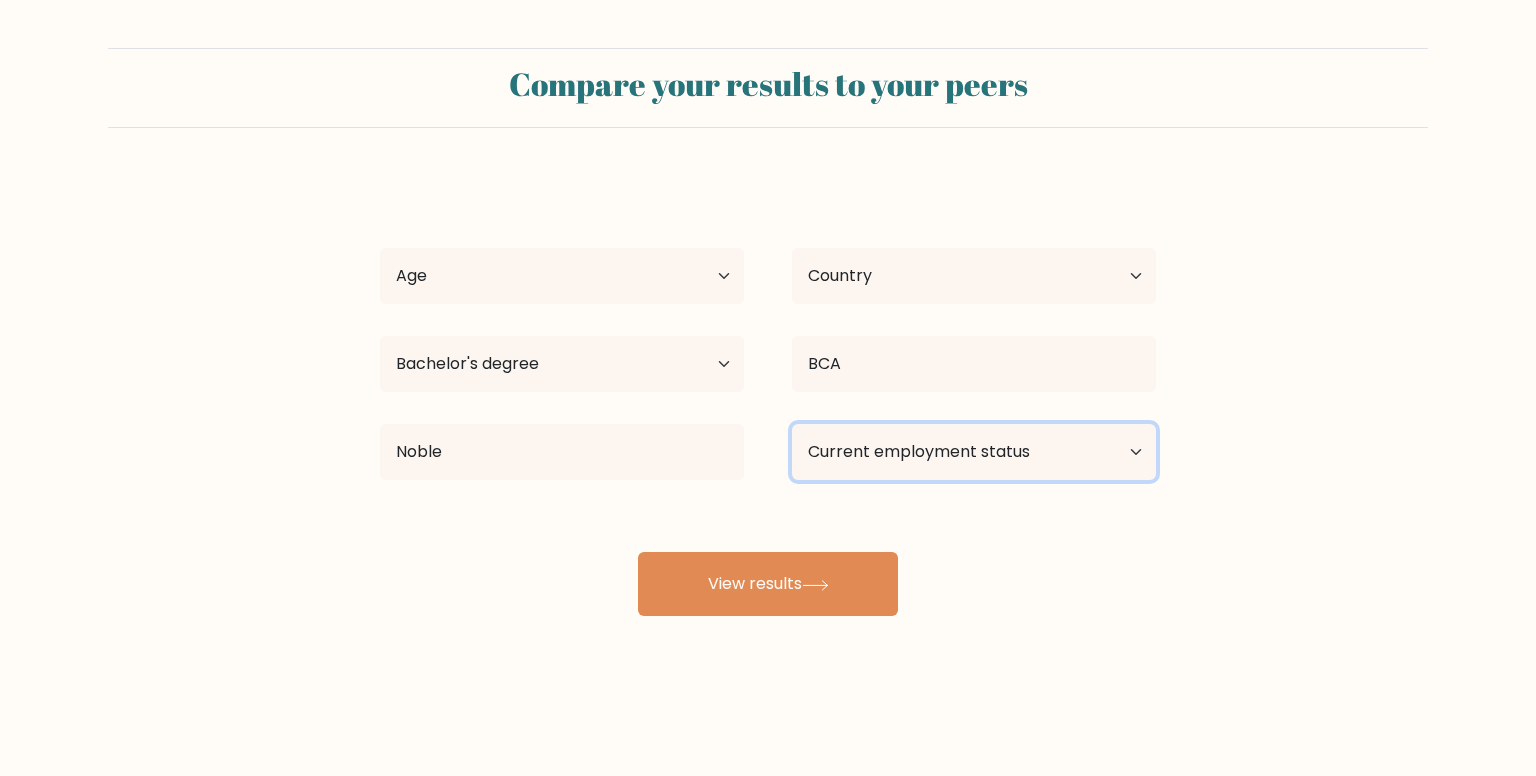 select on "employed" 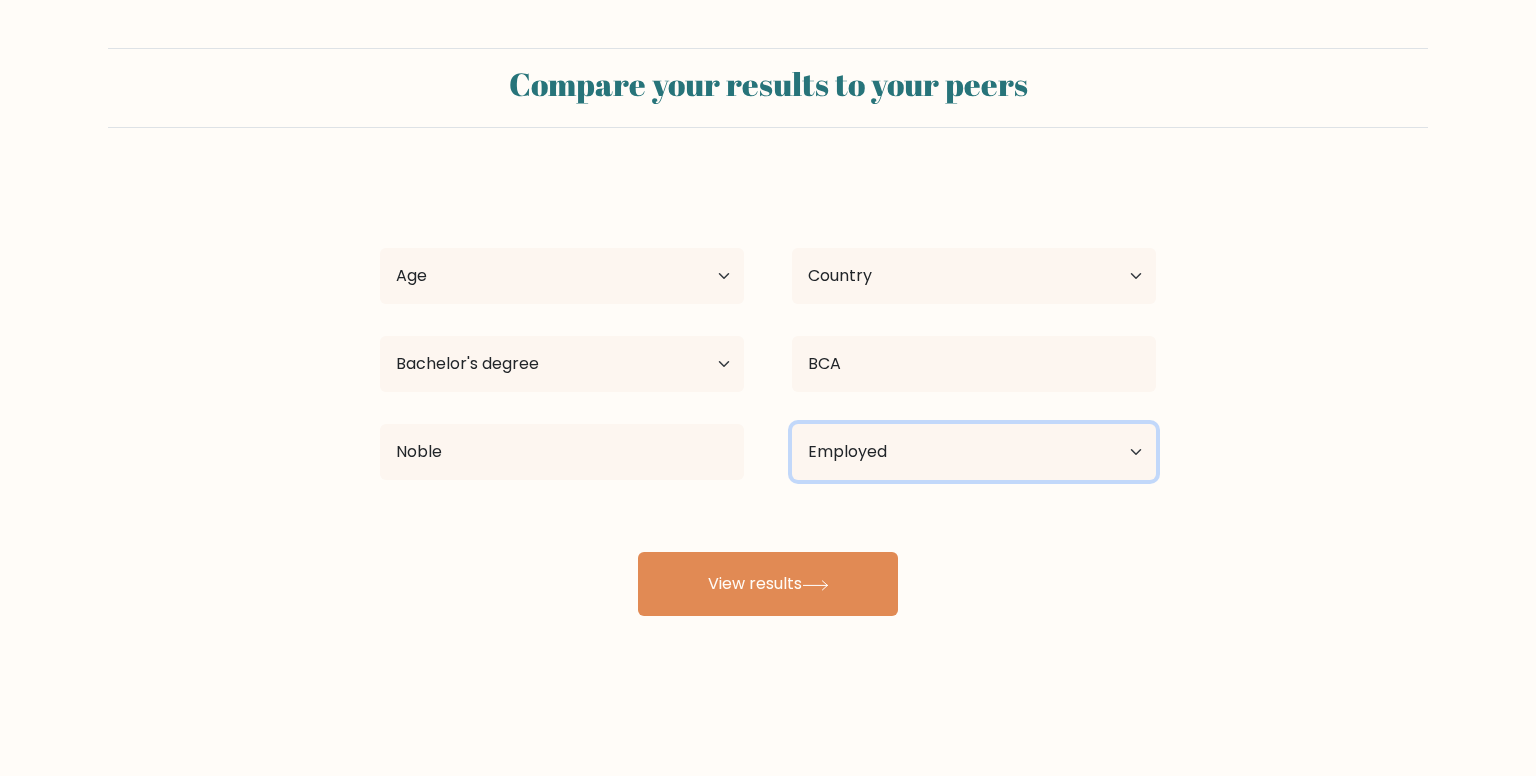 click on "Current employment status
Employed
Student
Retired
Other / prefer not to answer" at bounding box center [974, 452] 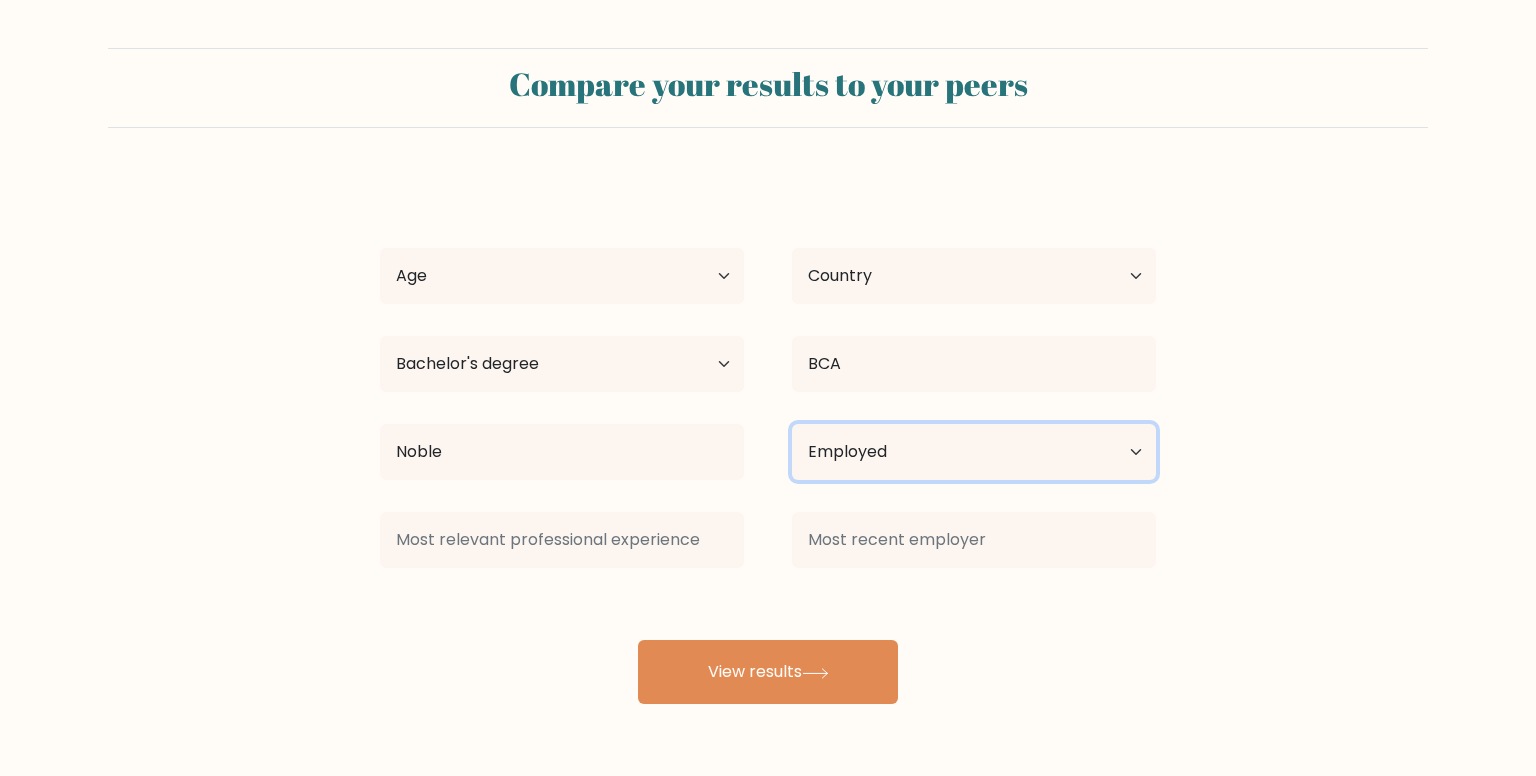 click on "Current employment status
Employed
Student
Retired
Other / prefer not to answer" at bounding box center (974, 452) 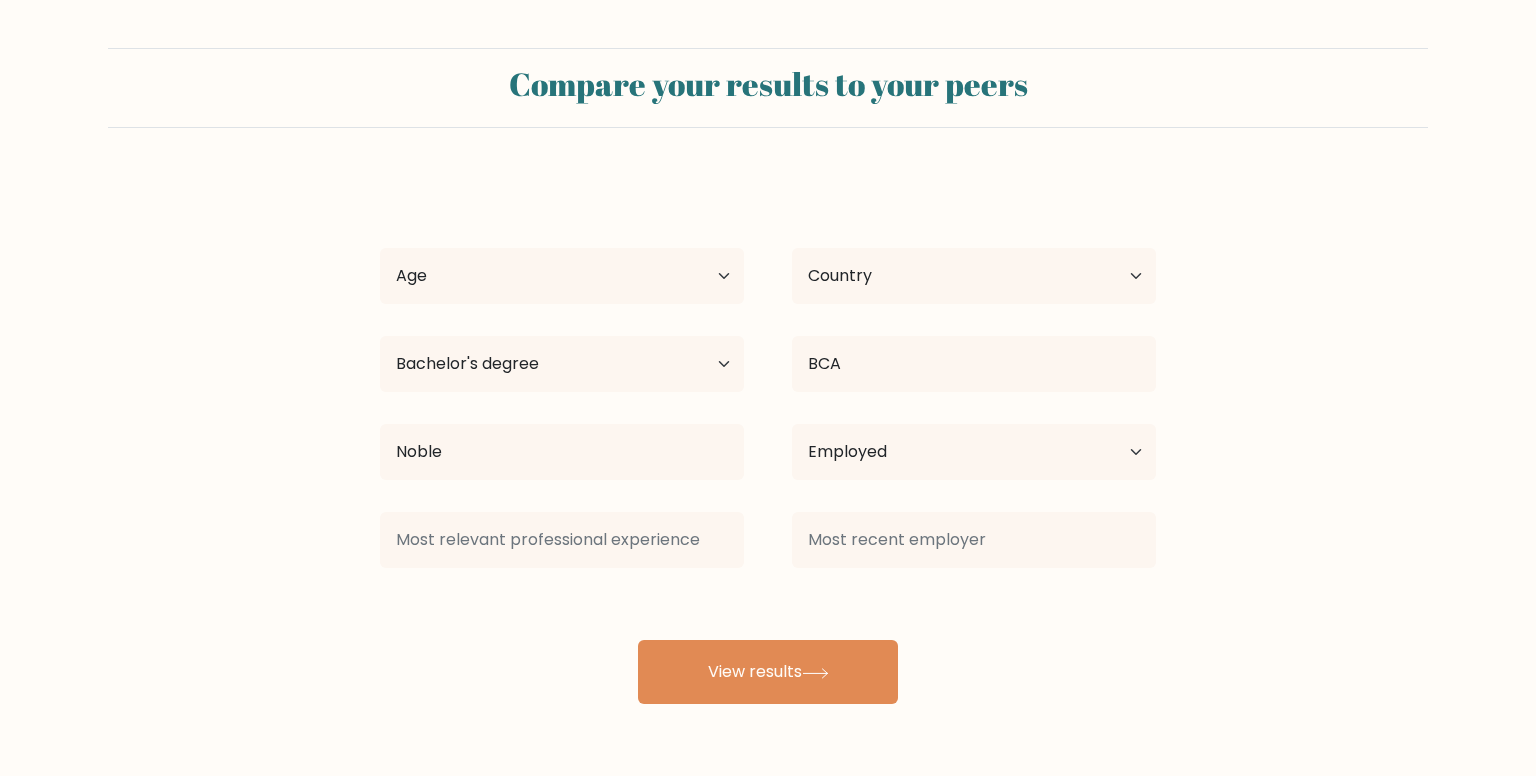 click on "[LAST]
Gujarati
Age
Under [AGE] years old
[AGE]-[AGE] years old
[AGE]-[AGE] years old
[AGE]-[AGE] years old
[AGE]-[AGE] years old
[AGE]-[AGE] years old
[AGE] years old and above
Country
Afghanistan
Albania
Algeria
American Samoa
Andorra
Angola
Anguilla
Antarctica
Antigua and Barbuda
Argentina
Armenia
Aruba
Australia
Austria
Azerbaijan
Bahamas
Bahrain
Bangladesh
Barbados
Belarus
Belgium
Belize
Benin
Bermuda
Bhutan
Bolivia
Bonaire, Sint Eustatius and Saba
Bosnia and Herzegovina
Botswana
Bouvet Island
Brazil
Brunei" at bounding box center (768, 440) 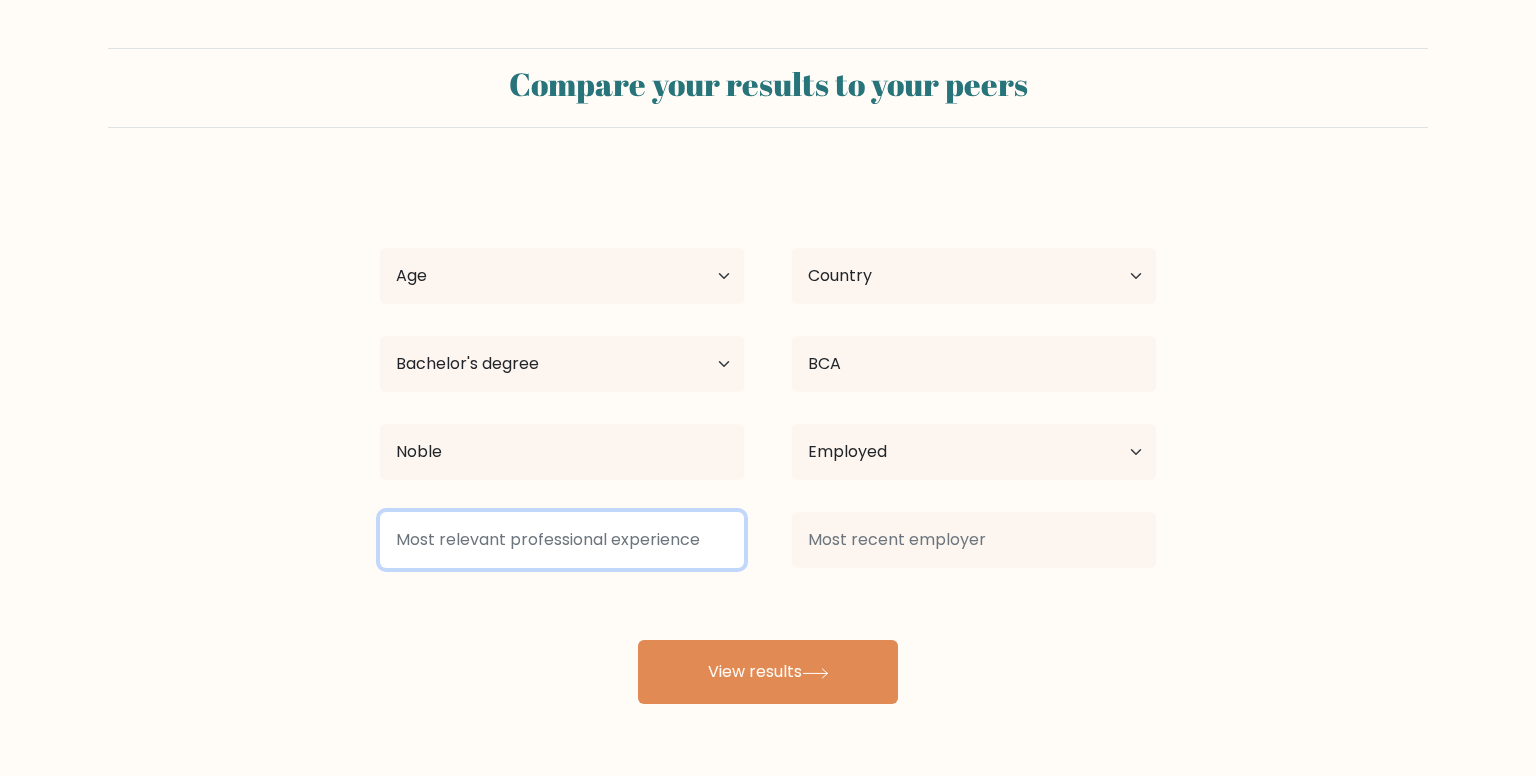 click at bounding box center (562, 540) 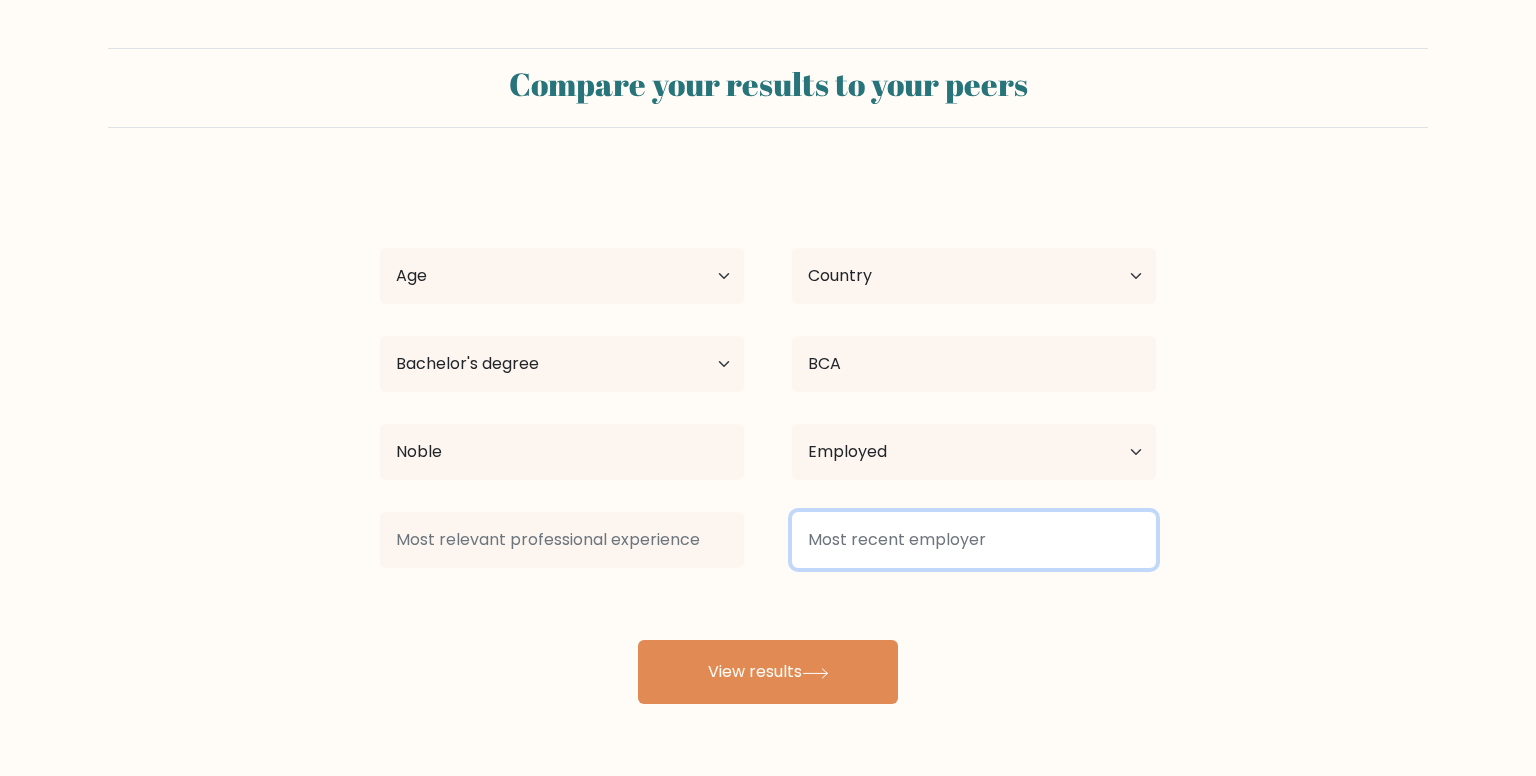 click at bounding box center (974, 540) 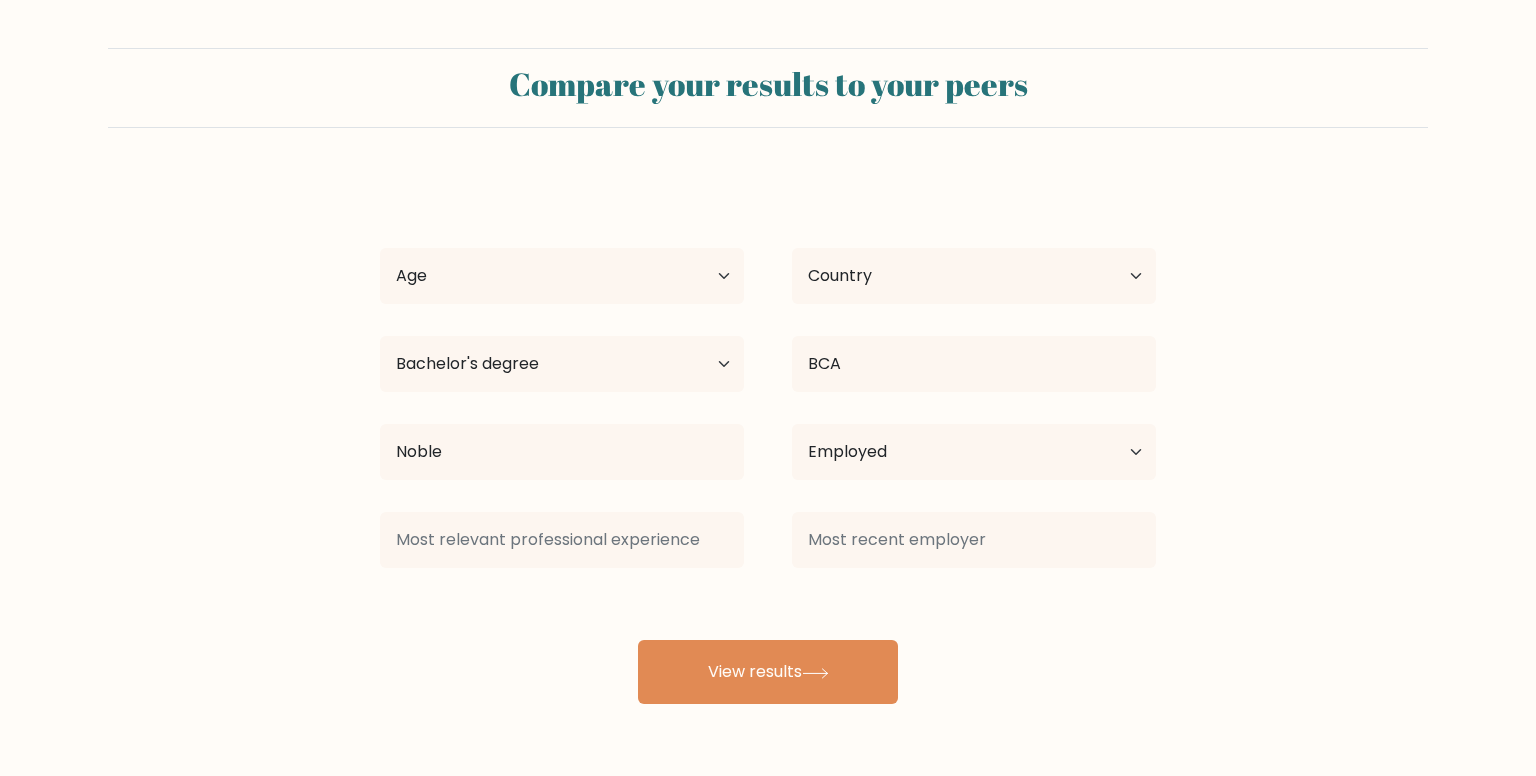 drag, startPoint x: 836, startPoint y: 628, endPoint x: 826, endPoint y: 634, distance: 11.661903 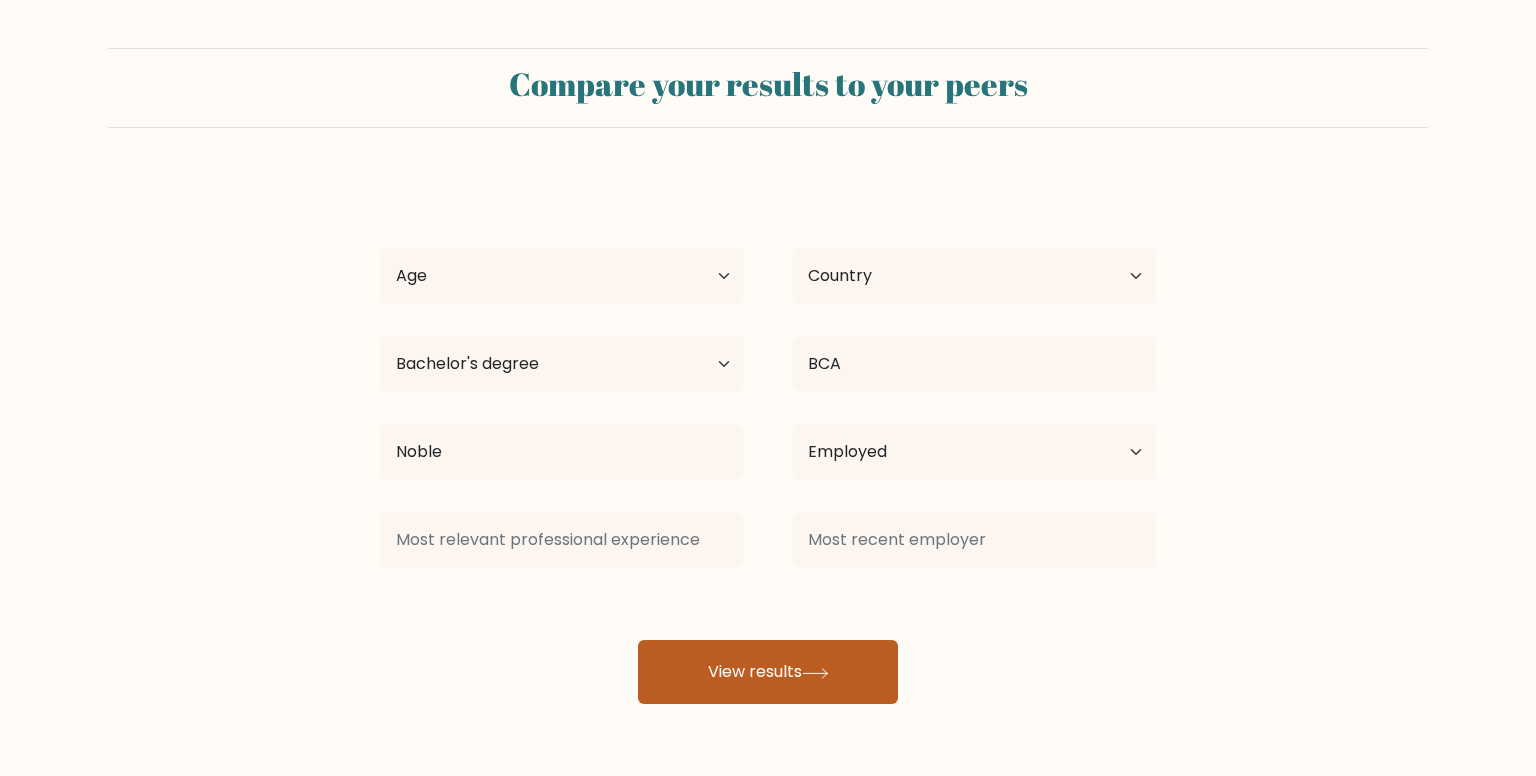 click on "View results" at bounding box center (768, 672) 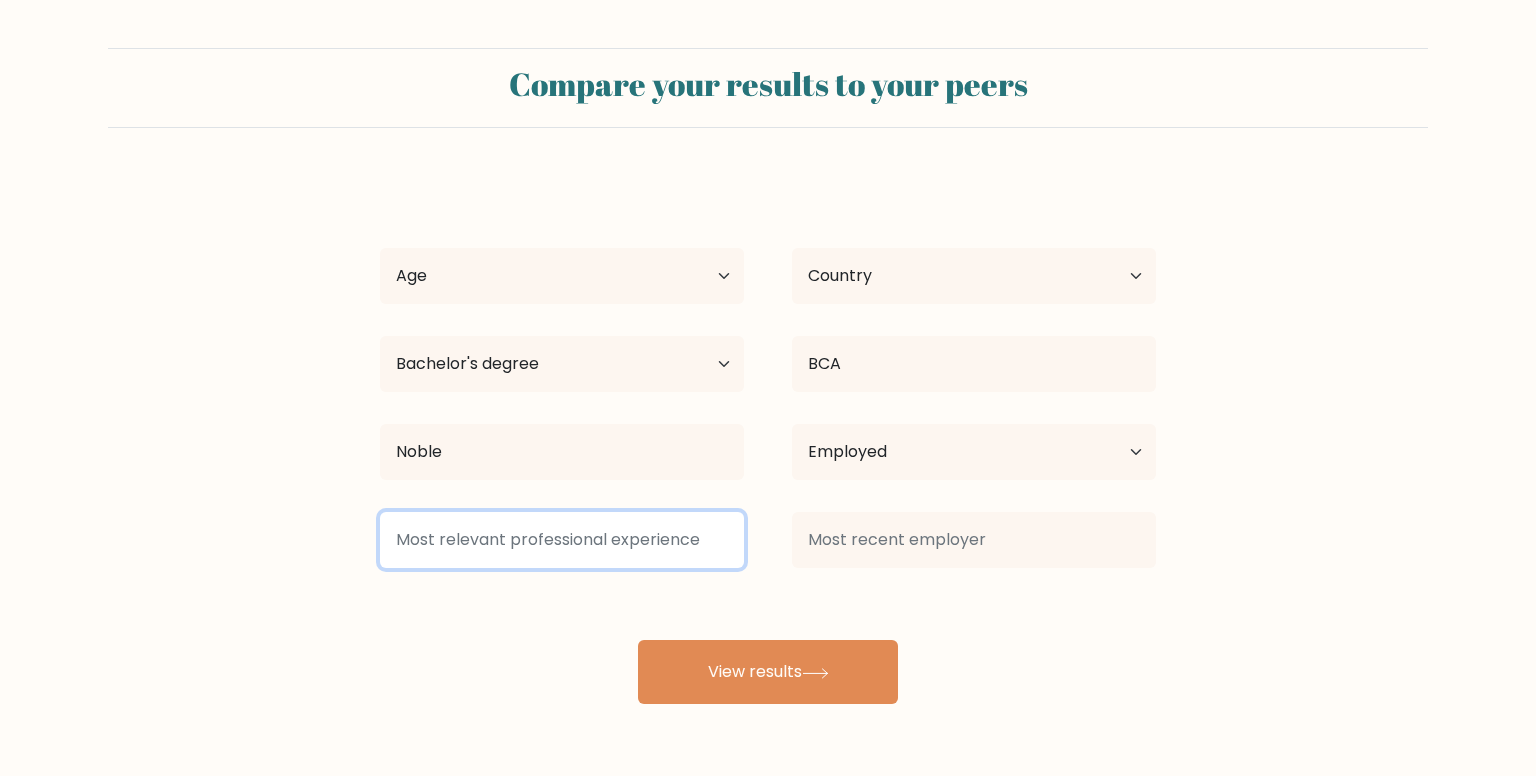 click at bounding box center [562, 540] 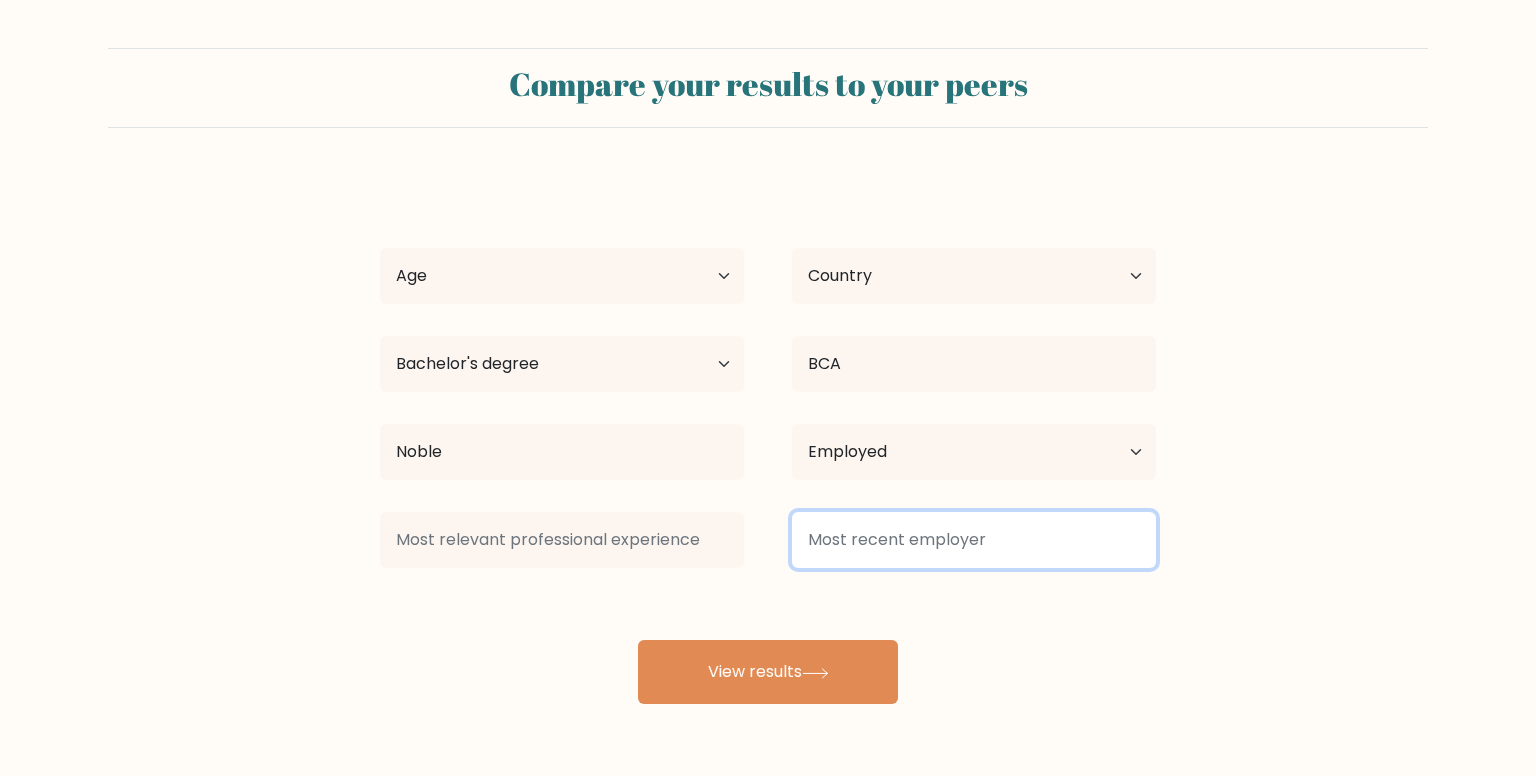 click at bounding box center (974, 540) 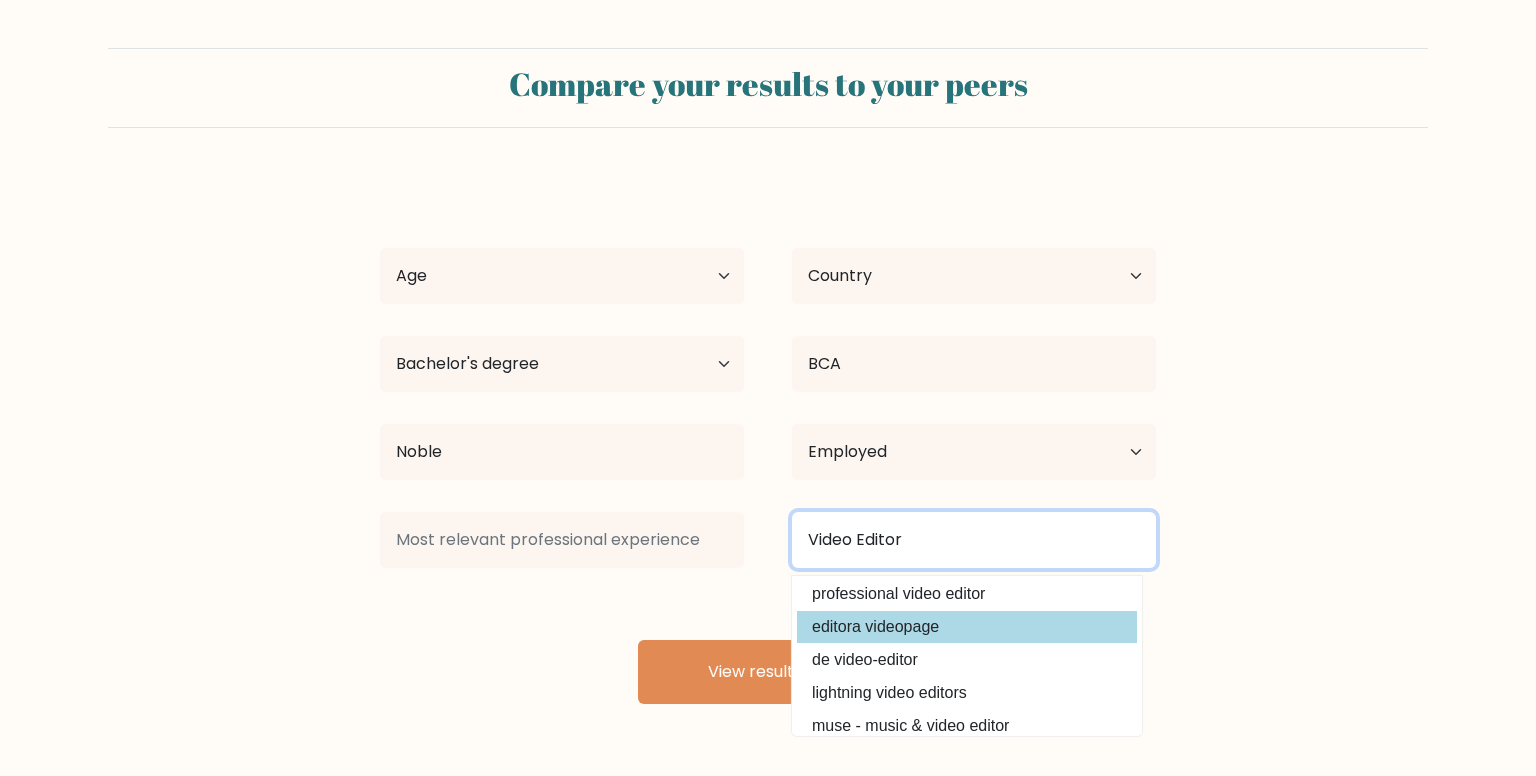 scroll, scrollTop: 0, scrollLeft: 0, axis: both 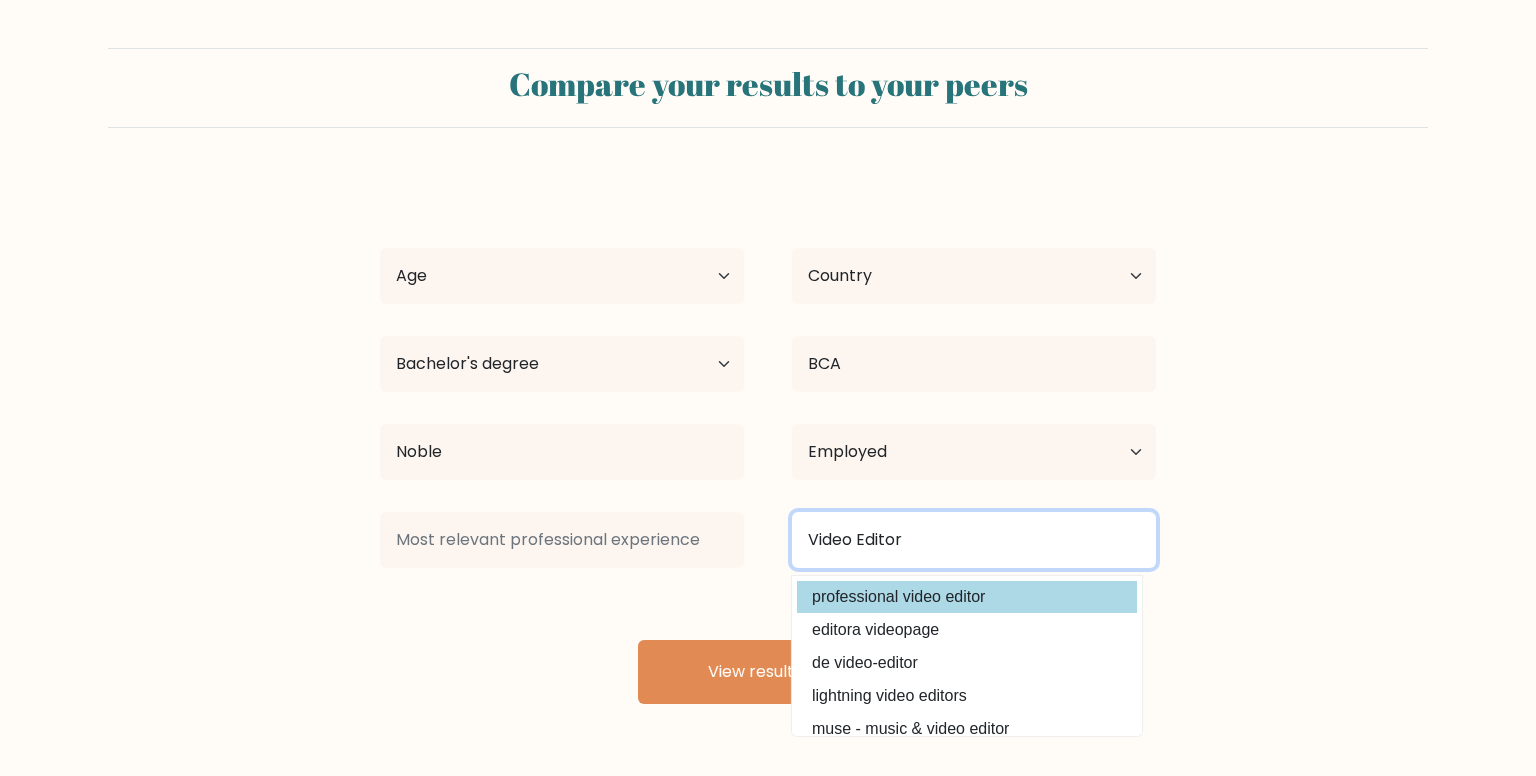 type on "Video Editor" 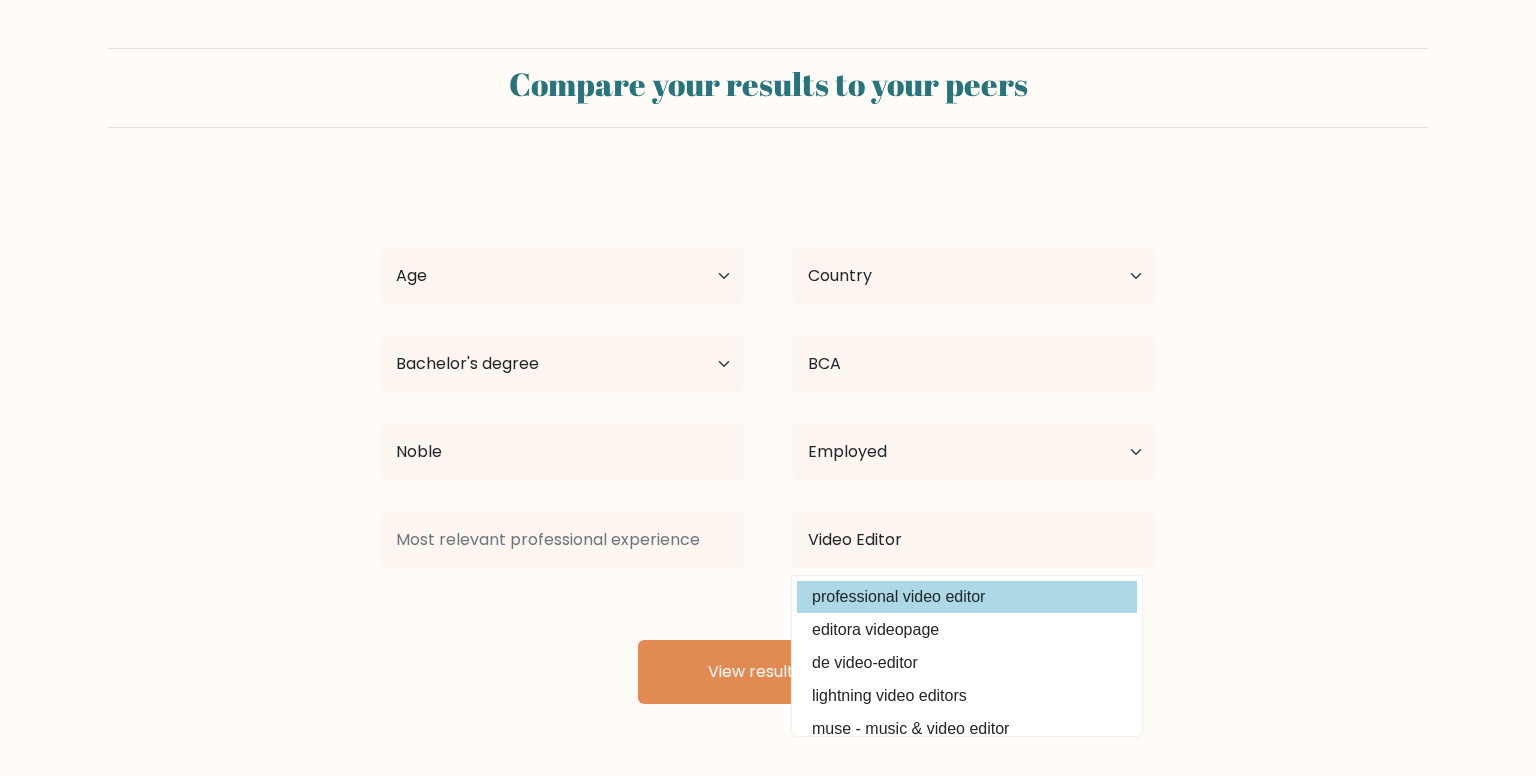 click on "professional video editor" at bounding box center (967, 597) 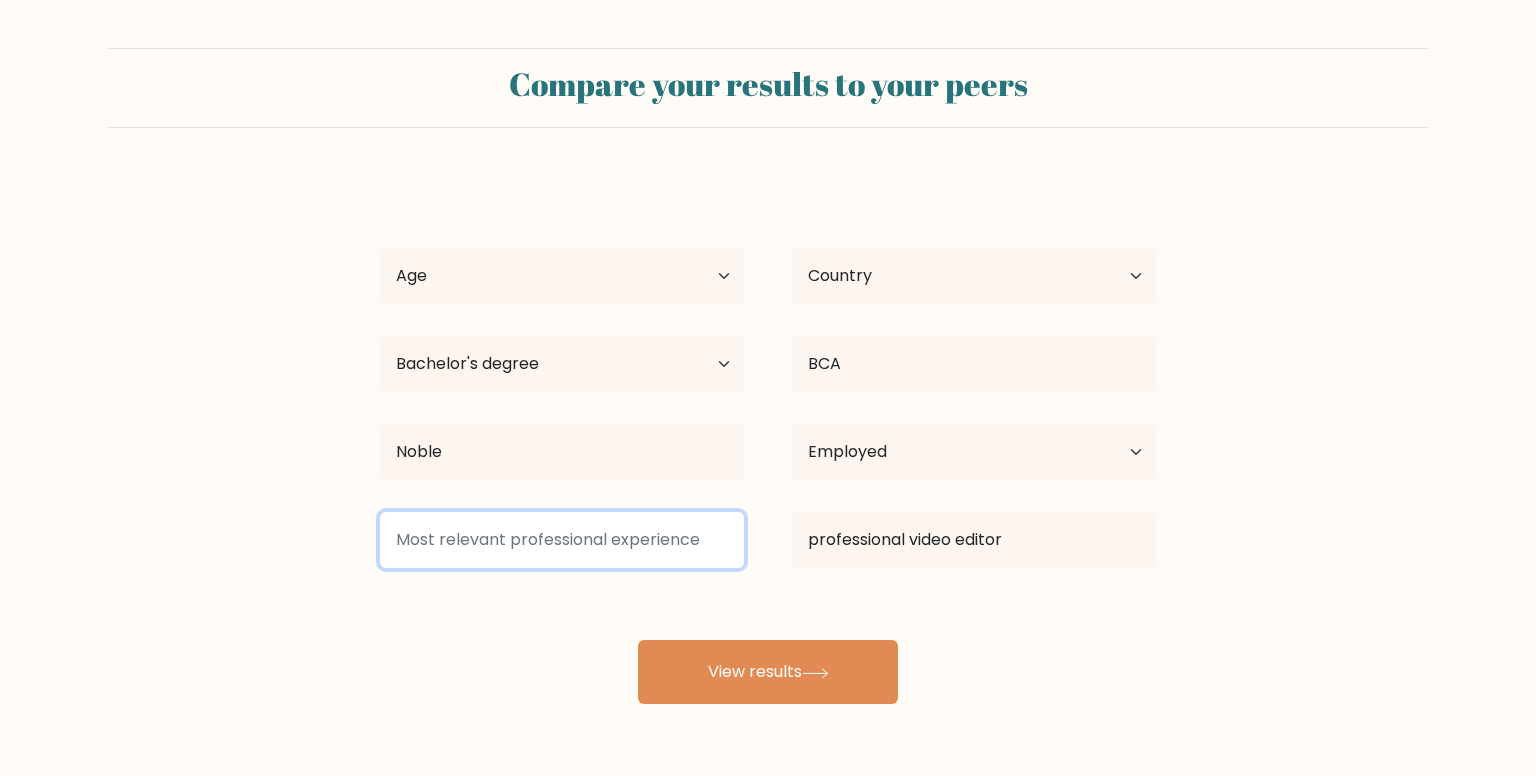 click at bounding box center [562, 540] 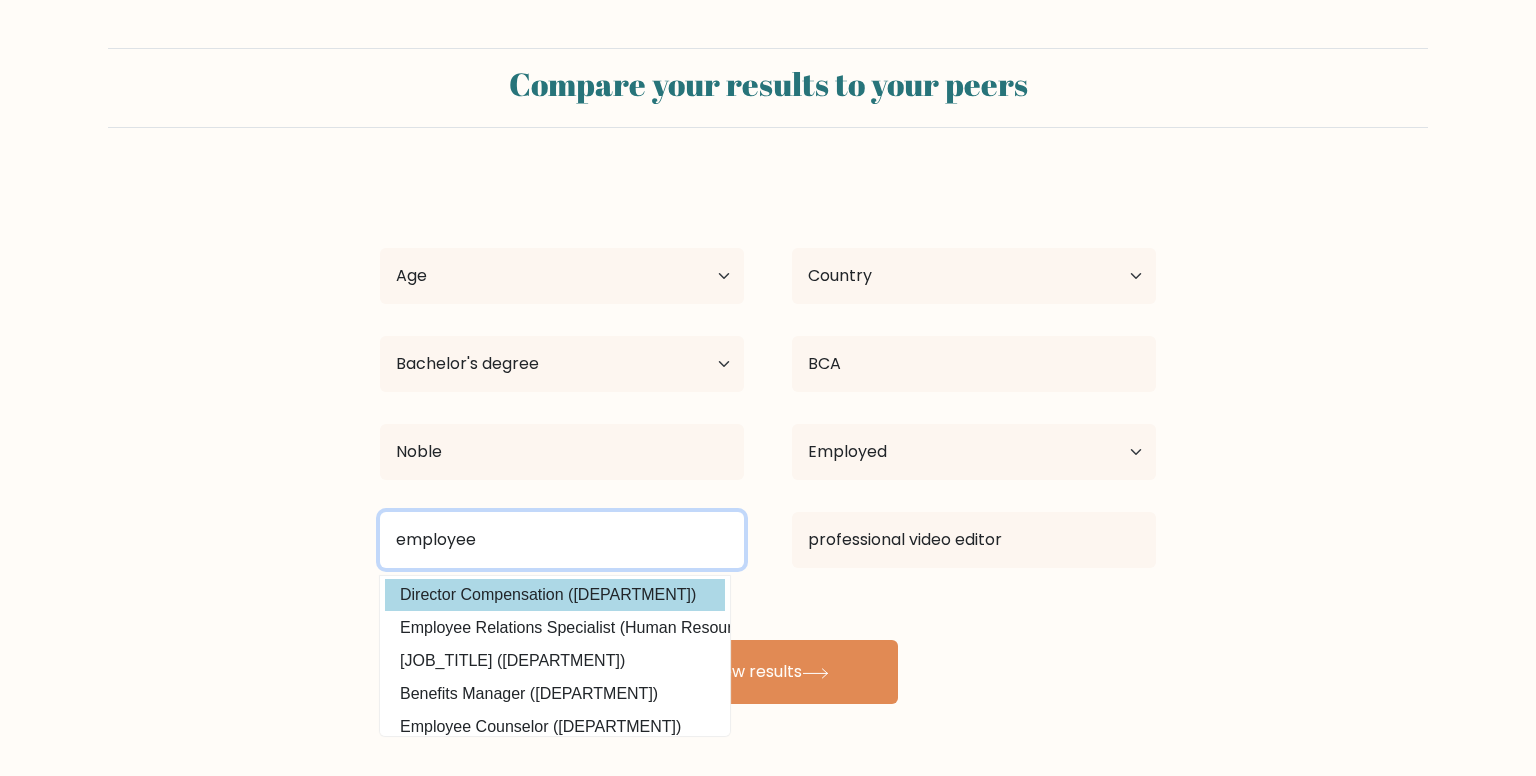 scroll, scrollTop: 0, scrollLeft: 0, axis: both 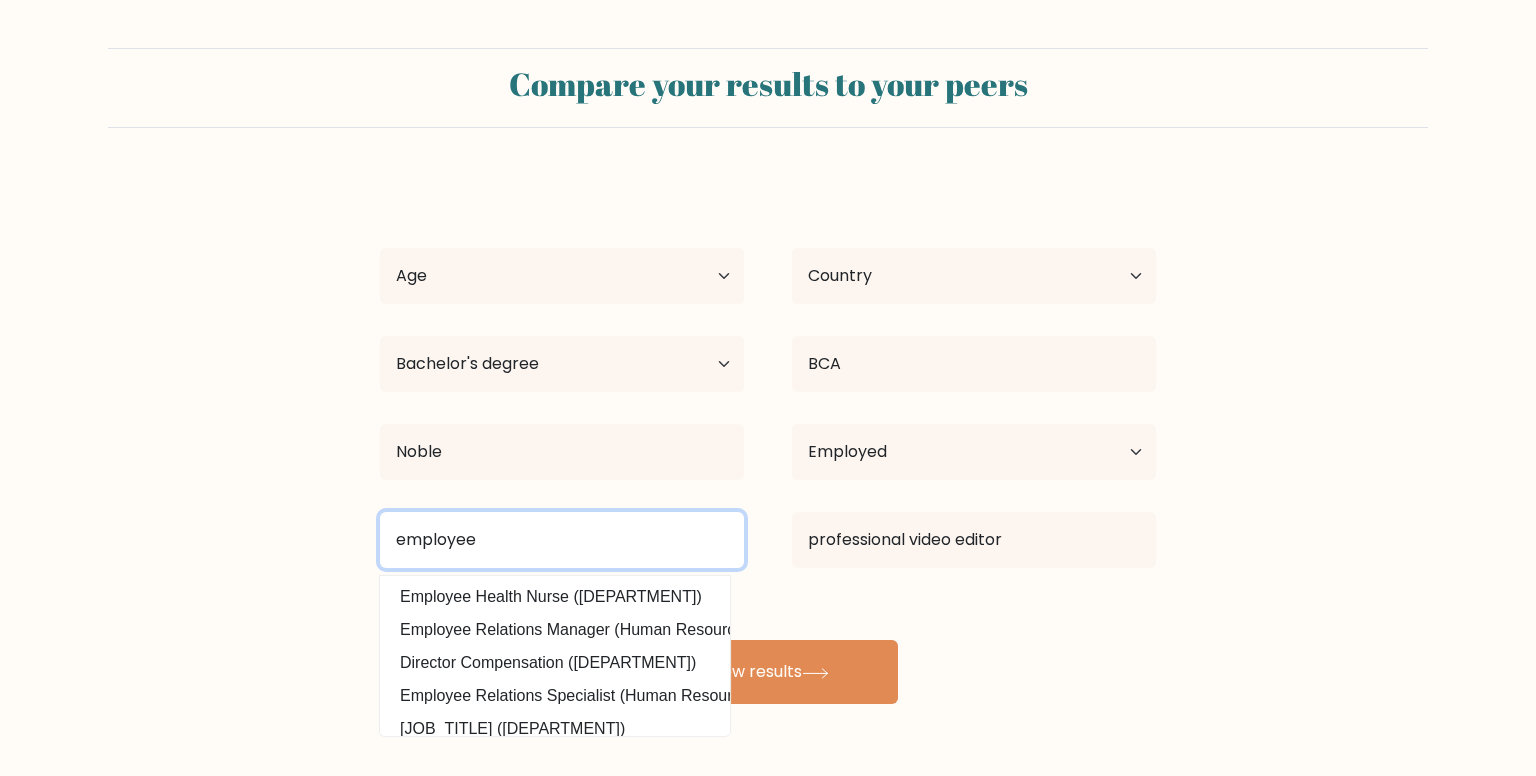 click on "employee" at bounding box center (562, 540) 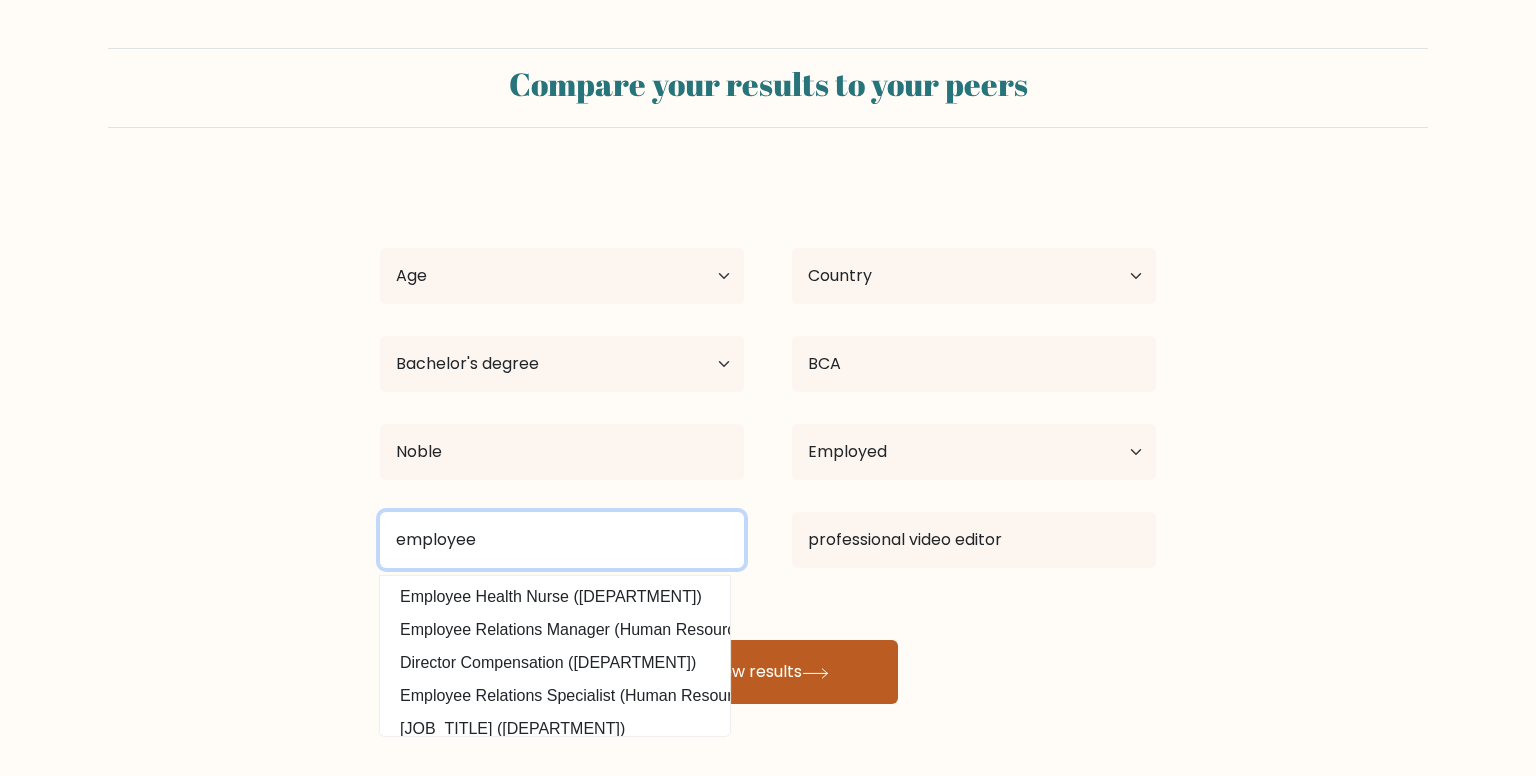 type on "employee" 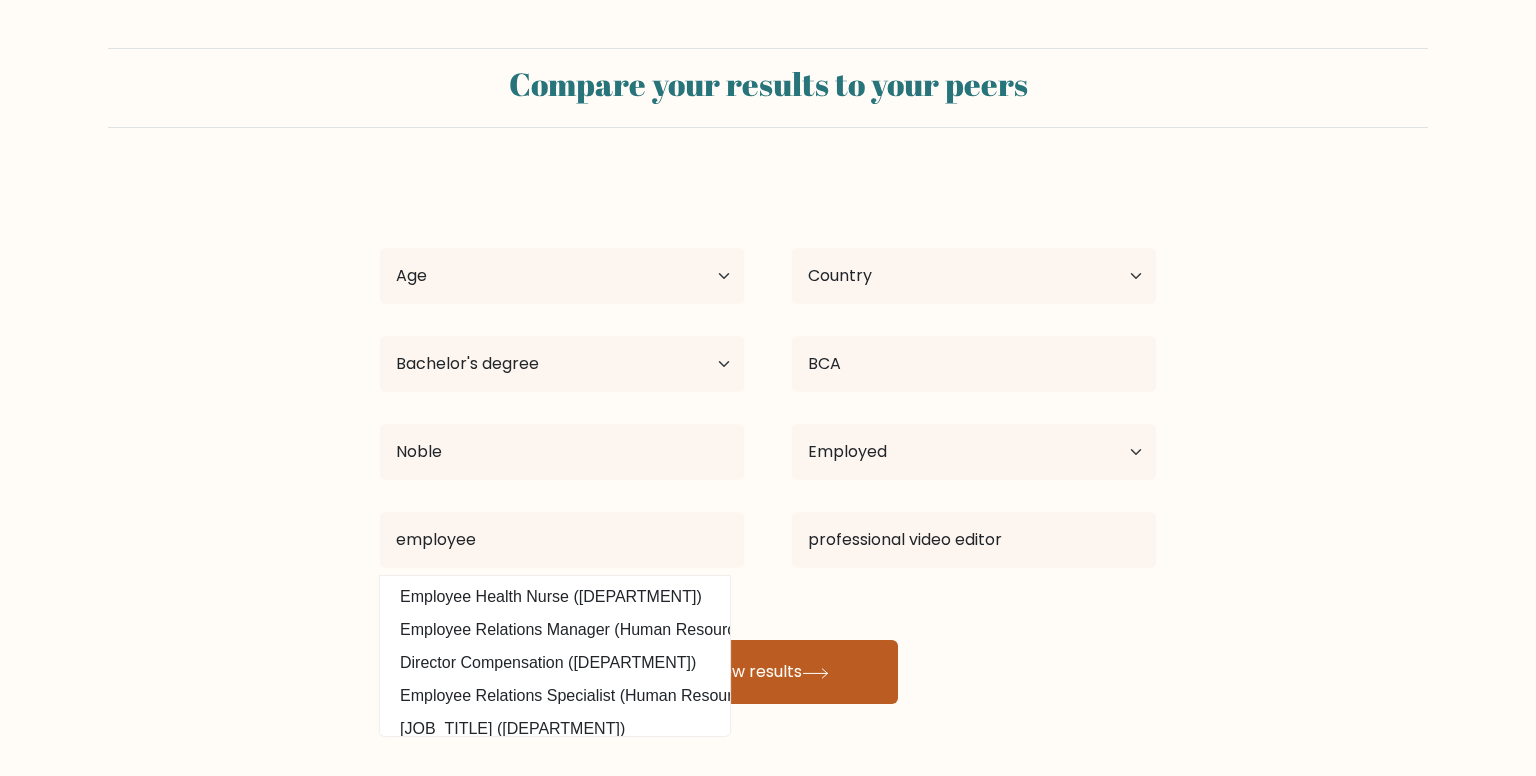 click on "View results" at bounding box center [768, 672] 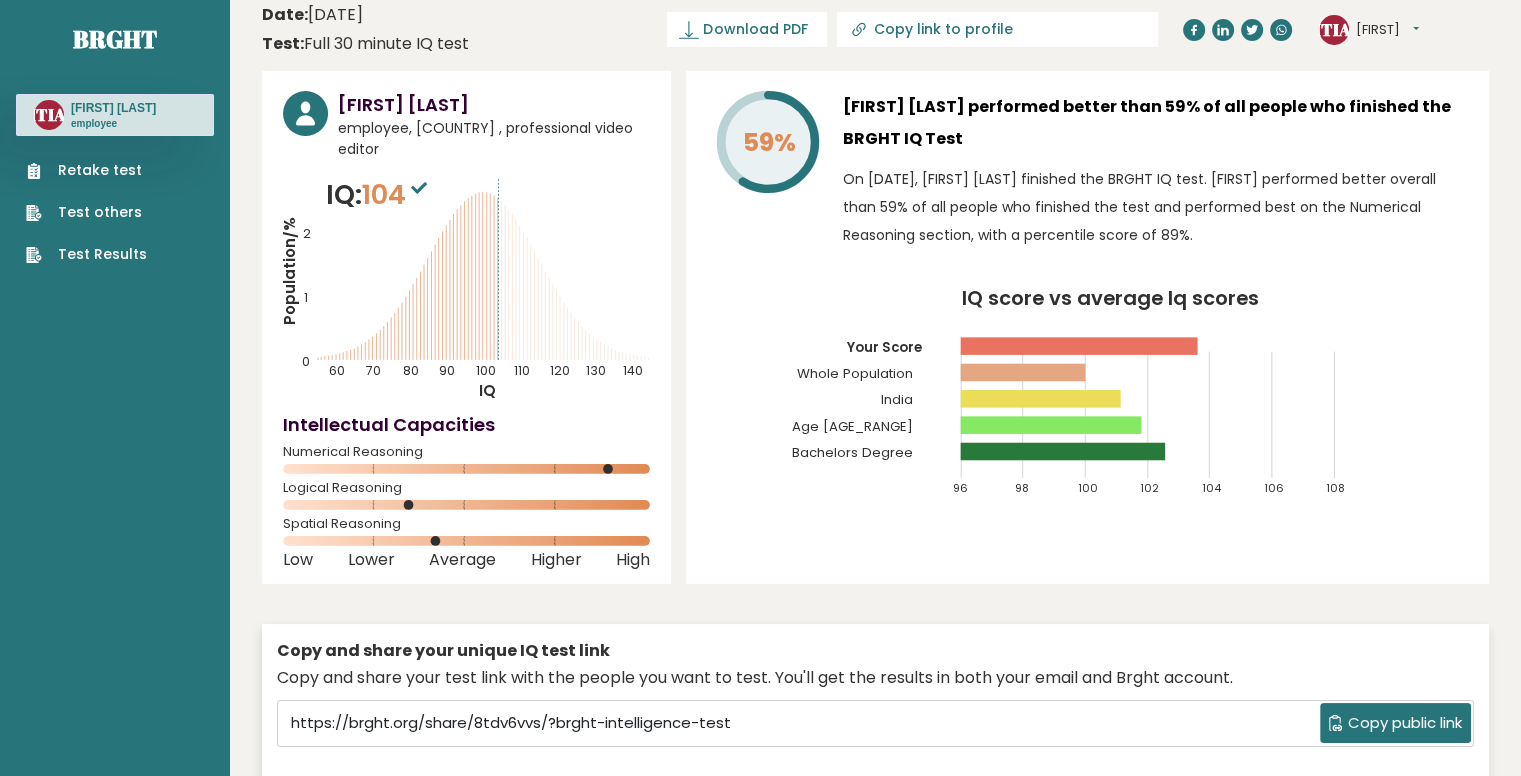 scroll, scrollTop: 0, scrollLeft: 0, axis: both 